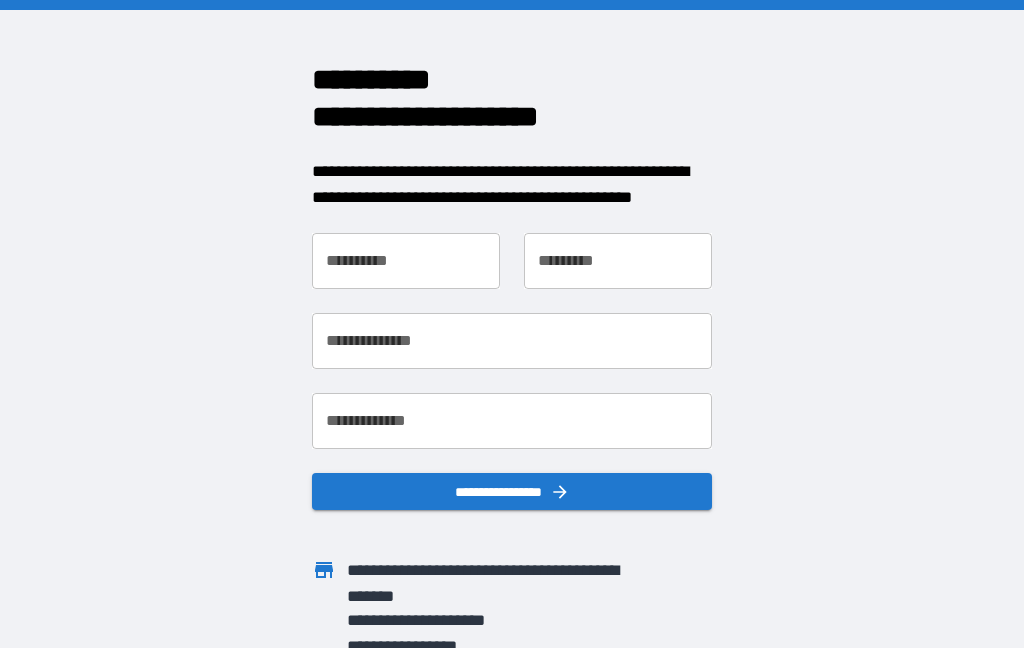 scroll, scrollTop: 0, scrollLeft: 0, axis: both 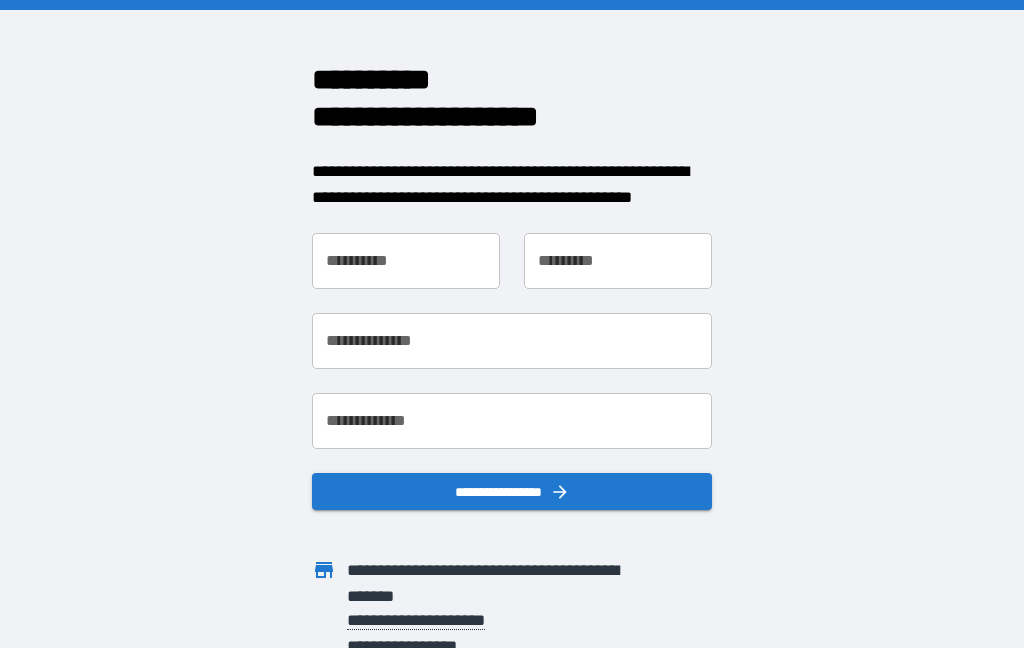 click on "**********" at bounding box center [406, 261] 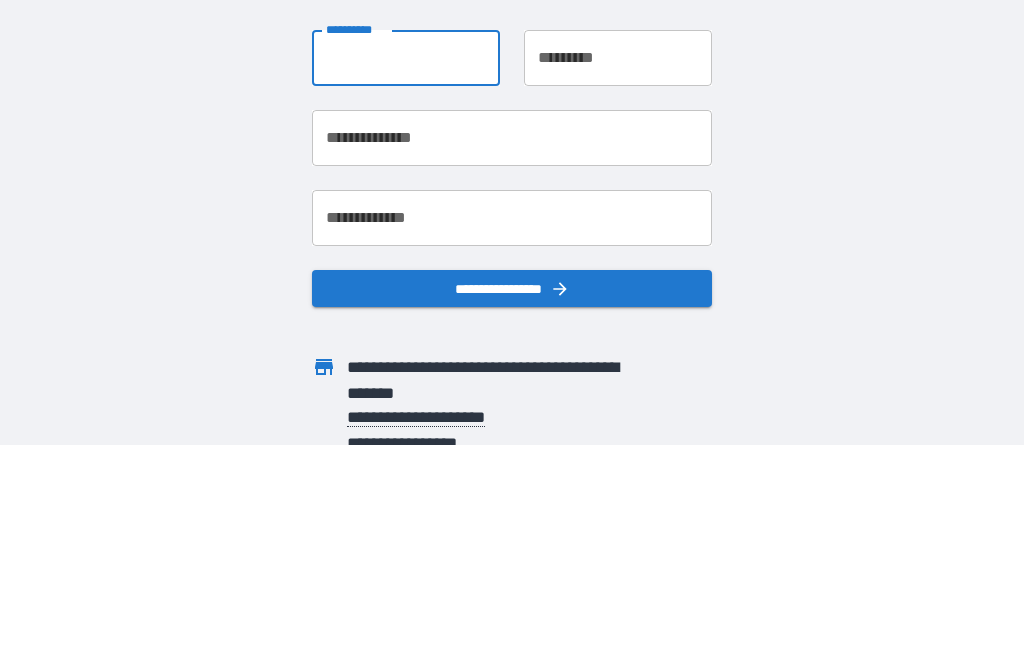 type on "******" 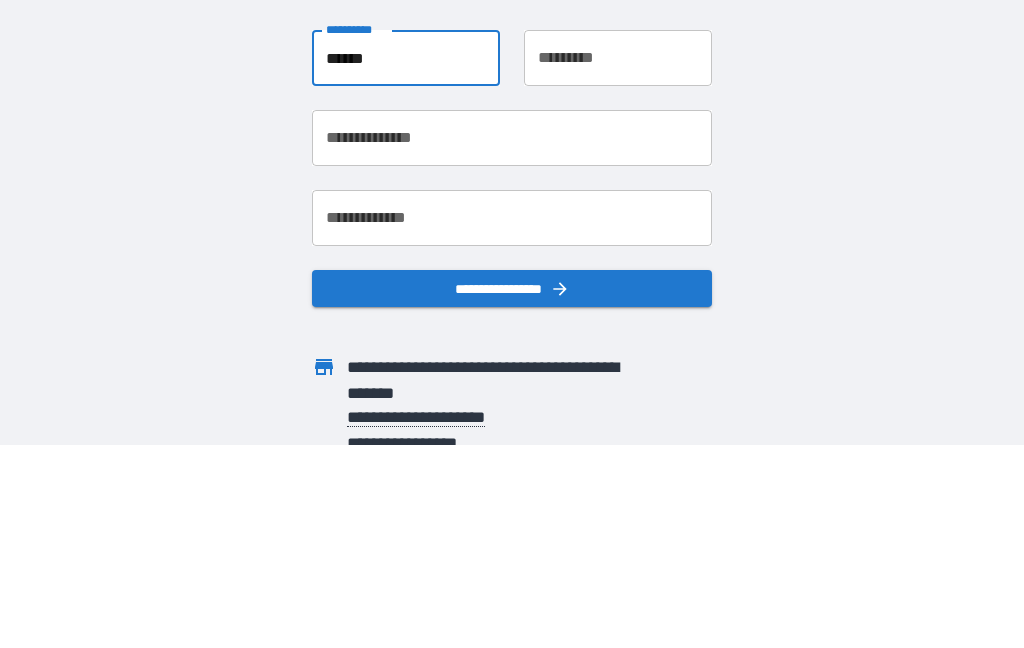 type on "********" 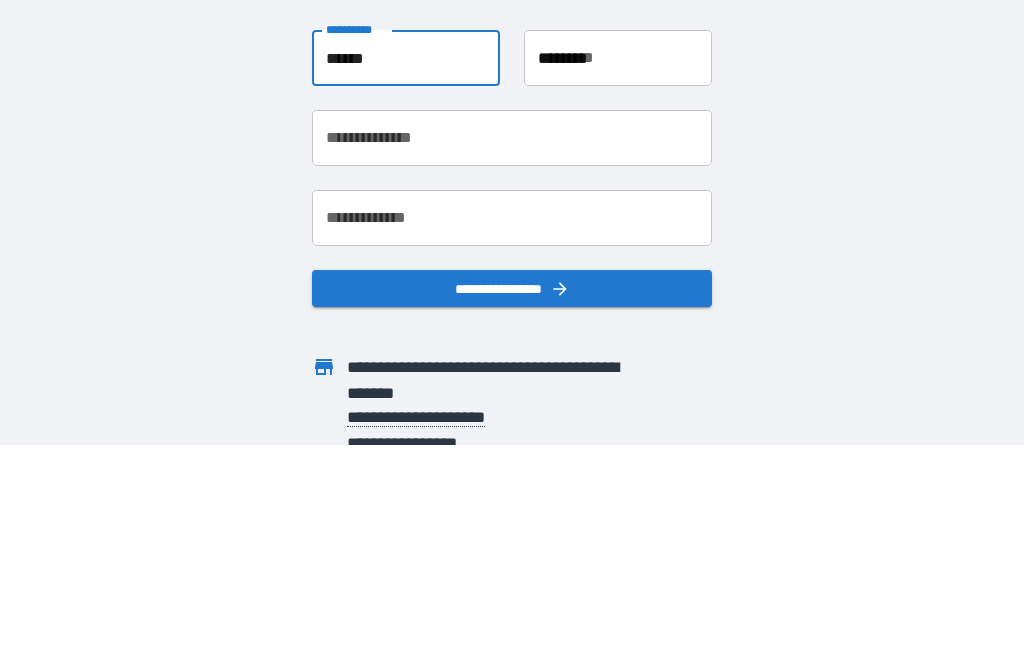 type on "**********" 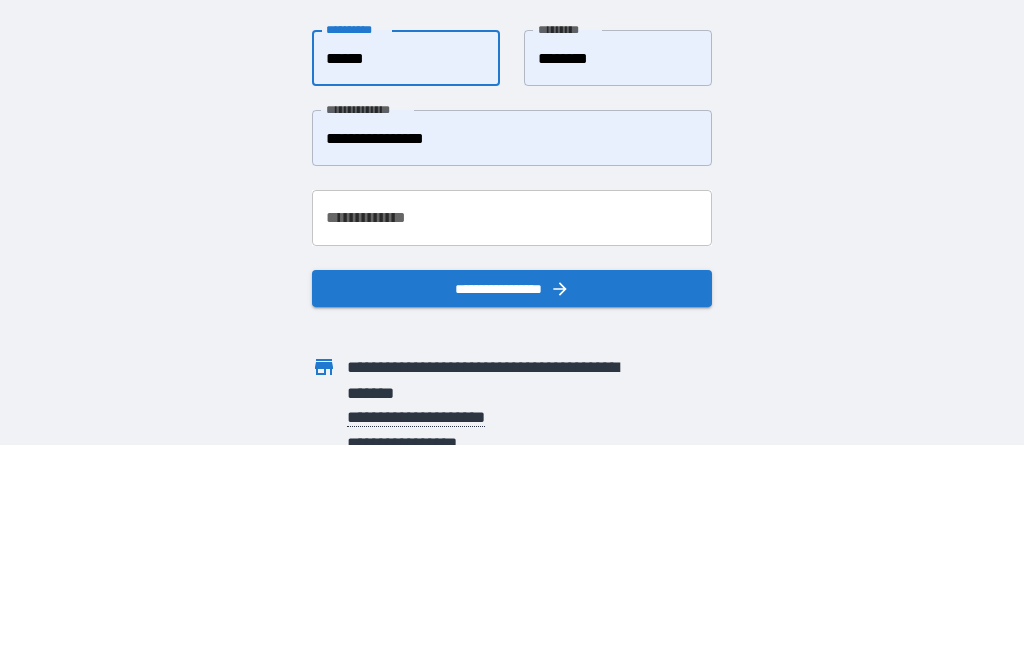 scroll, scrollTop: 80, scrollLeft: 0, axis: vertical 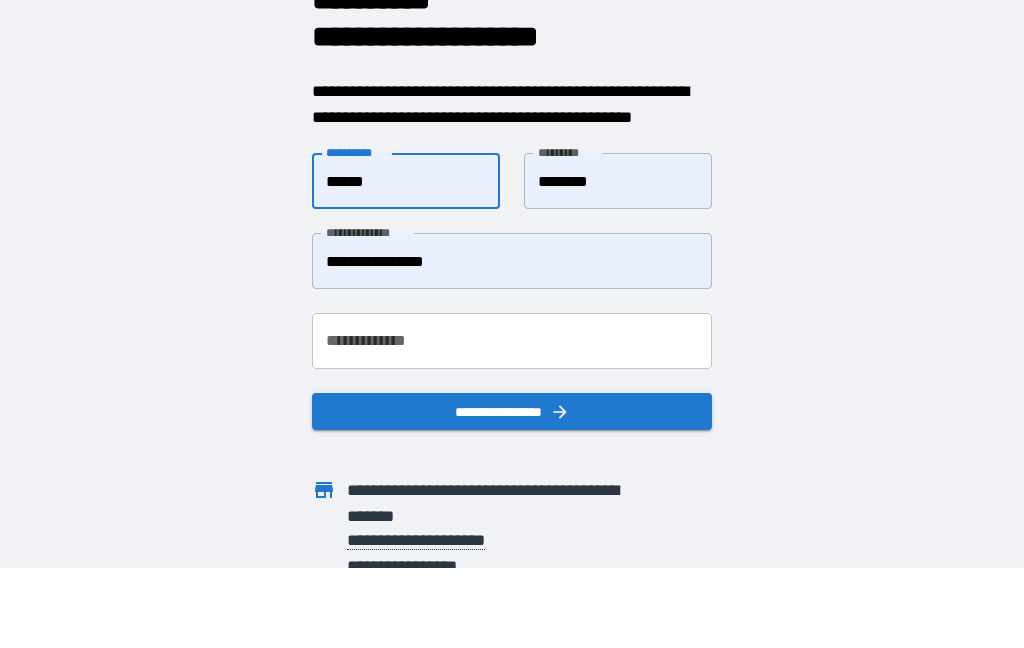 click on "**********" at bounding box center [512, 341] 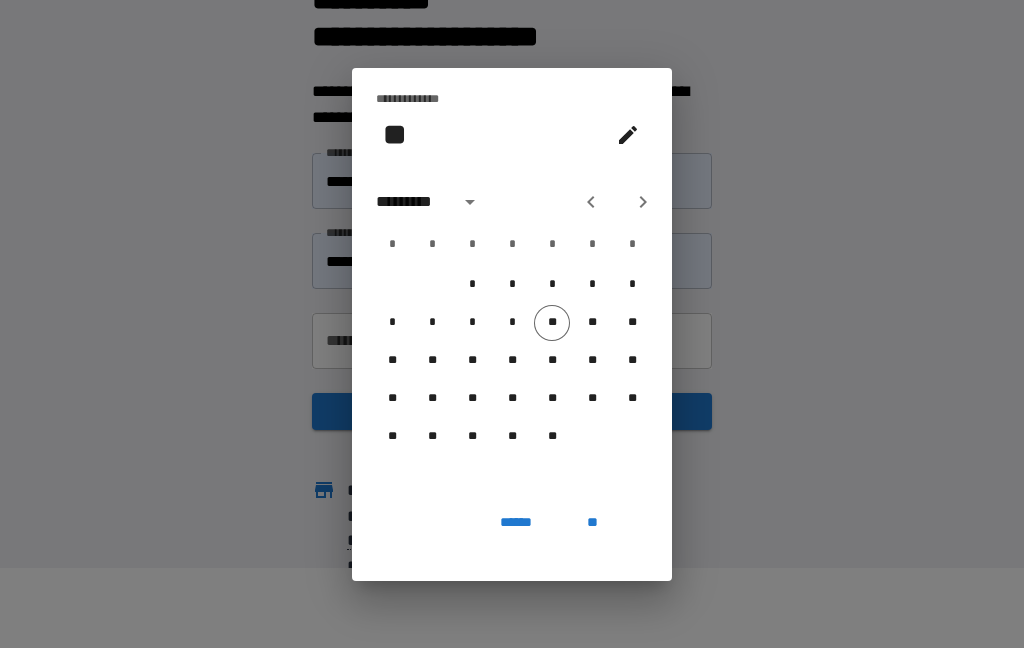 click 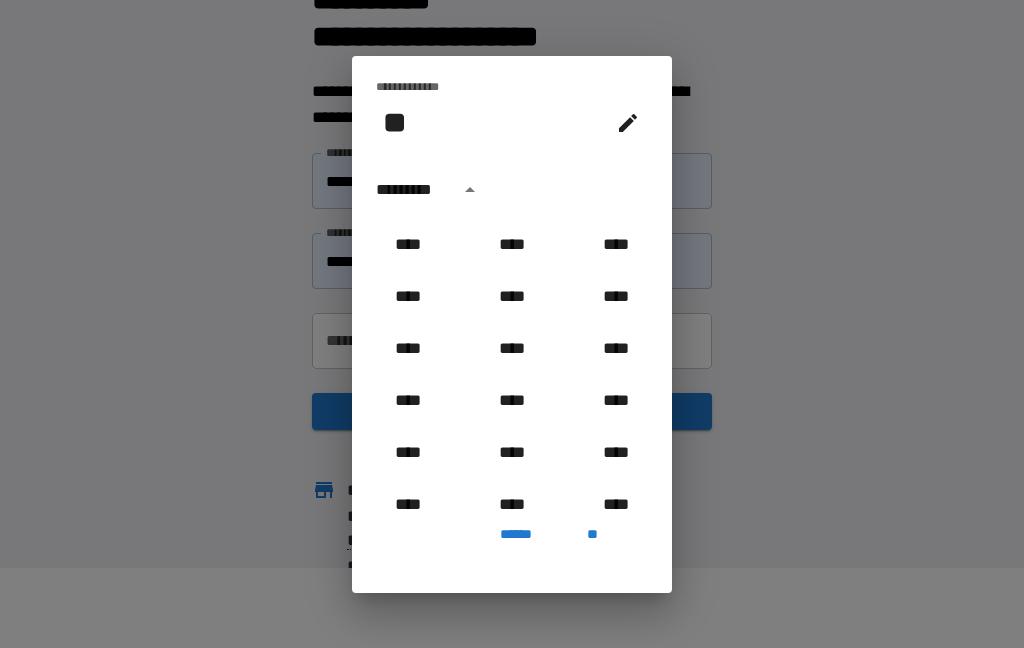 scroll, scrollTop: 978, scrollLeft: 0, axis: vertical 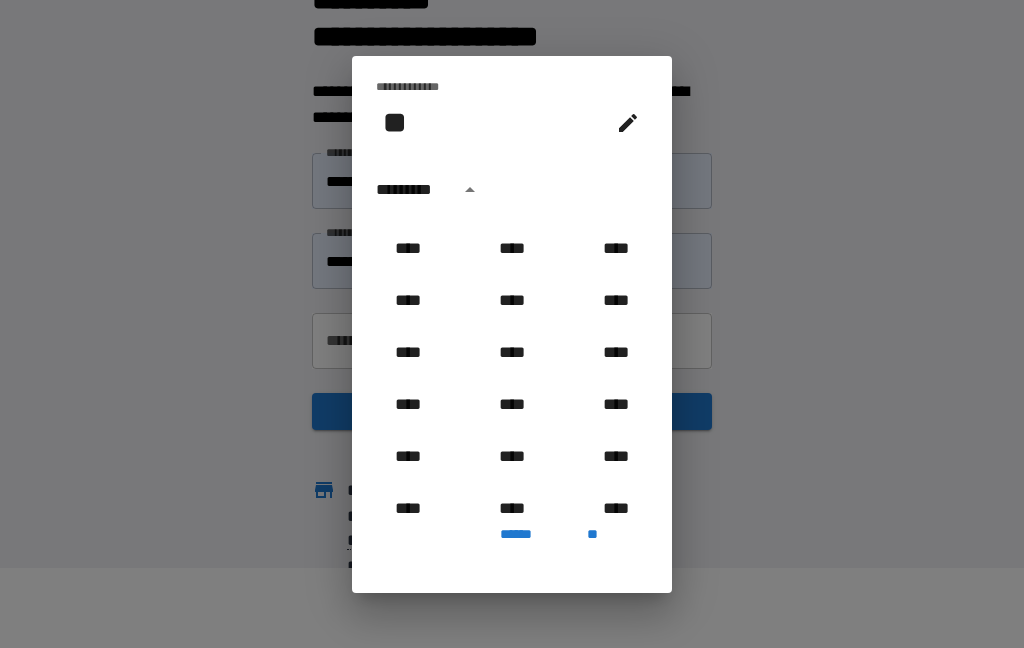 click on "****" at bounding box center (616, 301) 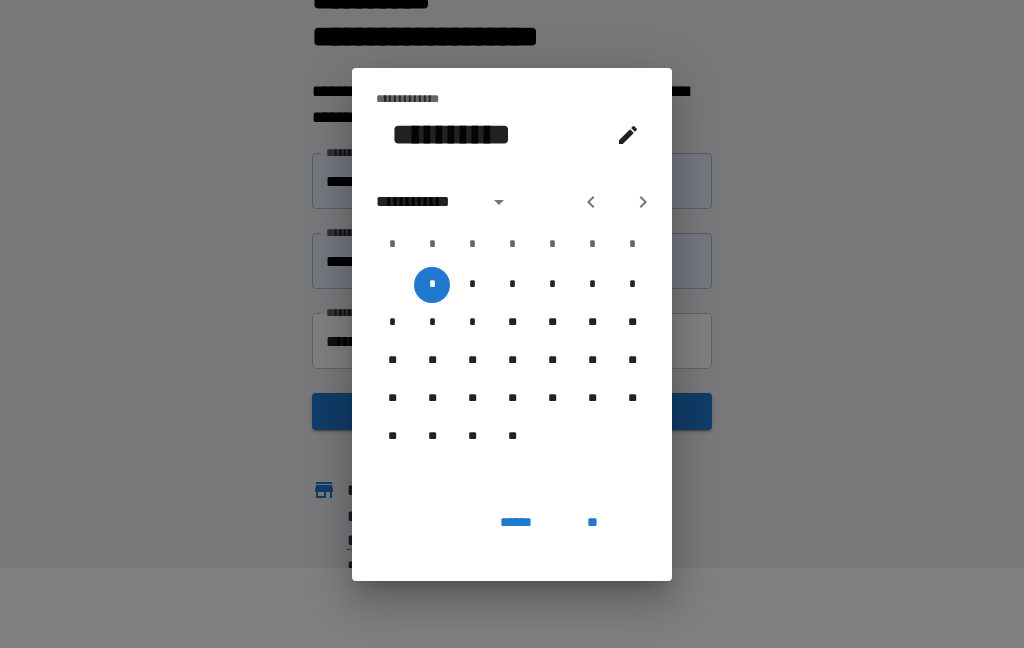 click at bounding box center [643, 202] 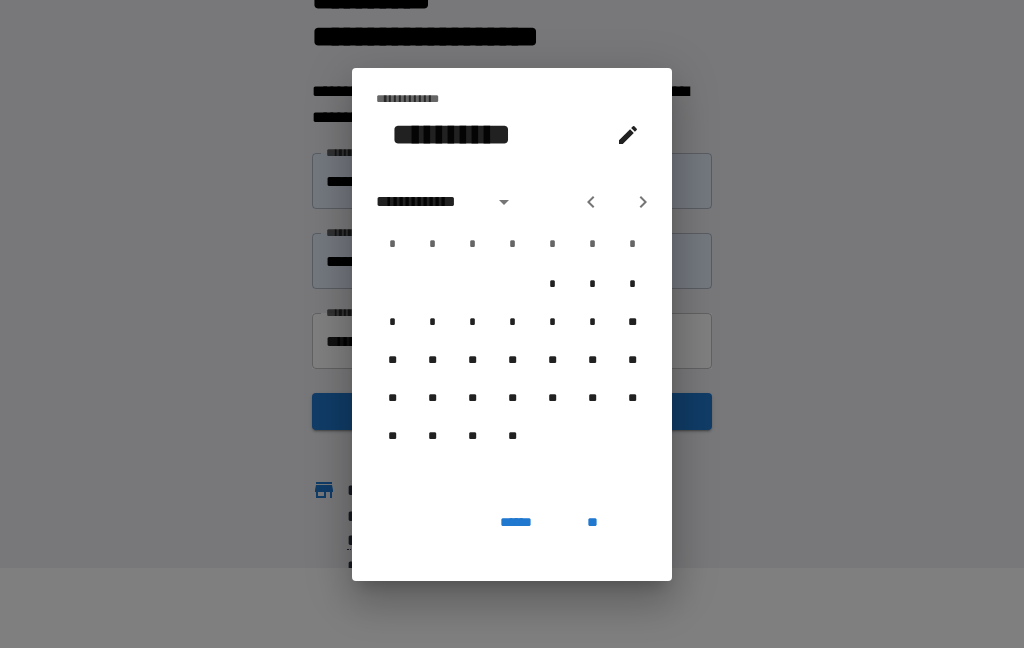 click at bounding box center (643, 202) 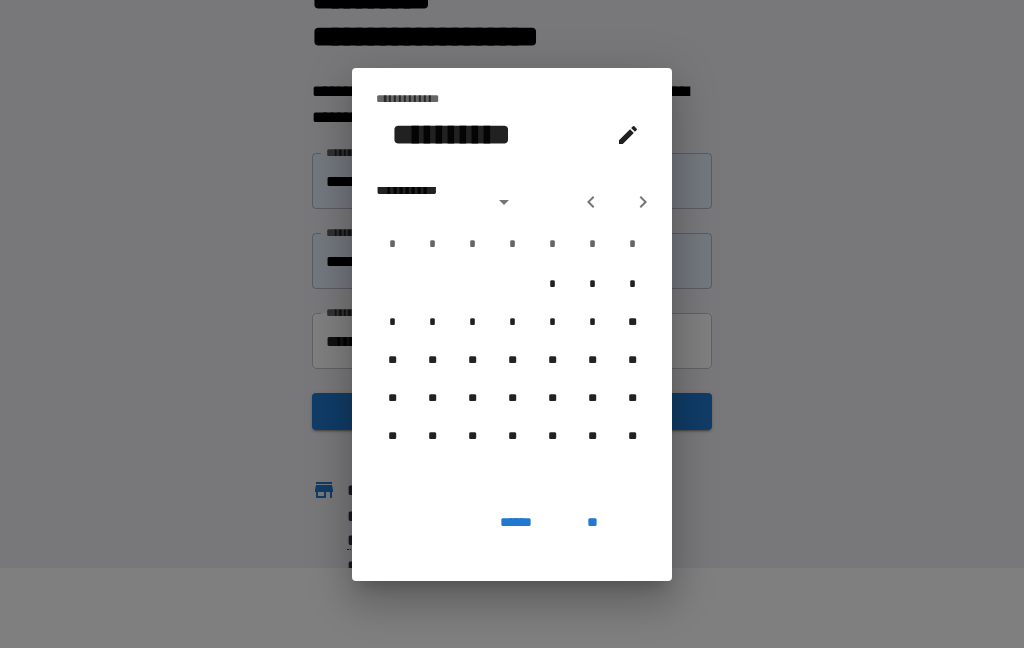 click at bounding box center [643, 202] 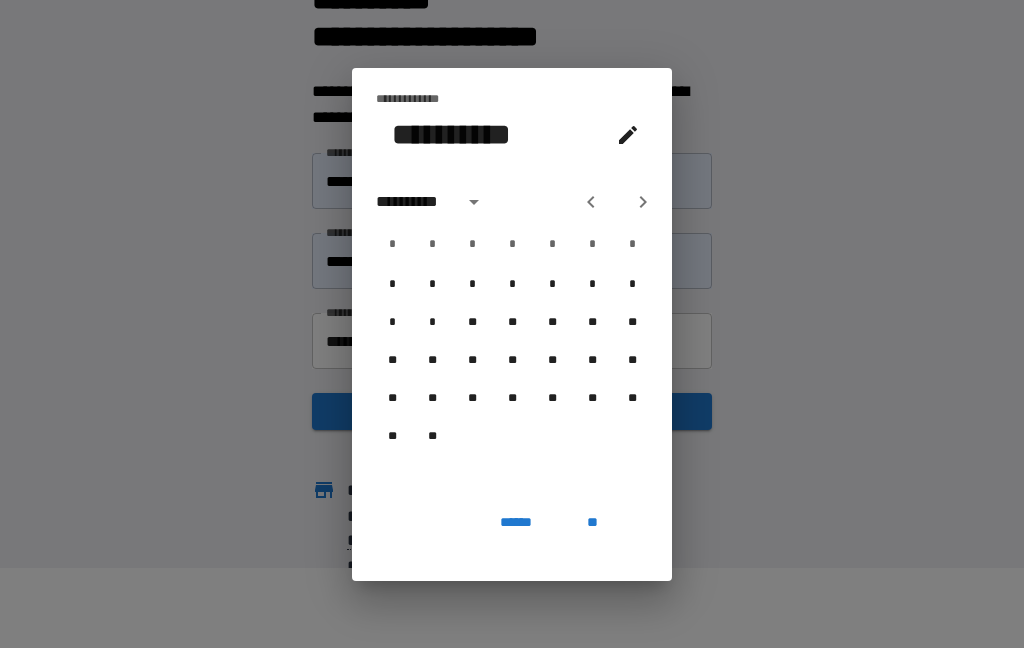 click 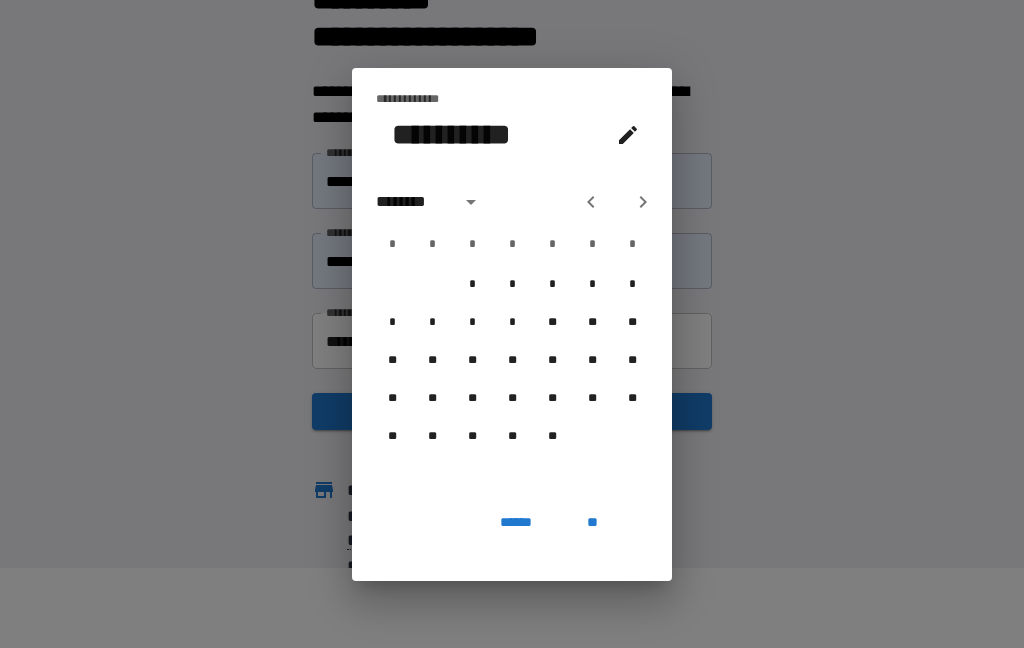 click 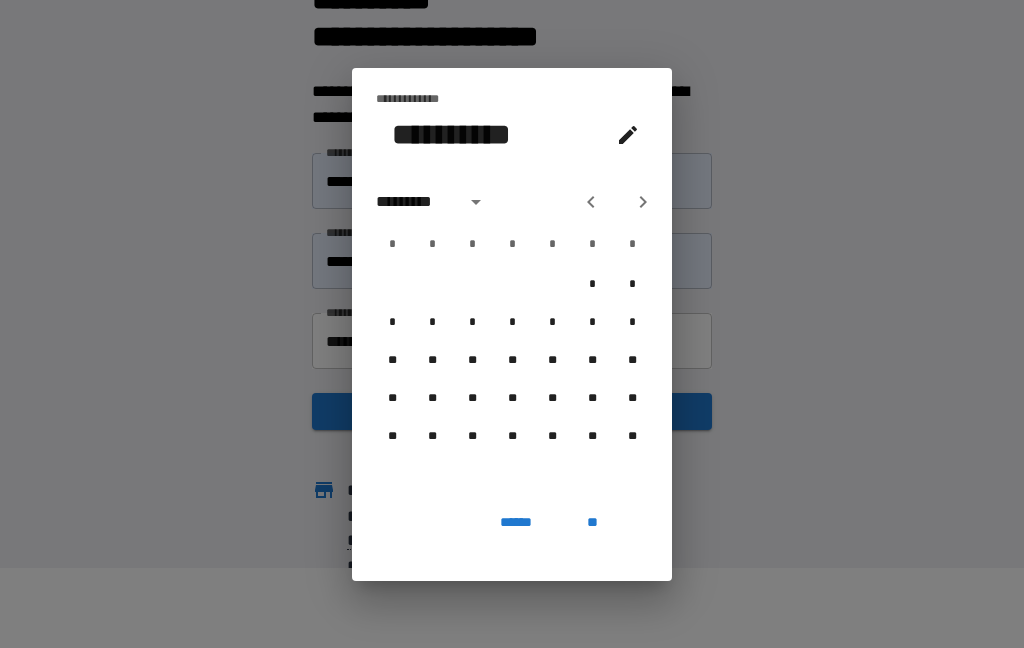 click 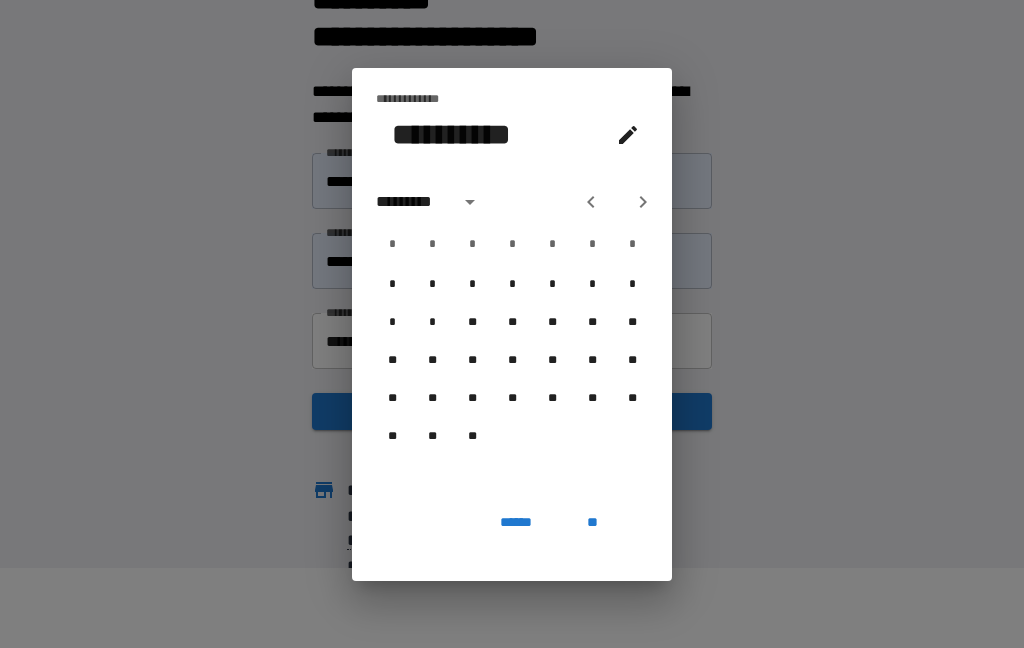 click 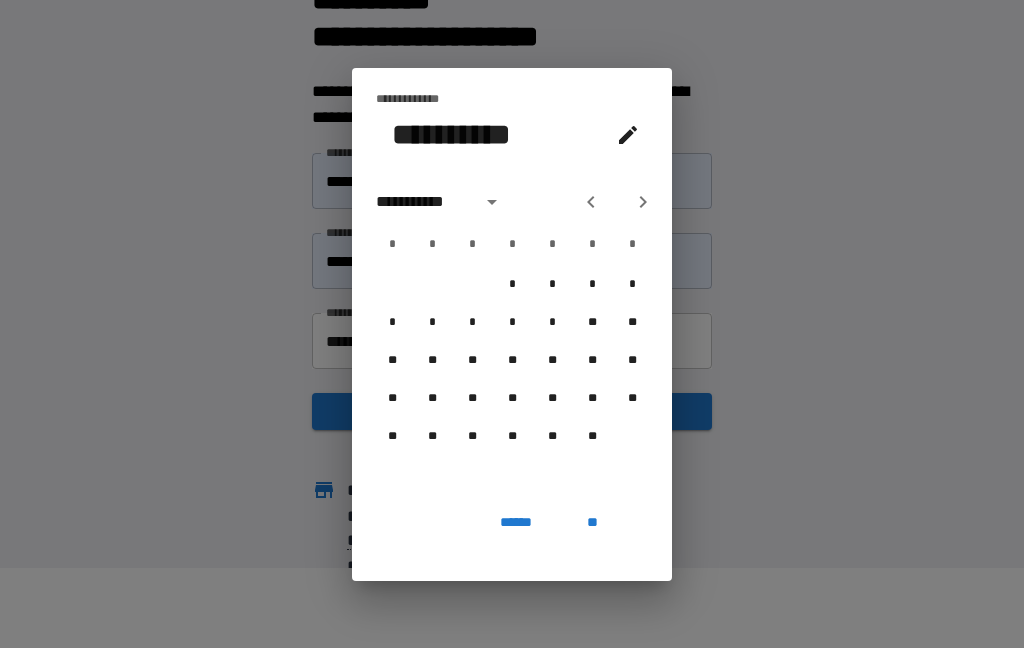 click at bounding box center [643, 202] 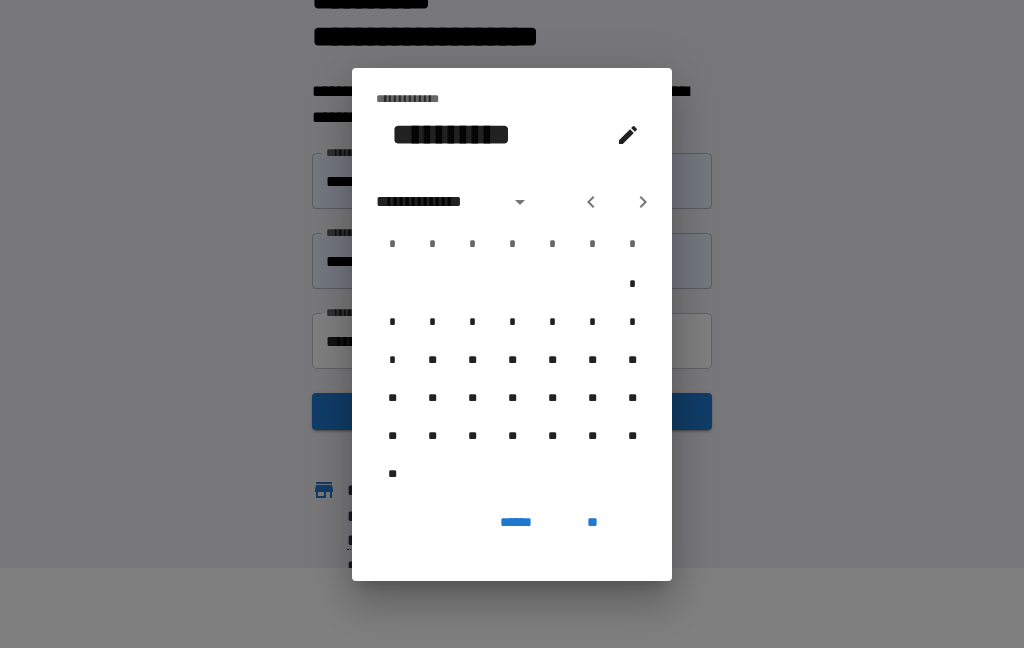 click on "**" at bounding box center (392, 475) 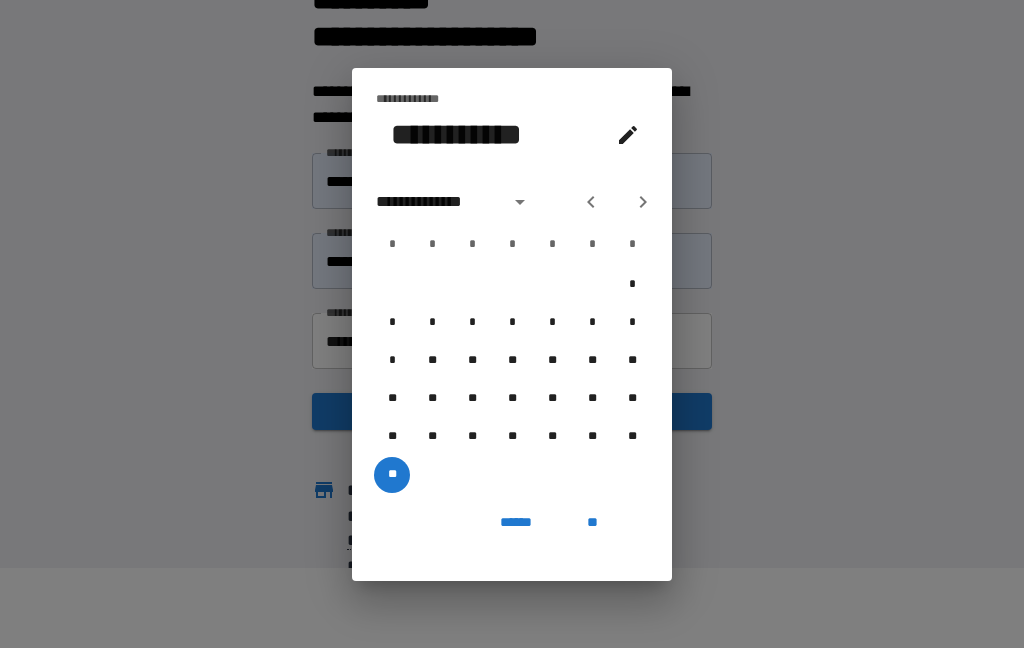 click on "**" at bounding box center [592, 523] 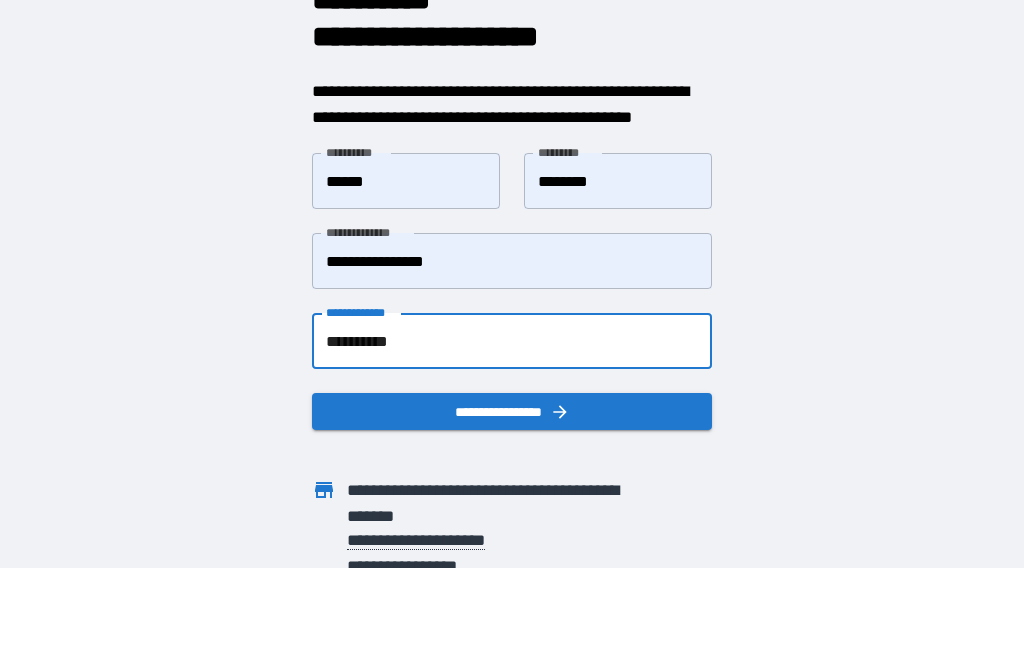 click on "**********" at bounding box center [494, 503] 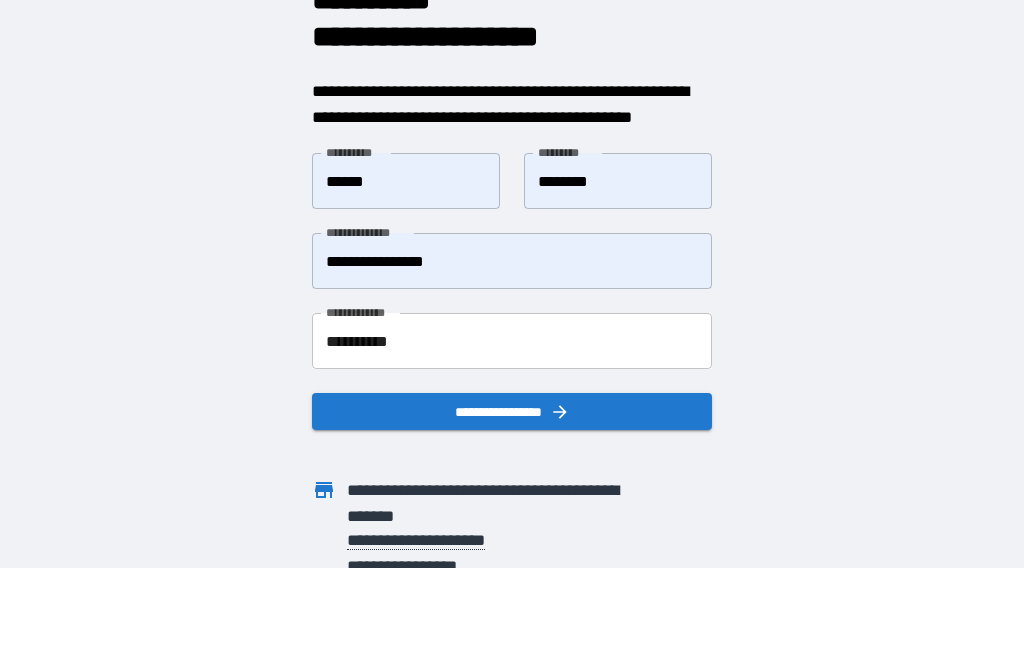 click on "**********" at bounding box center (512, 411) 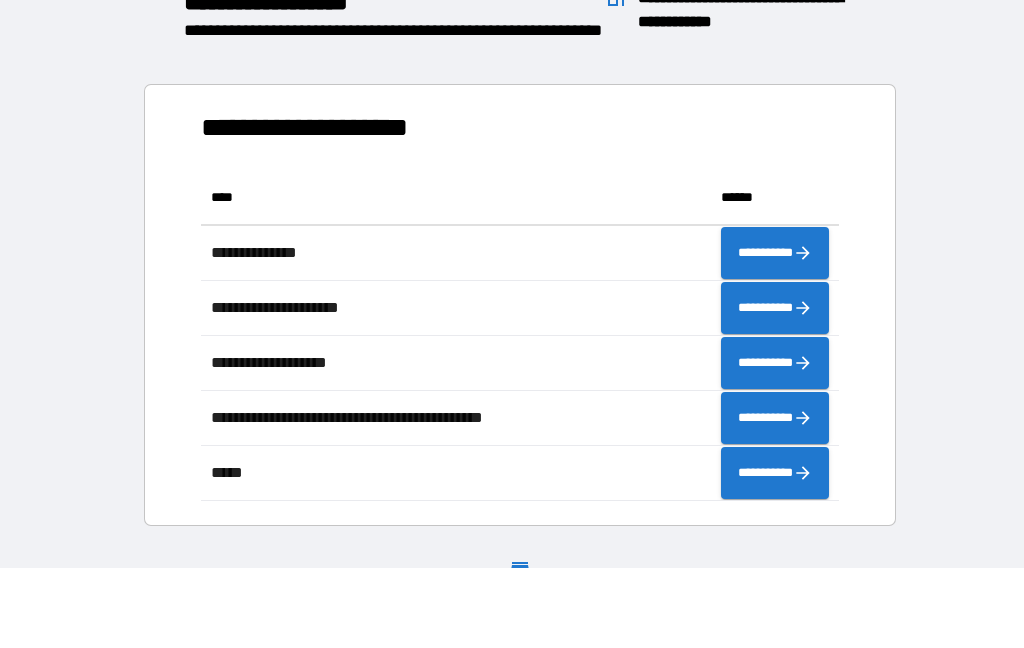 scroll, scrollTop: 331, scrollLeft: 638, axis: both 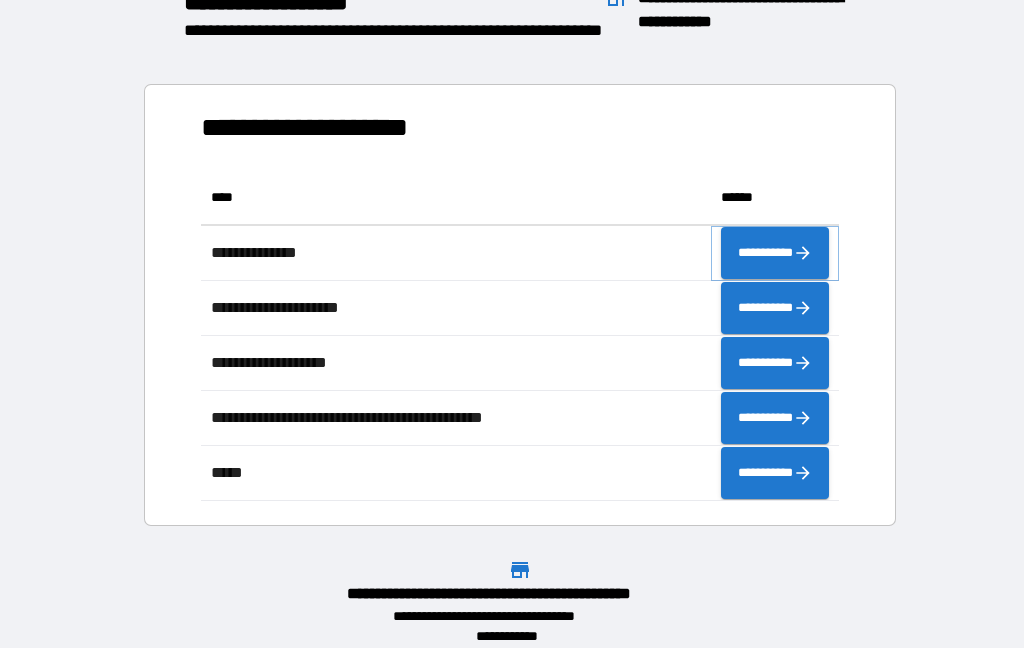 click 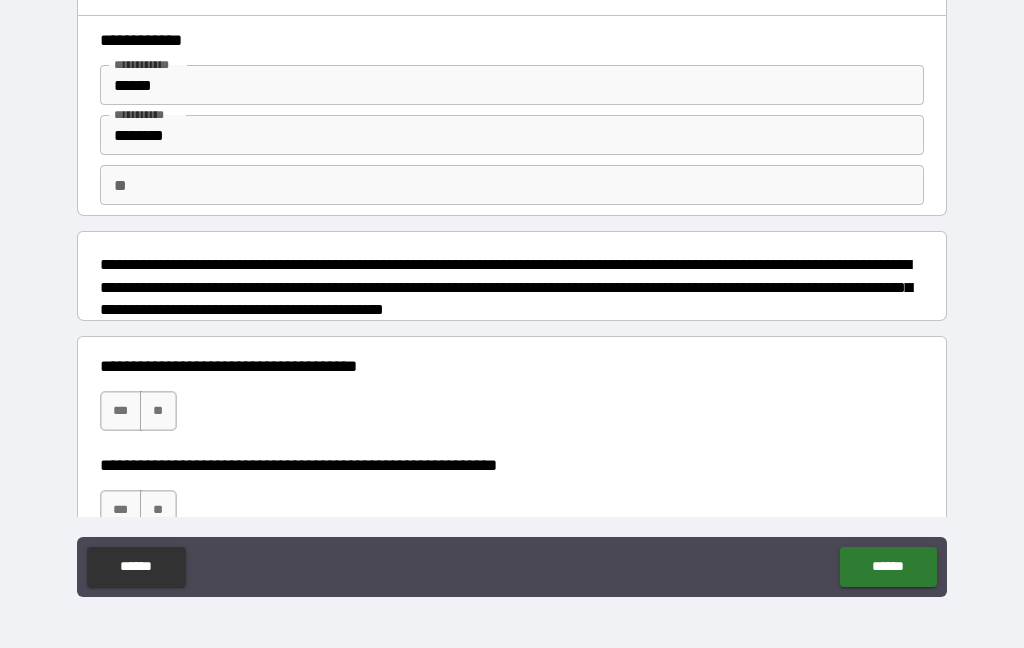 click on "**" at bounding box center [512, 185] 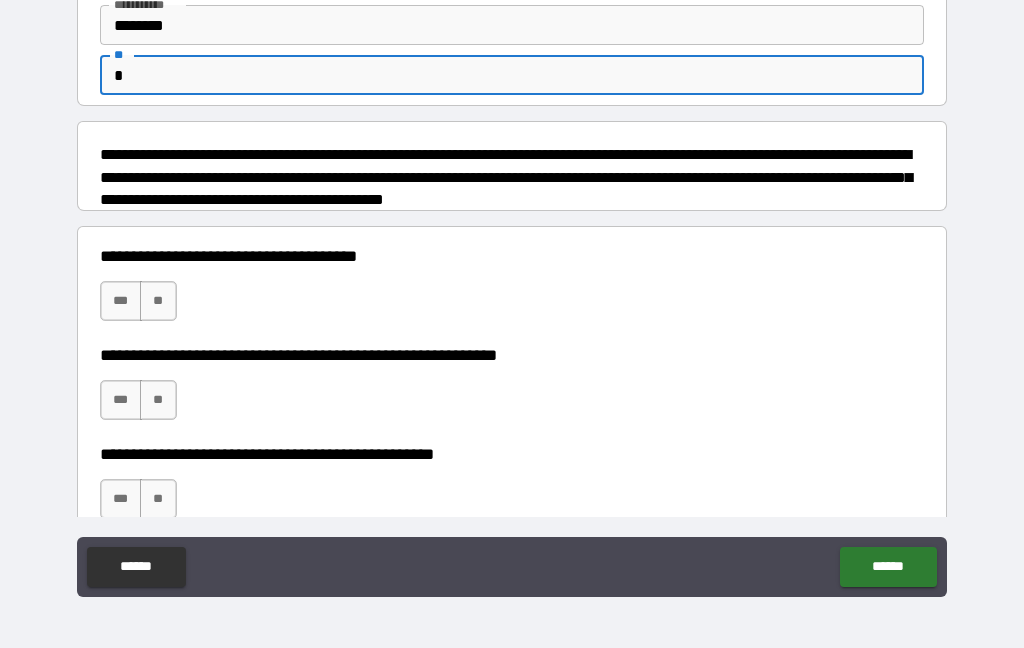 scroll, scrollTop: 108, scrollLeft: 0, axis: vertical 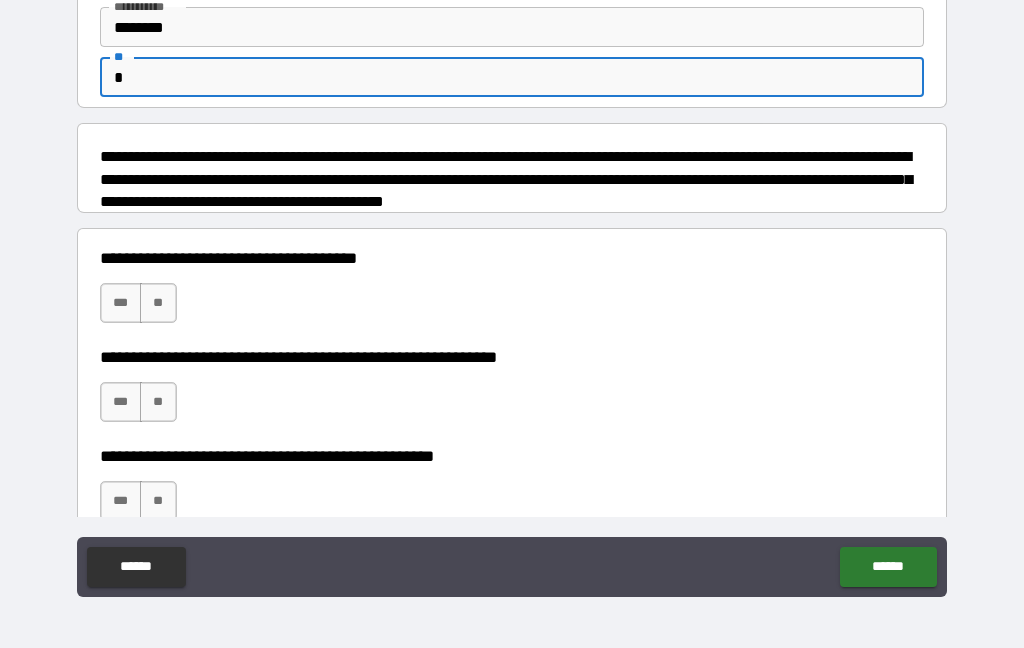 type on "*" 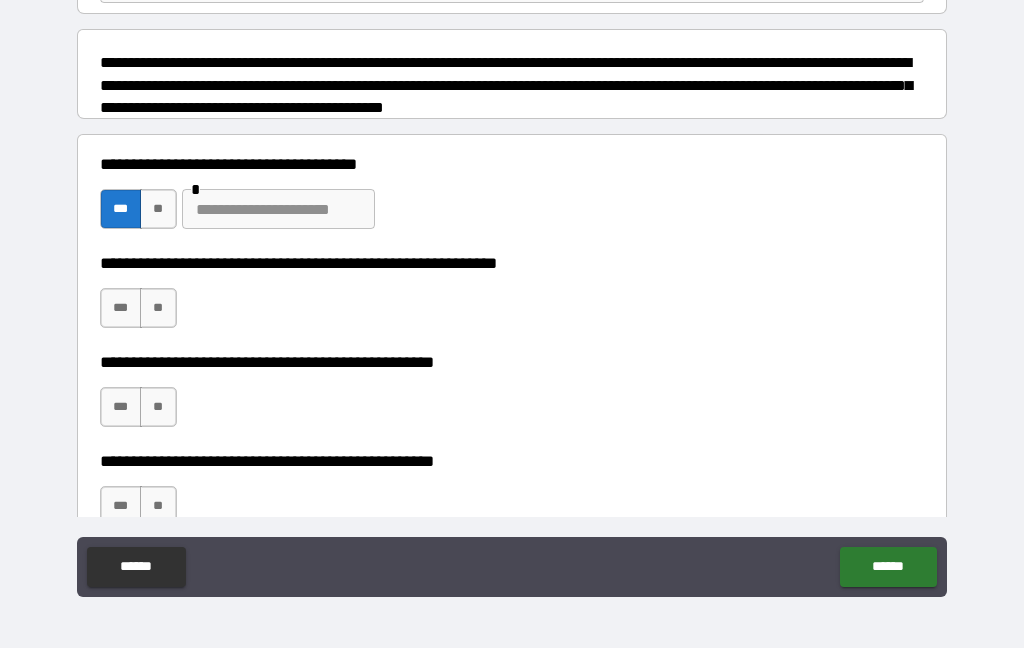 scroll, scrollTop: 198, scrollLeft: 0, axis: vertical 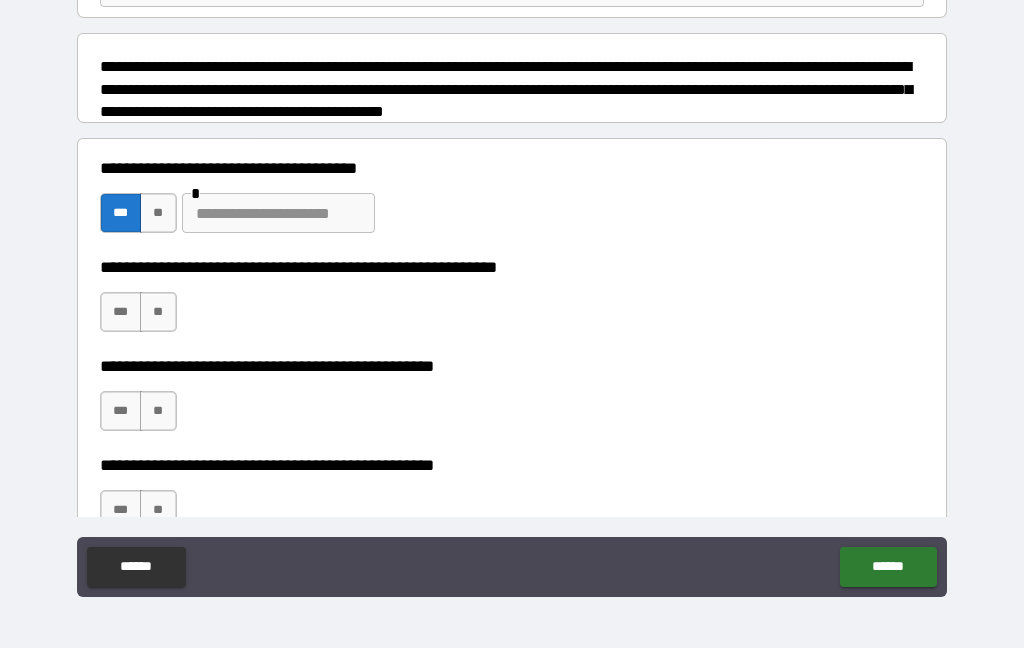 click on "**" at bounding box center [158, 213] 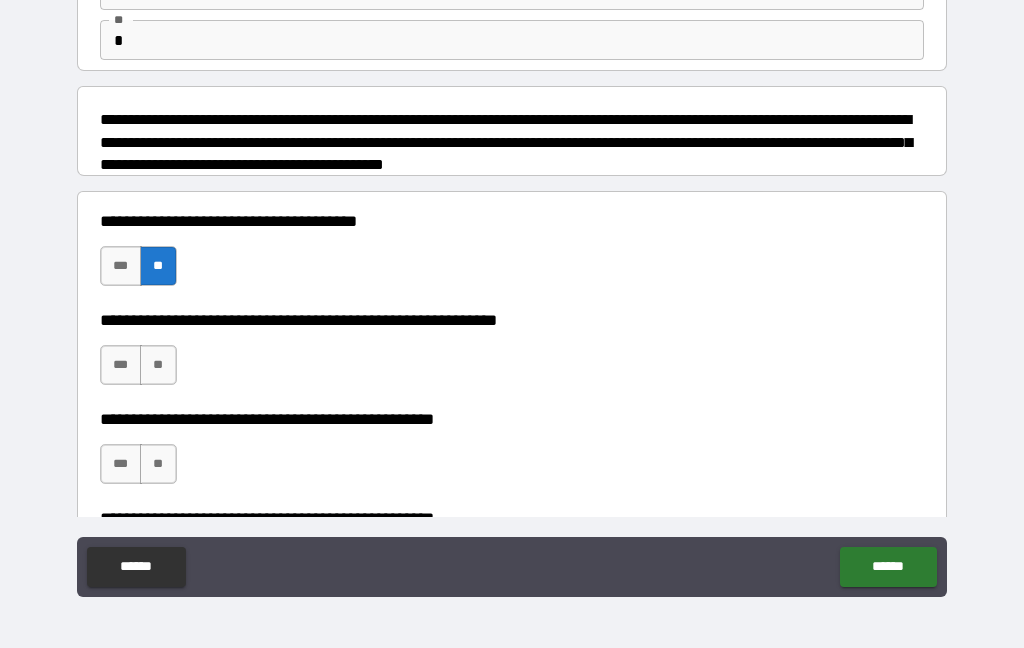 scroll, scrollTop: 142, scrollLeft: 0, axis: vertical 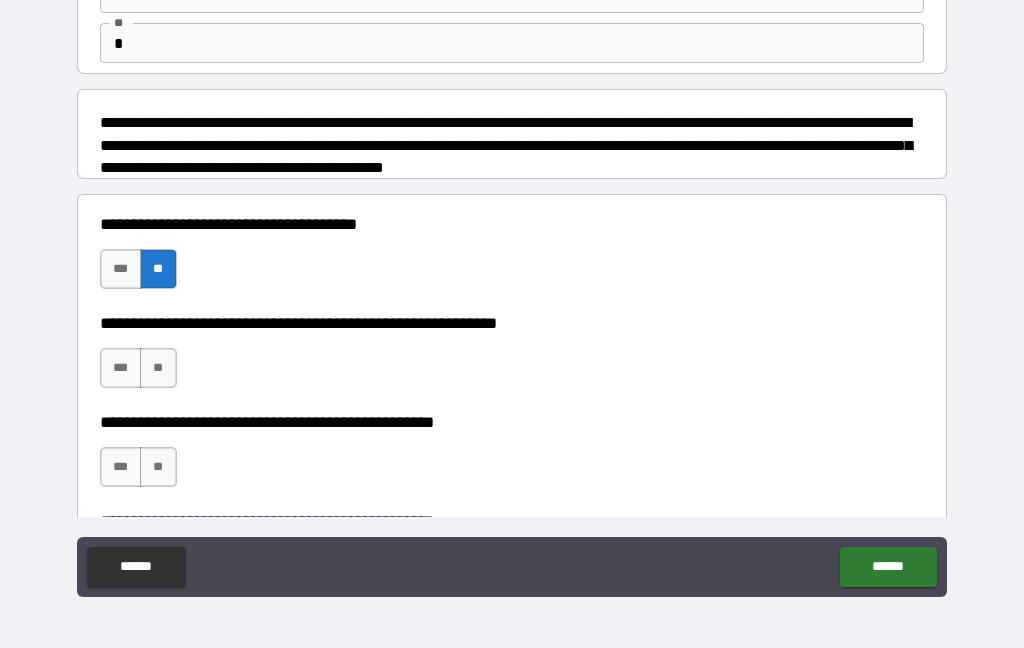 click on "***" at bounding box center [121, 269] 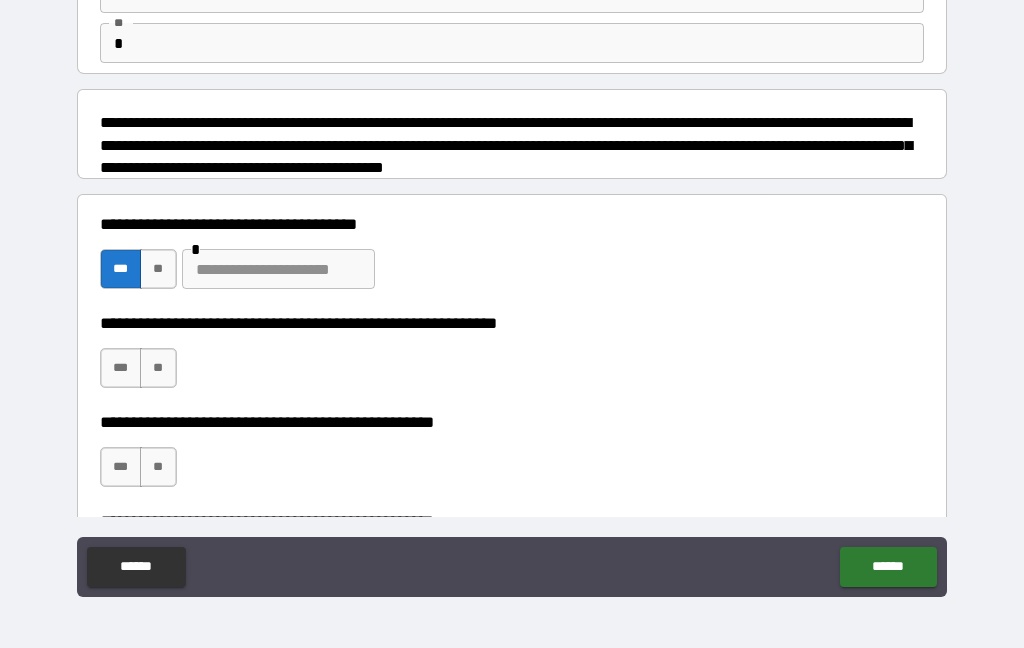 click at bounding box center (278, 269) 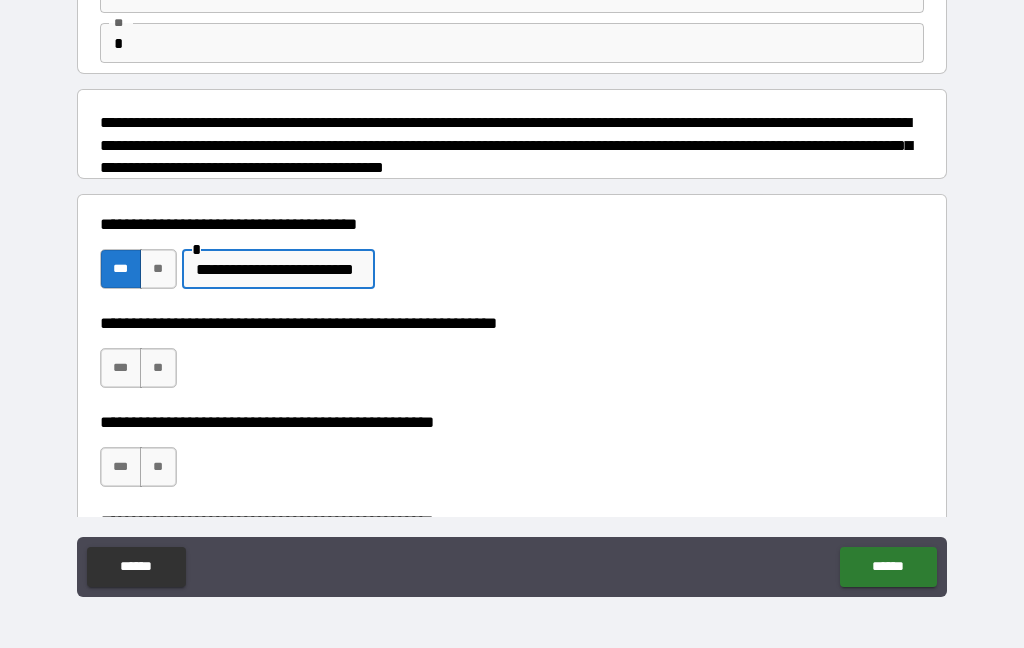 type on "**********" 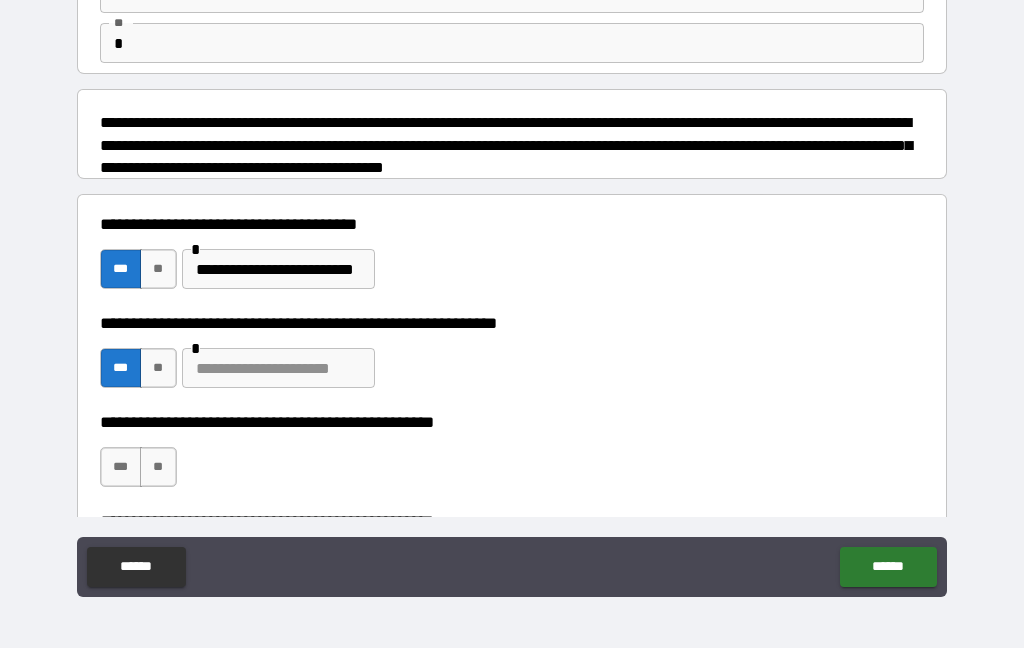 click at bounding box center [278, 368] 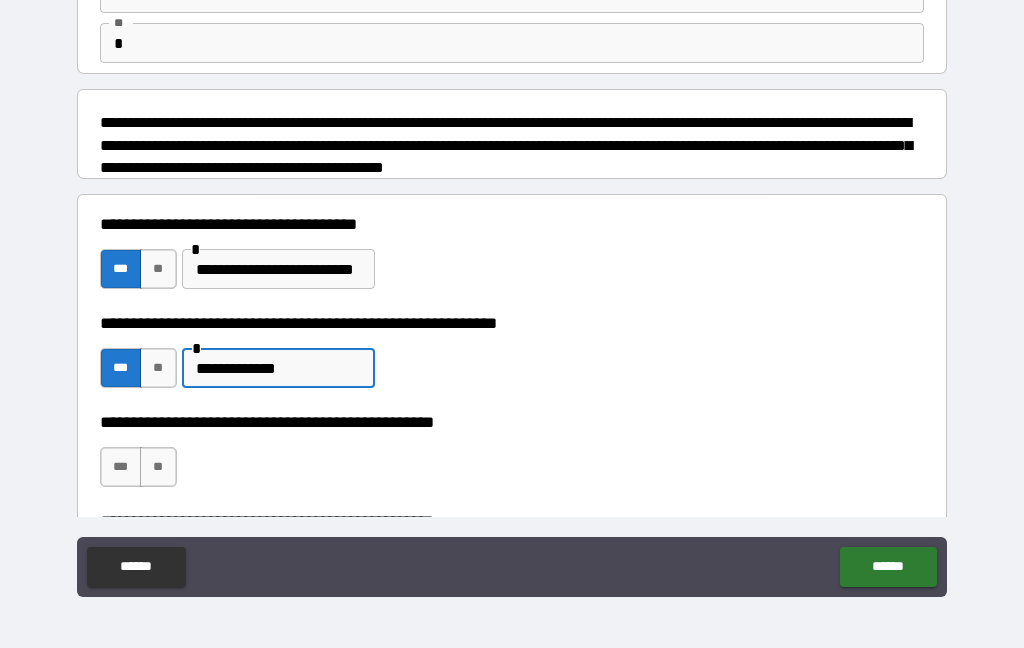 click on "**********" at bounding box center [278, 368] 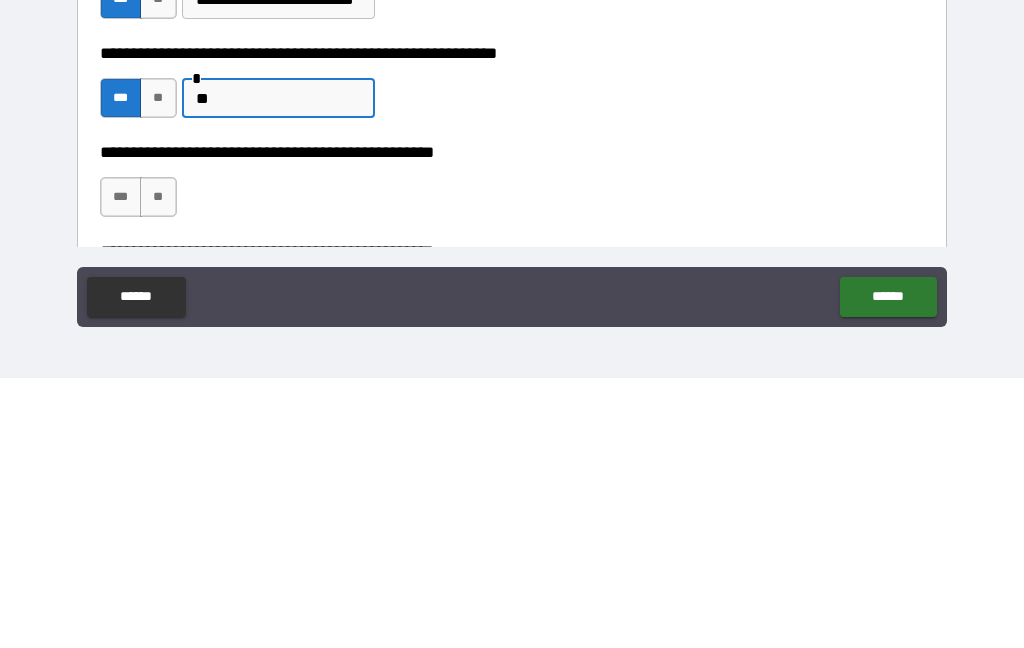 type on "*" 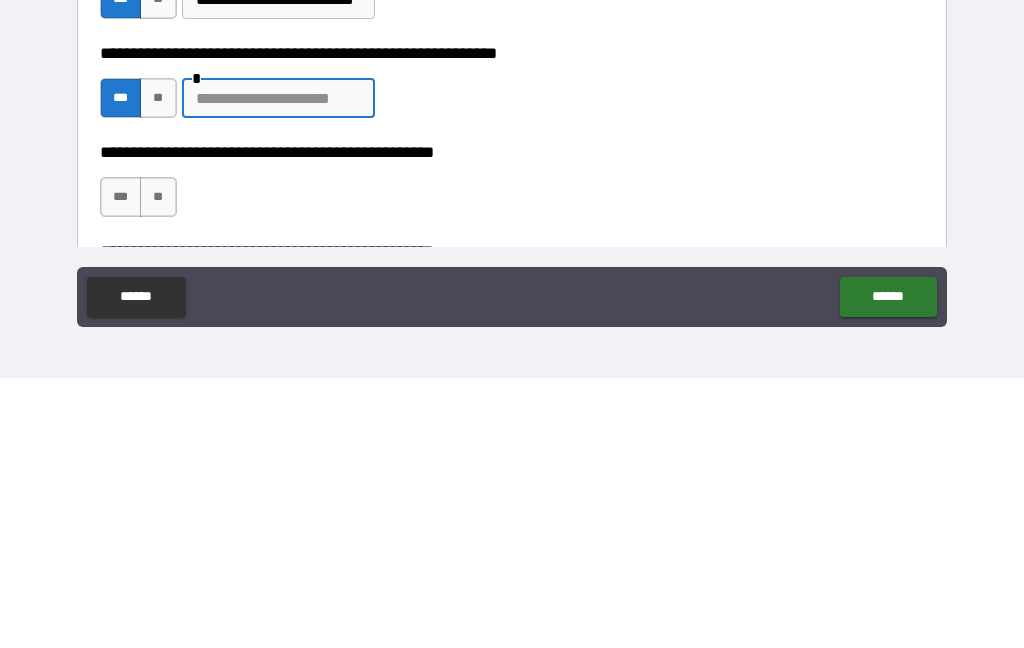 click at bounding box center (278, 368) 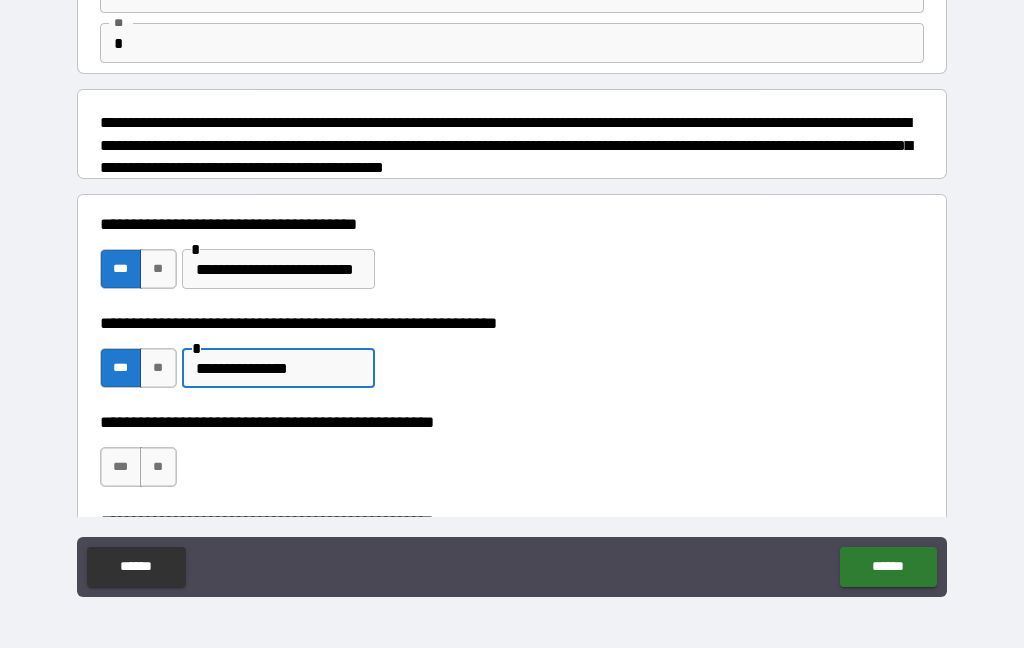 click on "**********" at bounding box center (278, 368) 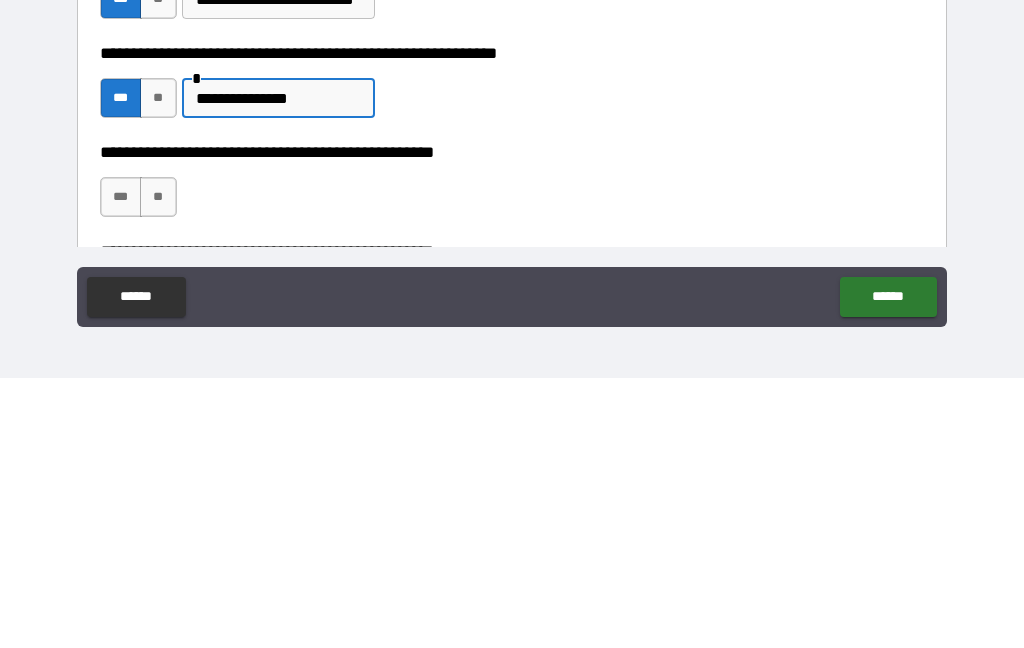 click on "**********" at bounding box center (278, 368) 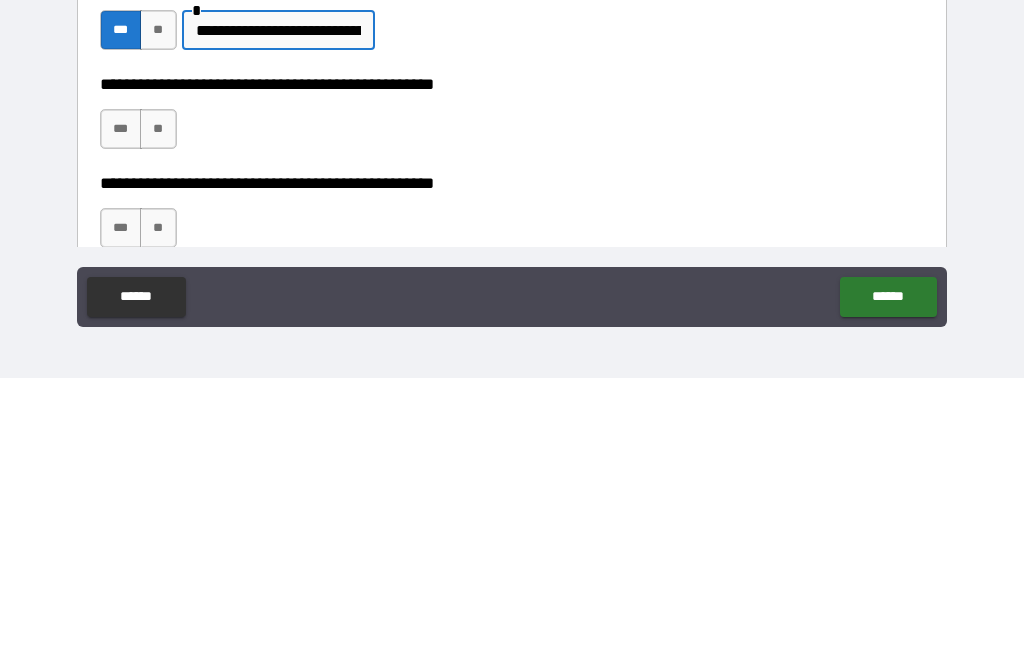 scroll, scrollTop: 212, scrollLeft: 0, axis: vertical 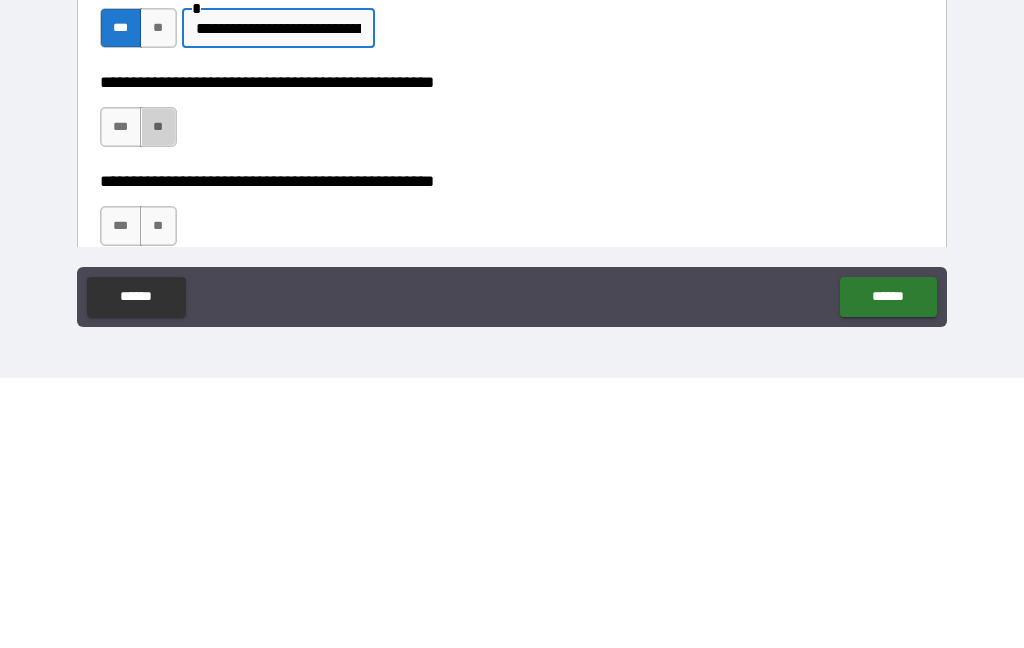 type on "**********" 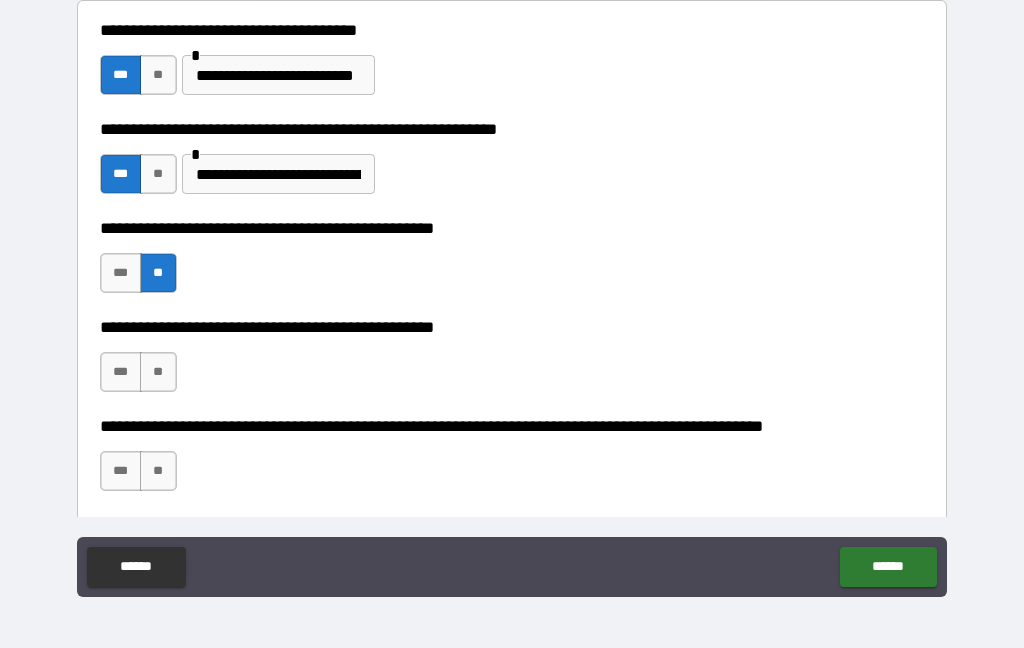 scroll, scrollTop: 391, scrollLeft: 0, axis: vertical 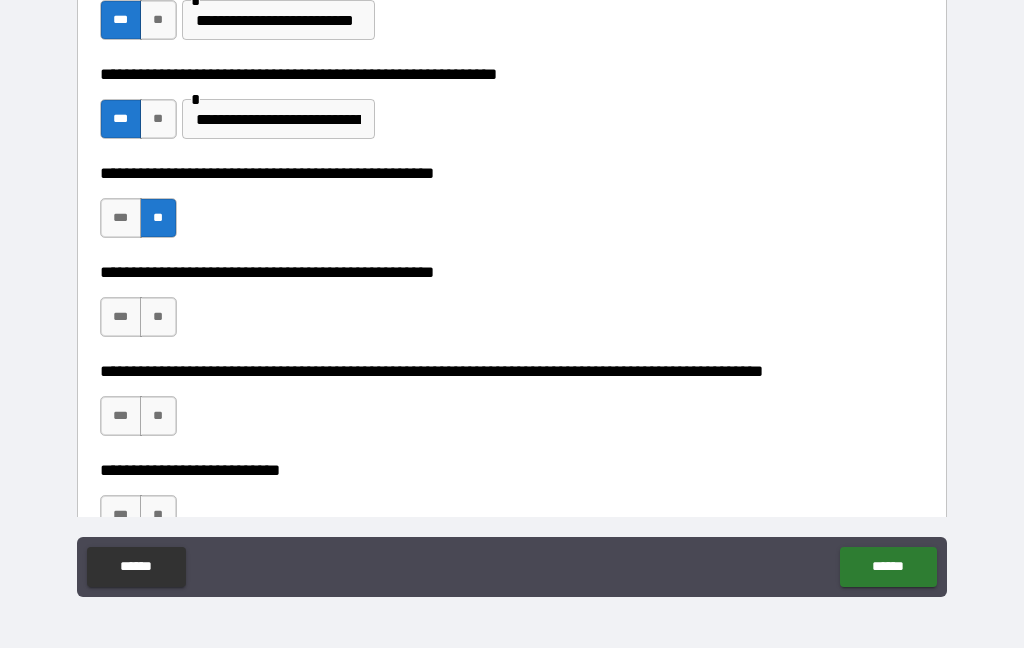 click on "**" at bounding box center (158, 317) 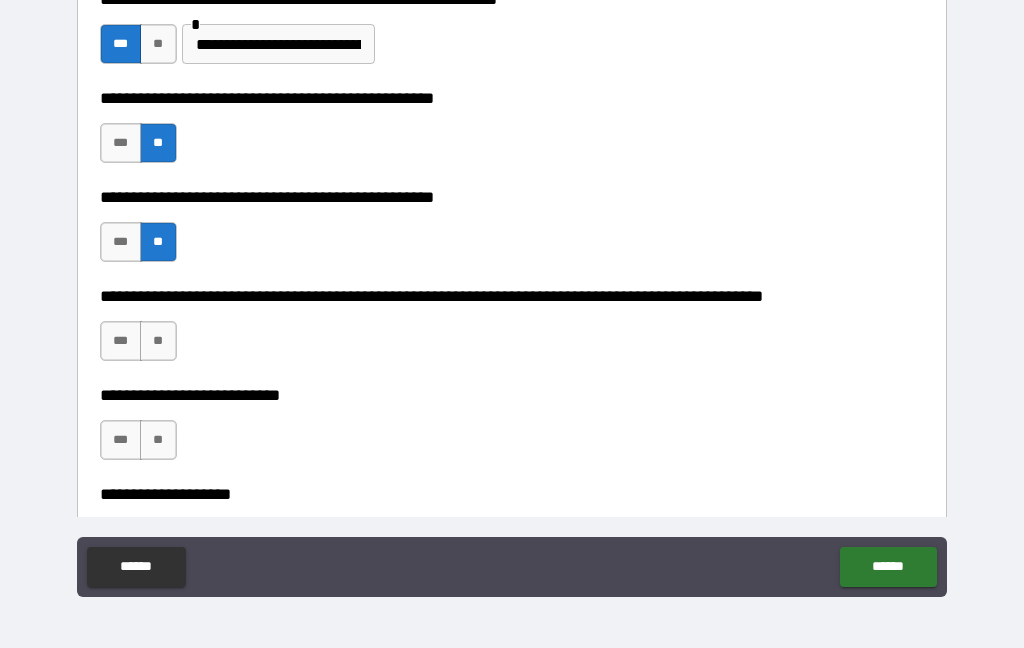 scroll, scrollTop: 468, scrollLeft: 0, axis: vertical 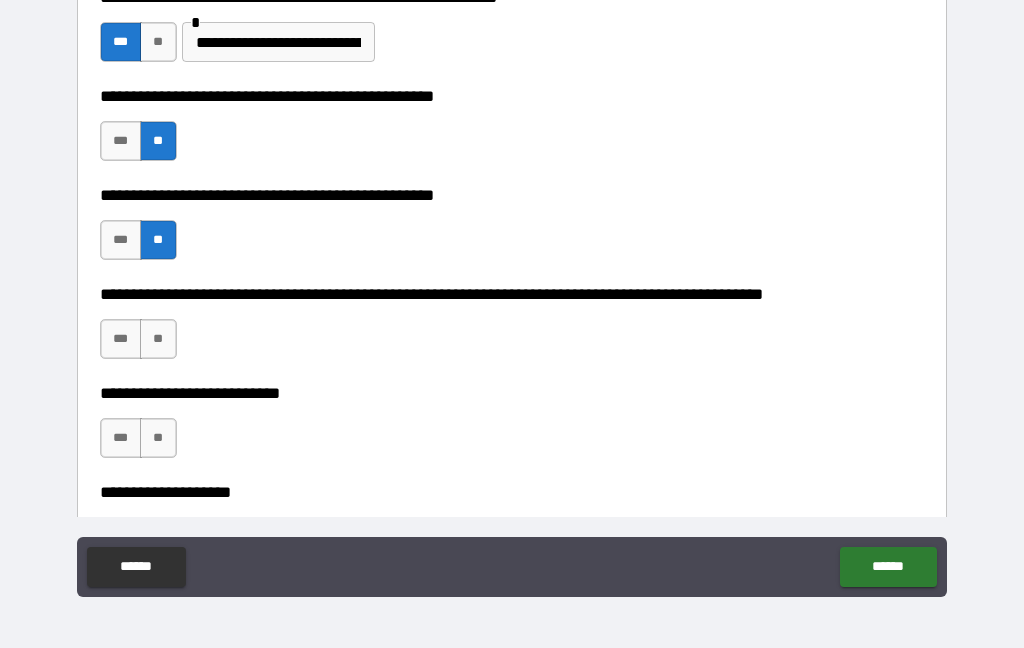 click on "**" at bounding box center (158, 339) 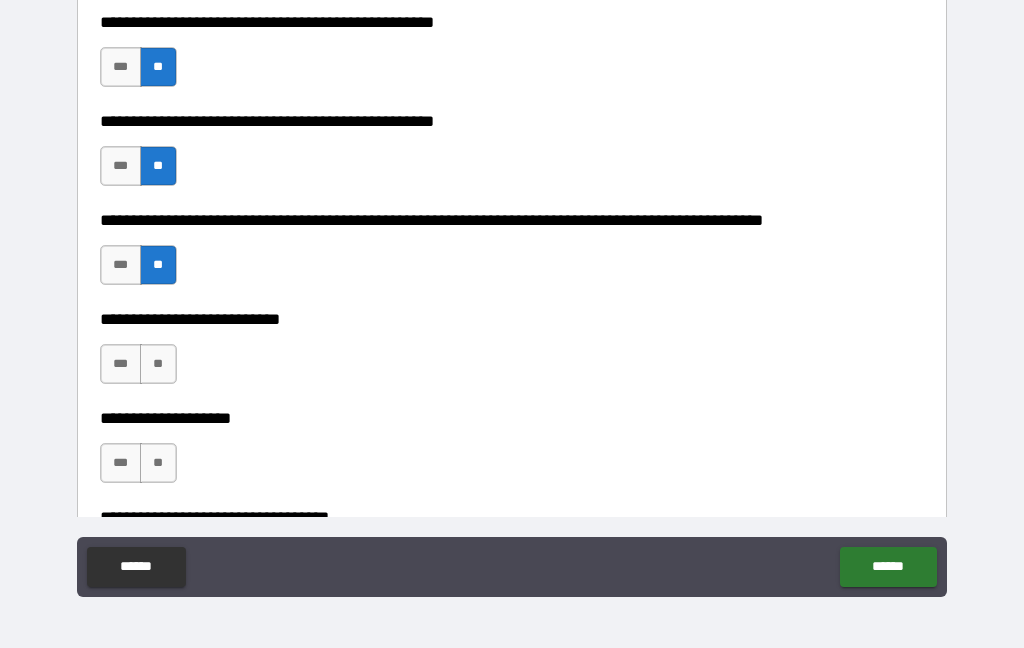 scroll, scrollTop: 545, scrollLeft: 0, axis: vertical 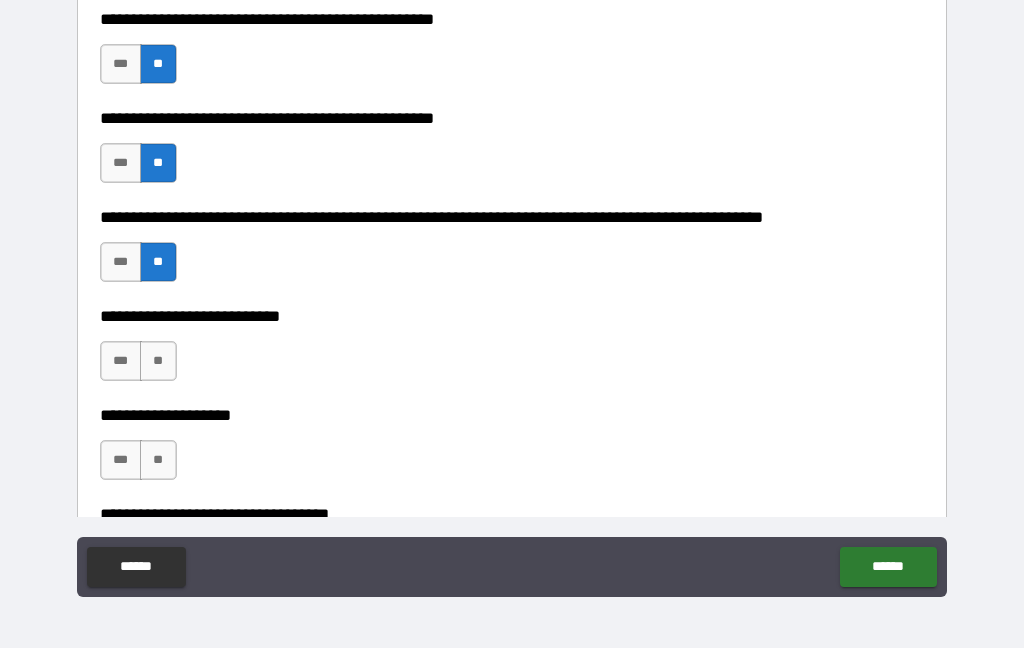 click on "**" at bounding box center [158, 361] 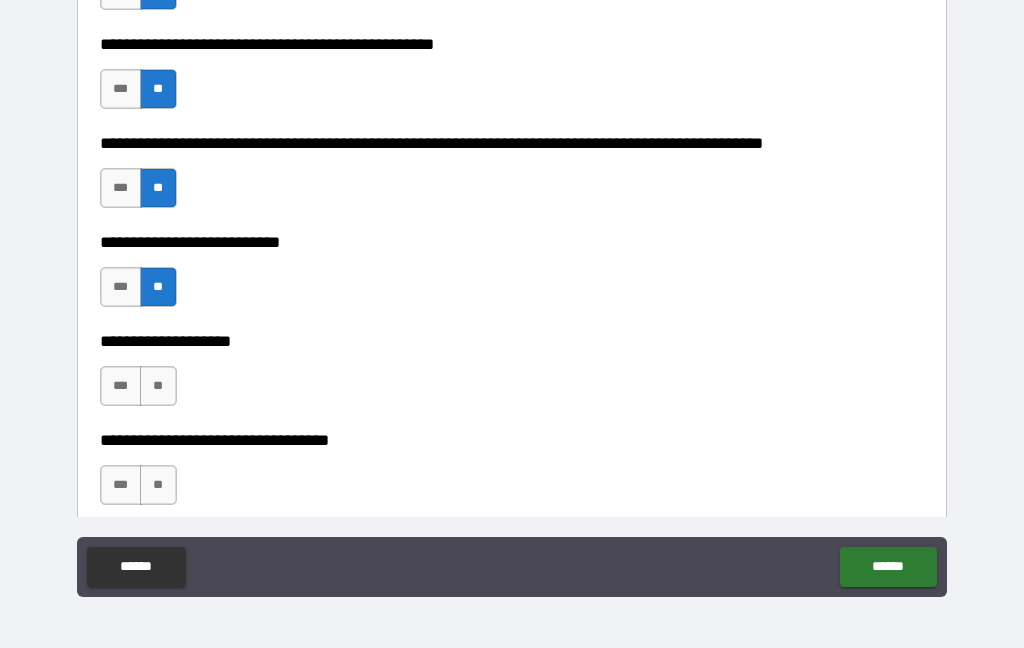 scroll, scrollTop: 639, scrollLeft: 0, axis: vertical 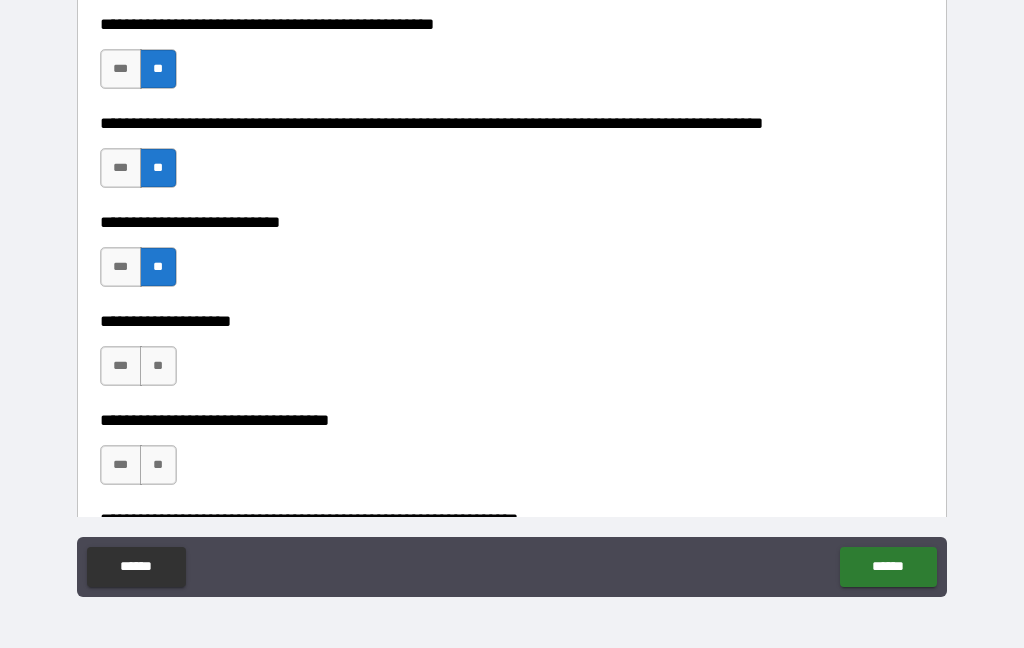 click on "**" at bounding box center [158, 366] 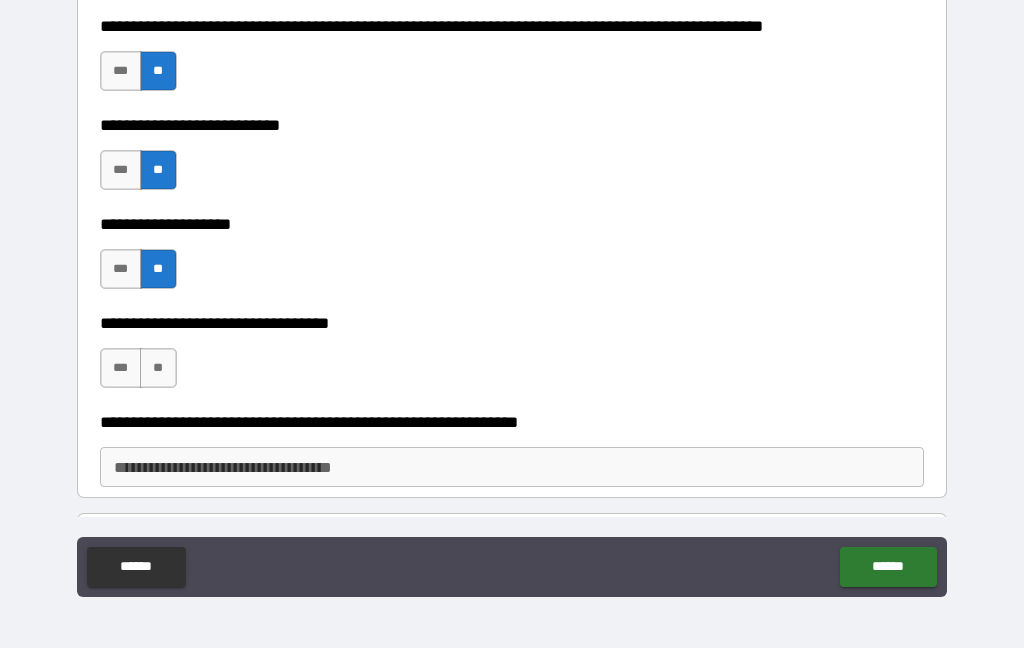 scroll, scrollTop: 744, scrollLeft: 0, axis: vertical 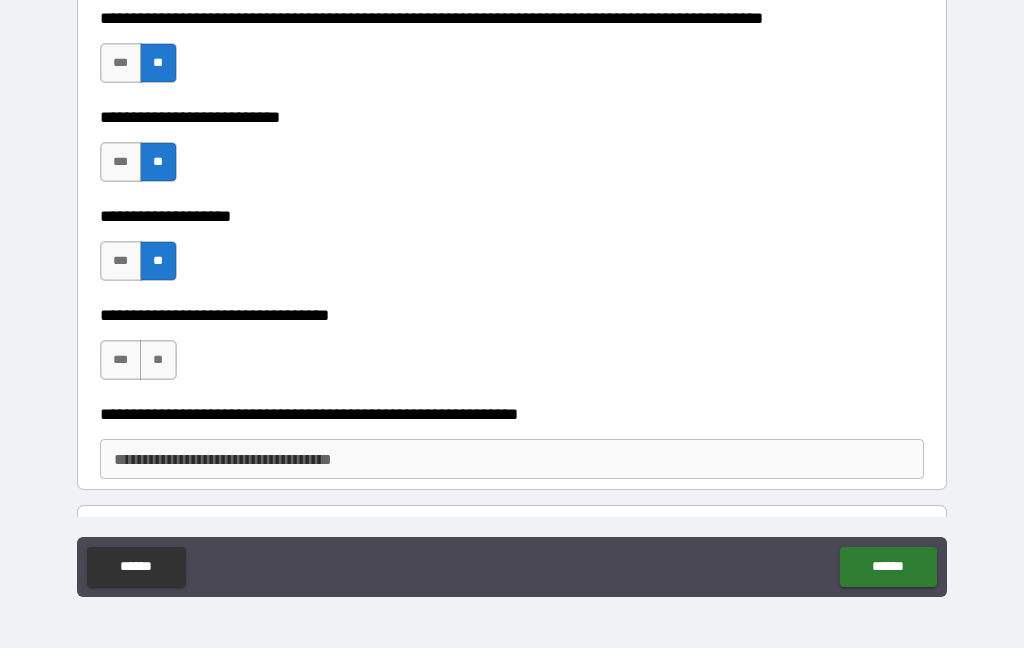 click on "**" at bounding box center (158, 360) 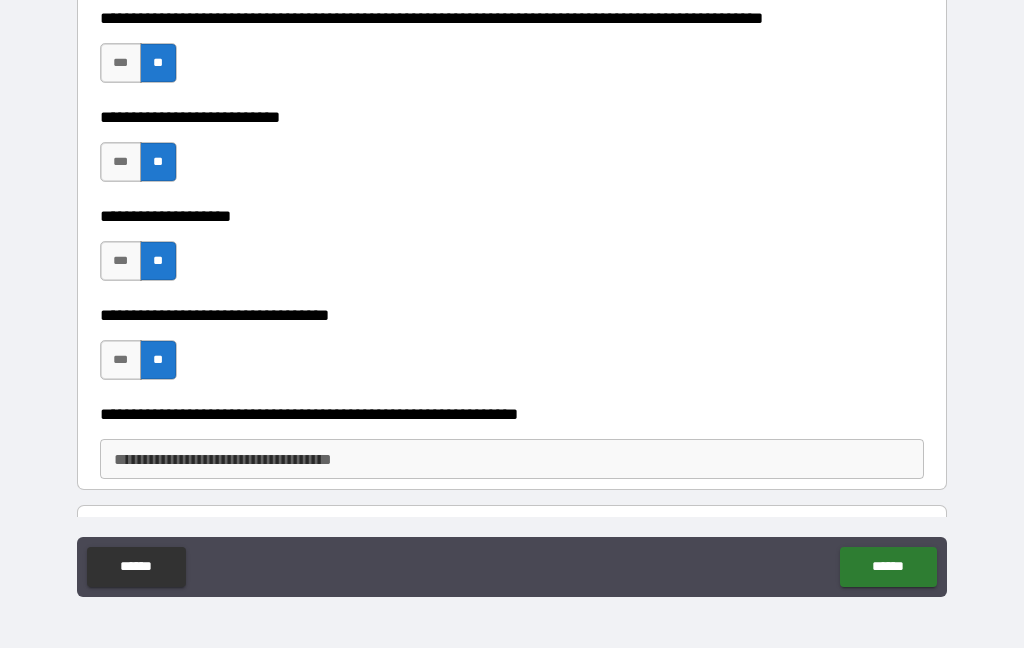 scroll, scrollTop: 750, scrollLeft: 0, axis: vertical 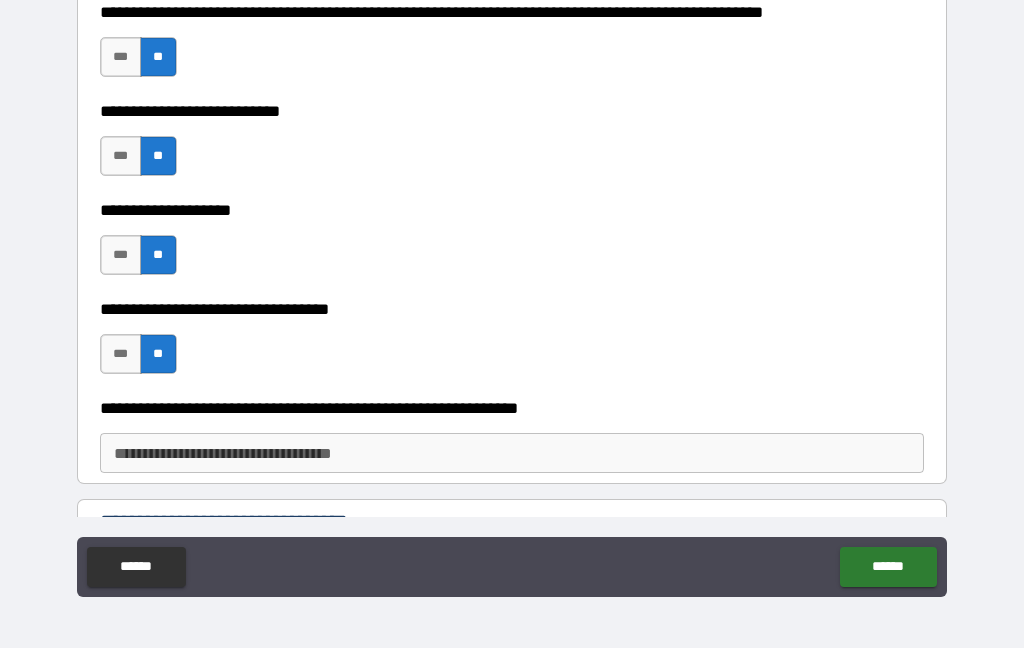 click on "**********" at bounding box center [512, 453] 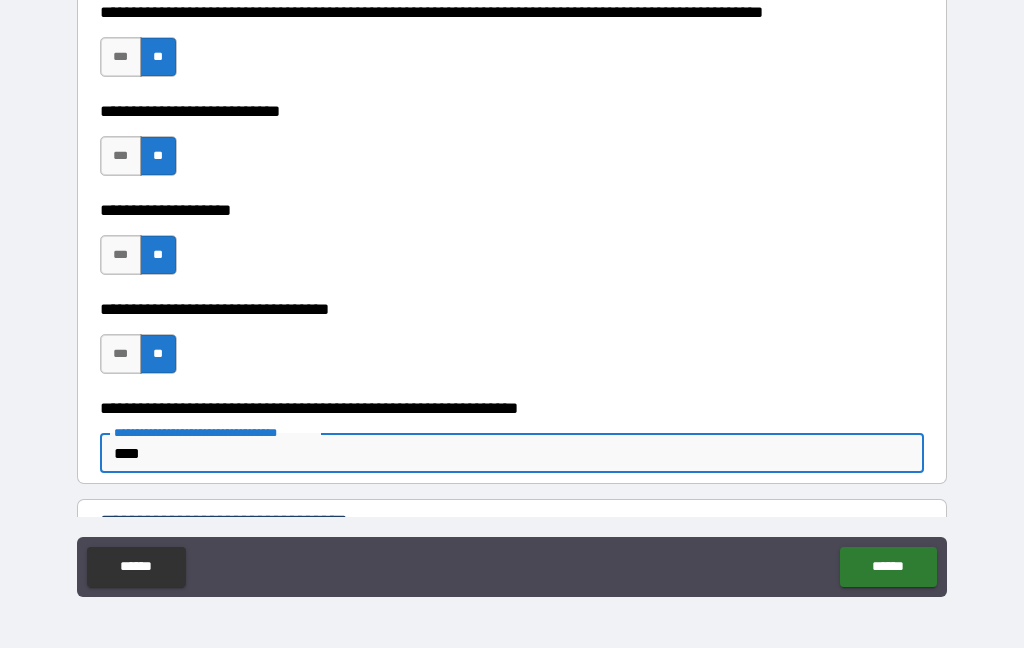 click on "***" at bounding box center [512, 453] 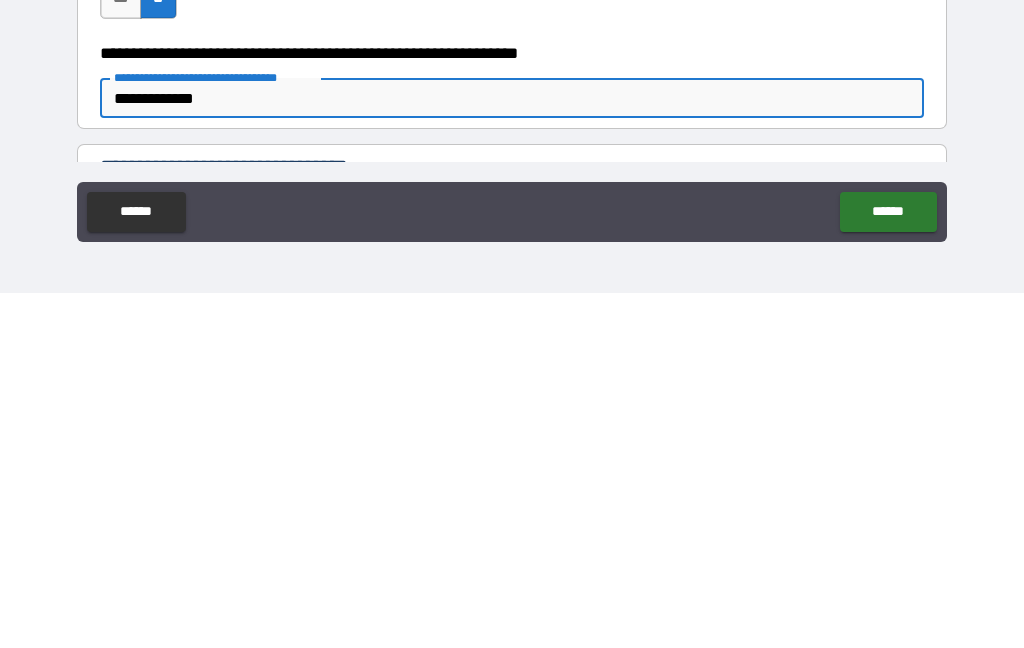 click on "**********" at bounding box center [512, 453] 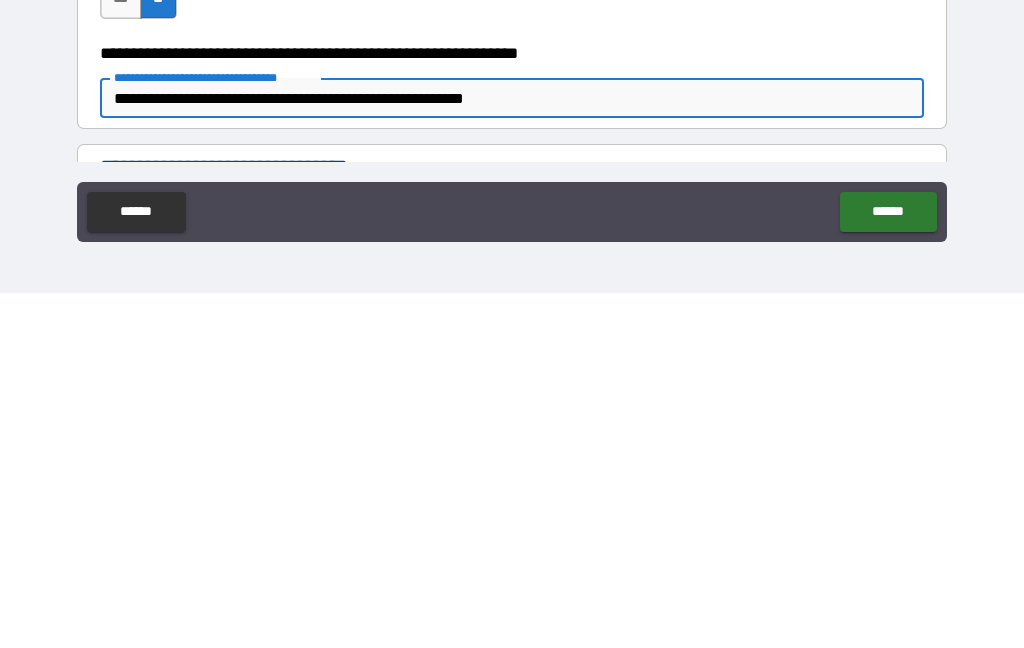 scroll, scrollTop: 750, scrollLeft: 0, axis: vertical 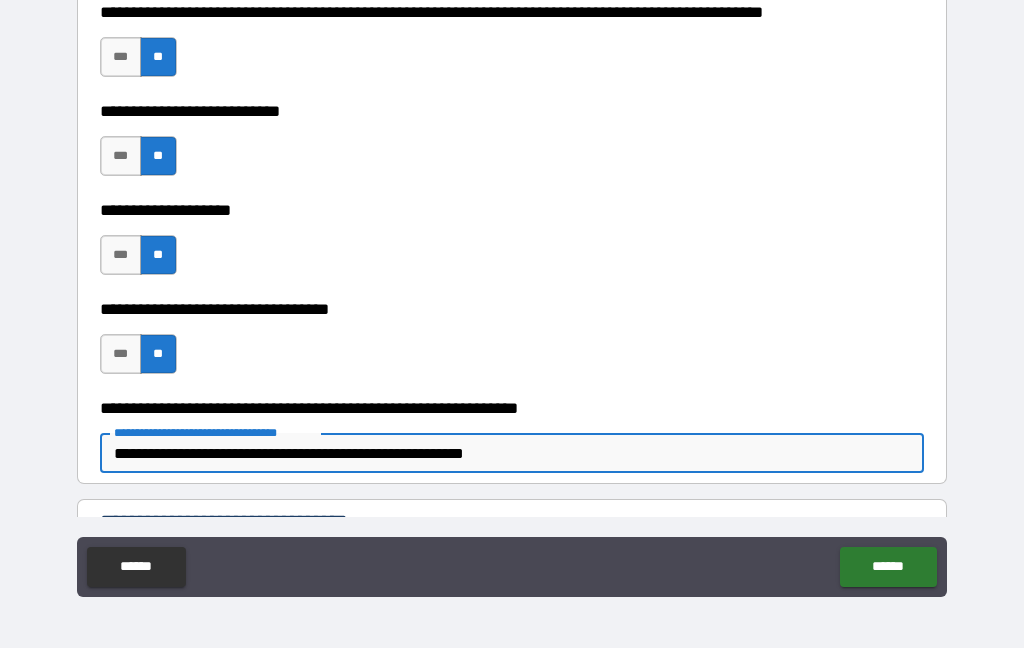 click on "**********" at bounding box center (512, 453) 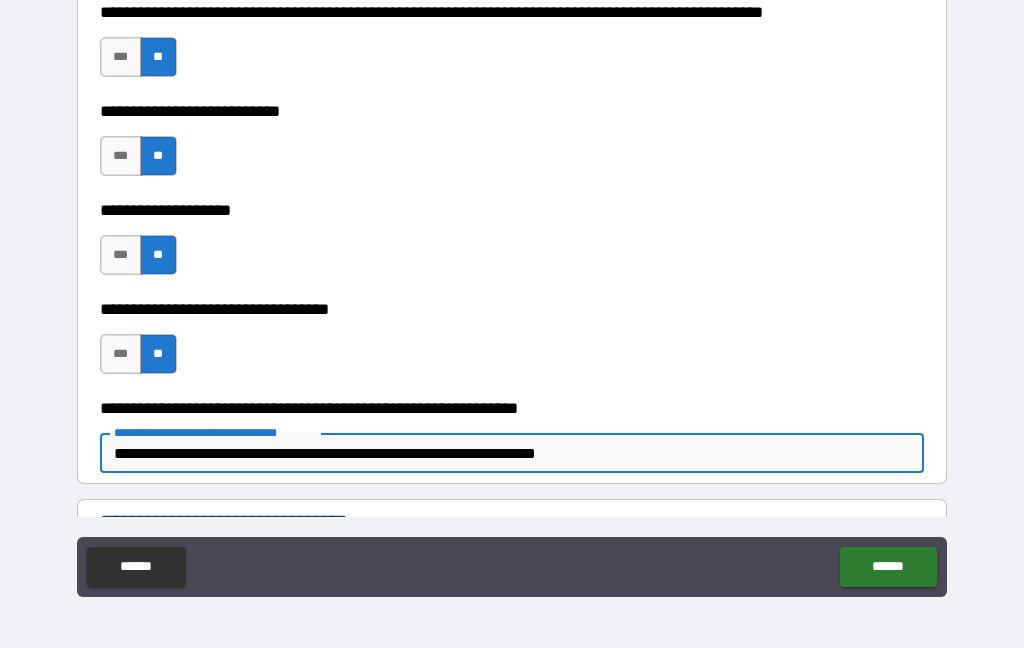 scroll, scrollTop: 1137, scrollLeft: 0, axis: vertical 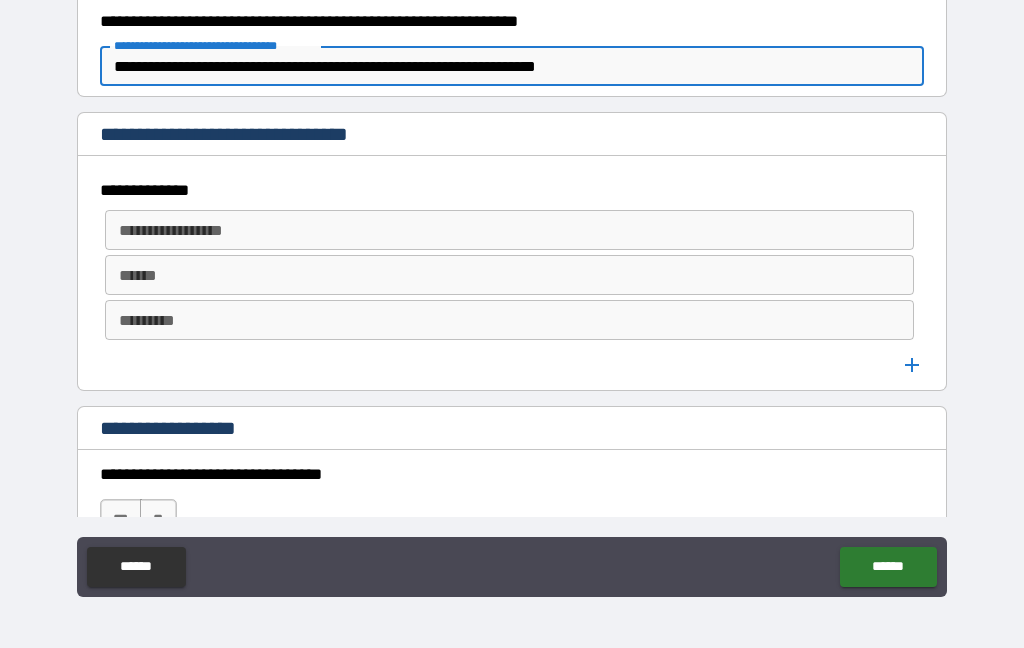 click on "**********" at bounding box center (512, 554) 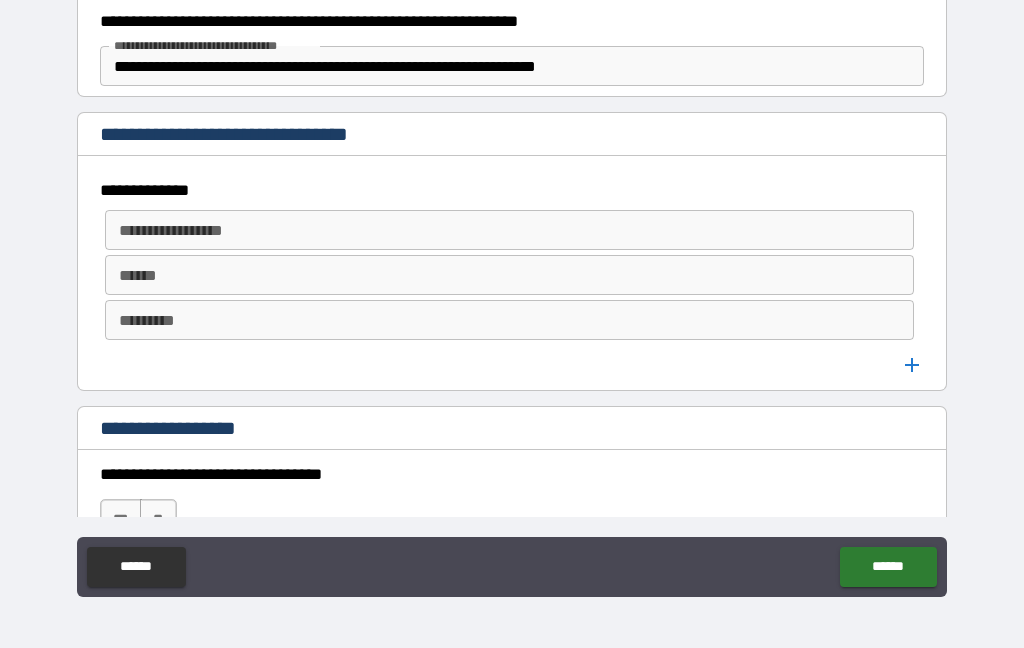 click on "**********" at bounding box center (512, 430) 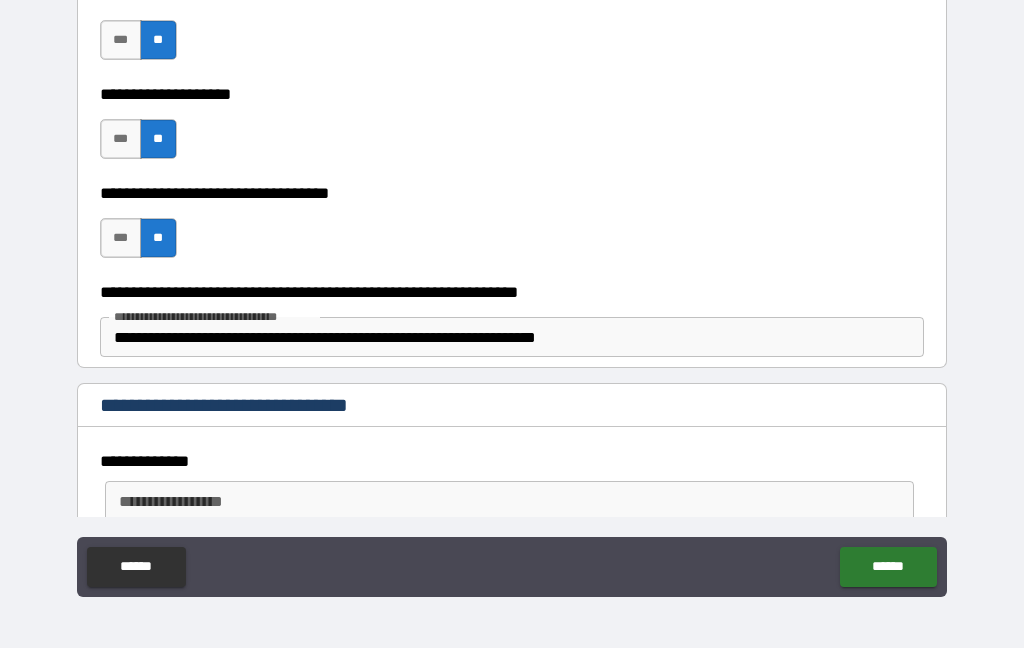 scroll, scrollTop: 867, scrollLeft: 0, axis: vertical 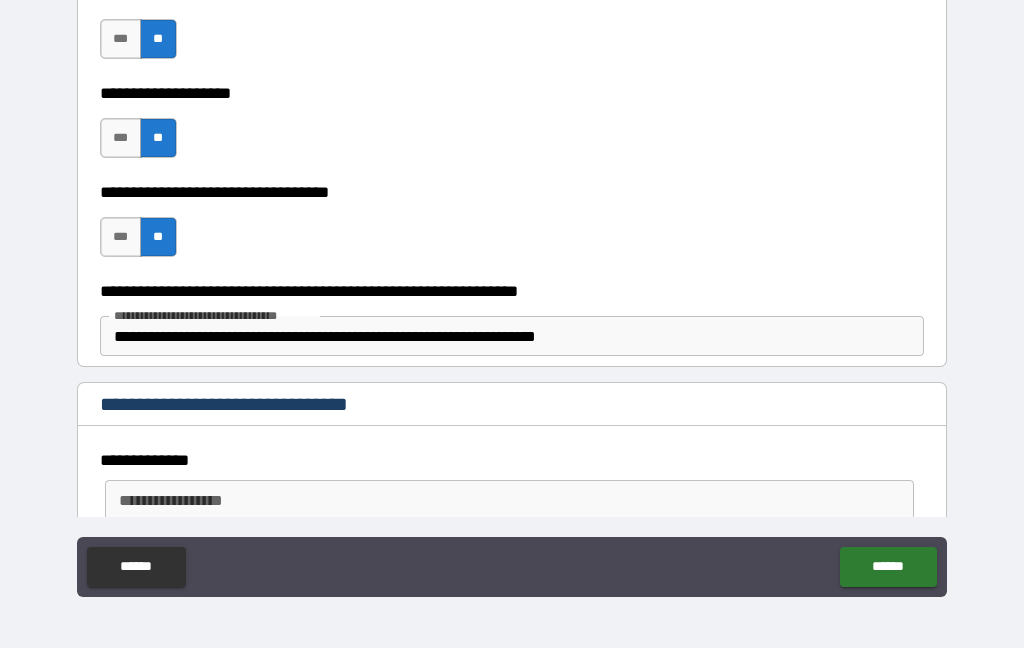 click on "**********" at bounding box center [512, 336] 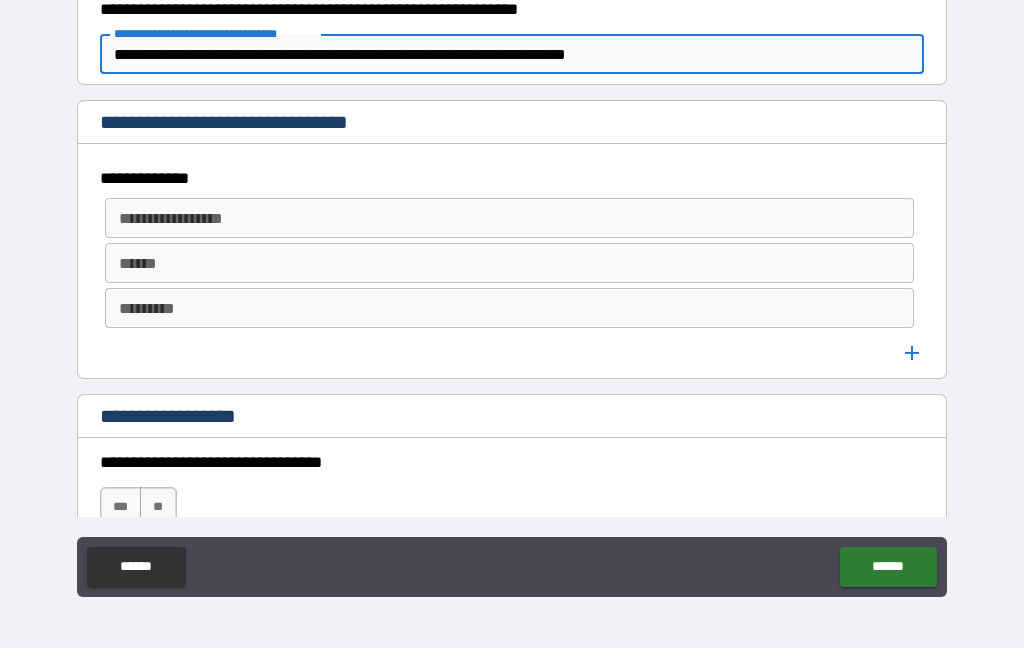 scroll, scrollTop: 1147, scrollLeft: 0, axis: vertical 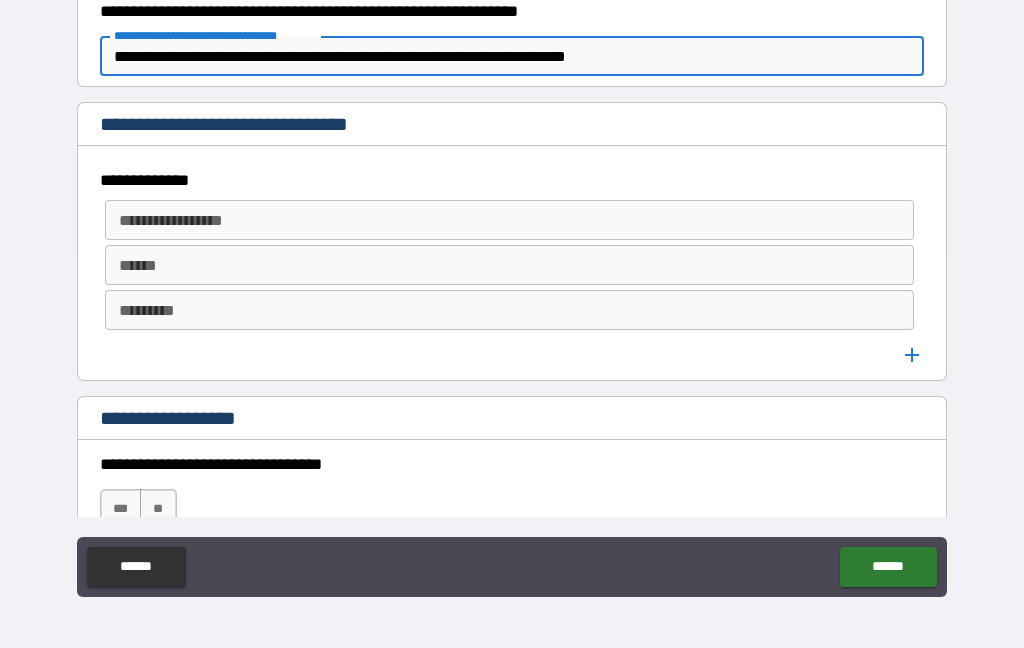 type on "**********" 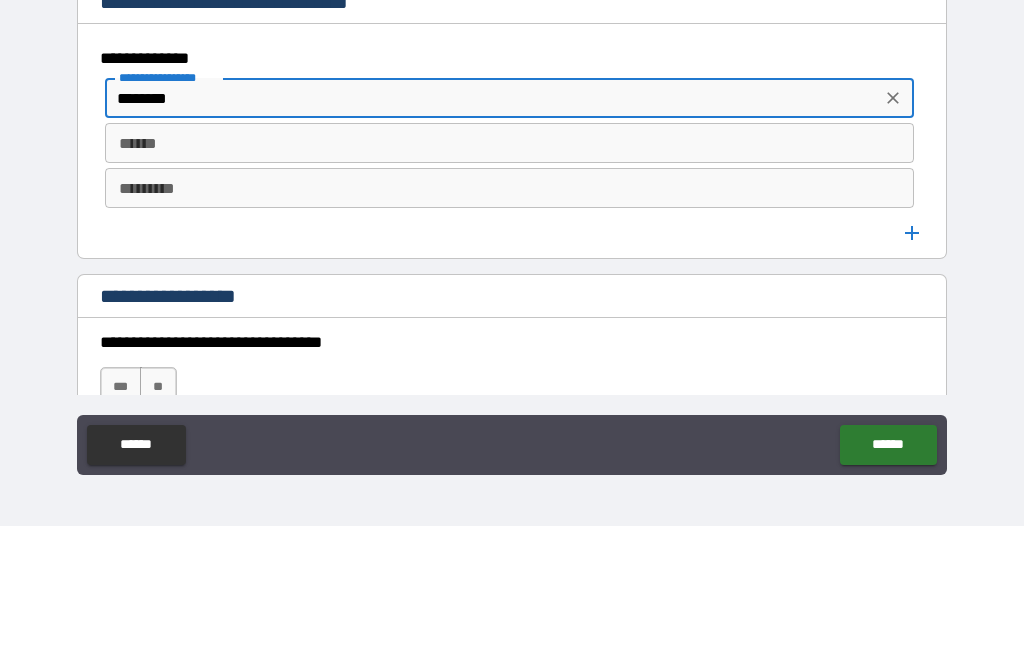 click on "**********" at bounding box center (510, 220) 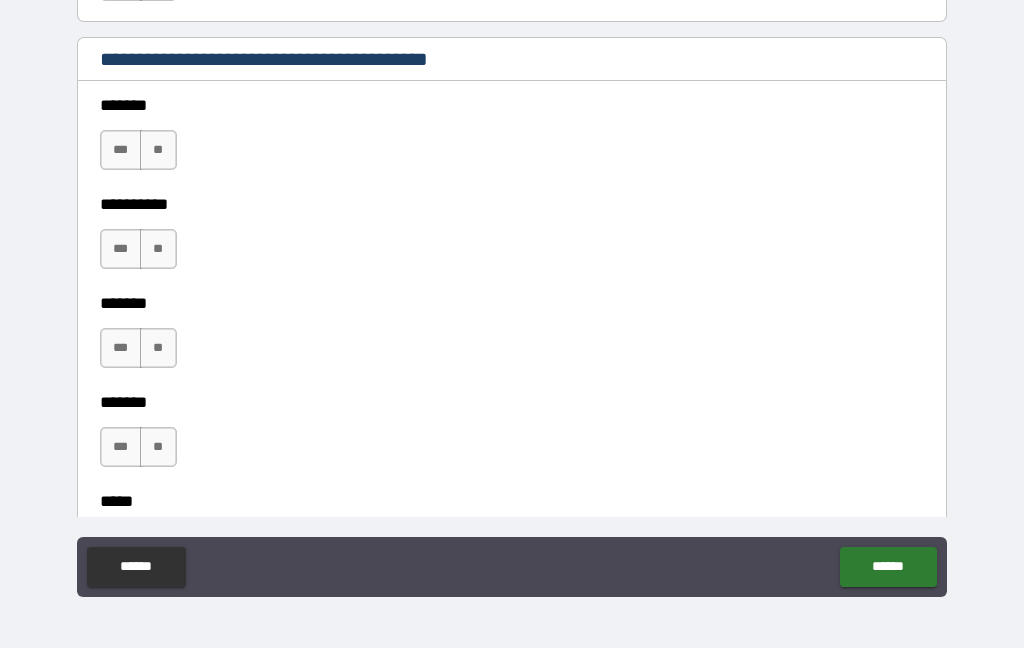 scroll, scrollTop: 1891, scrollLeft: 0, axis: vertical 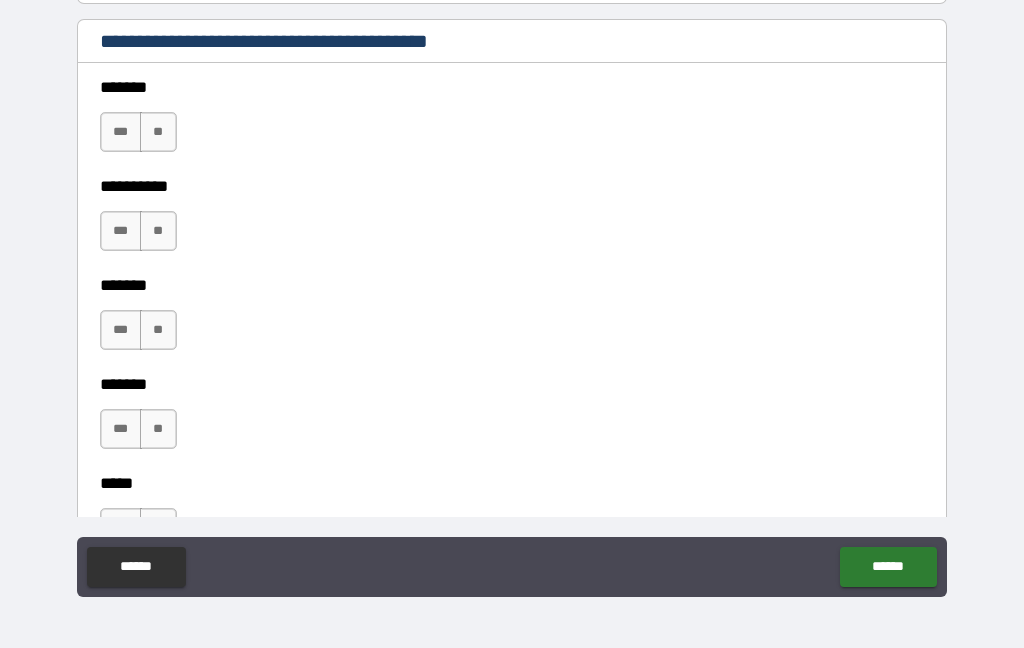 type on "*******" 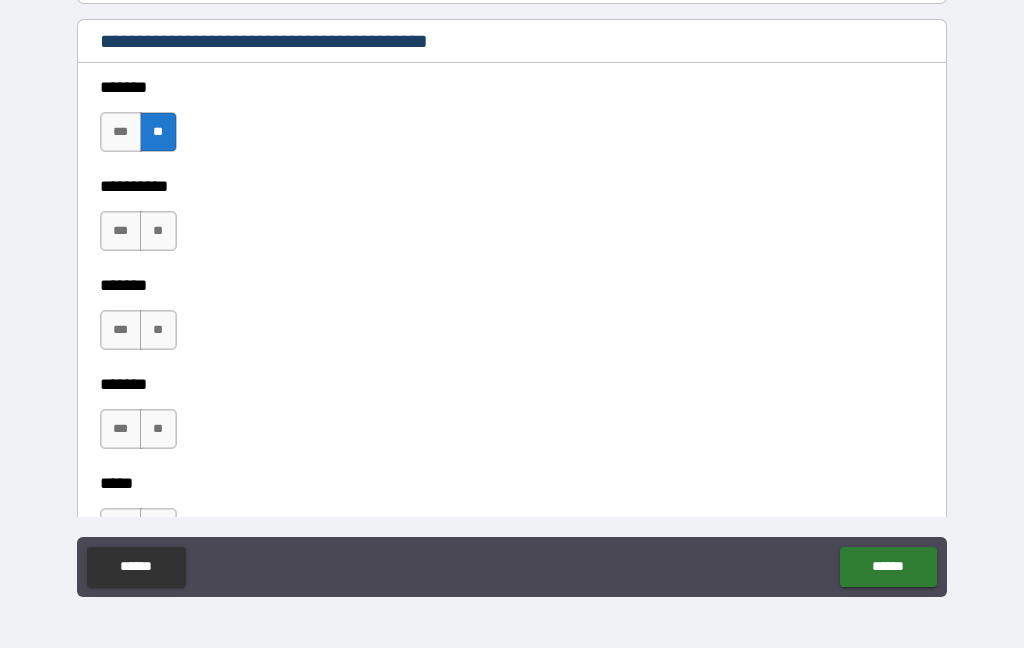 click on "**" at bounding box center (158, 231) 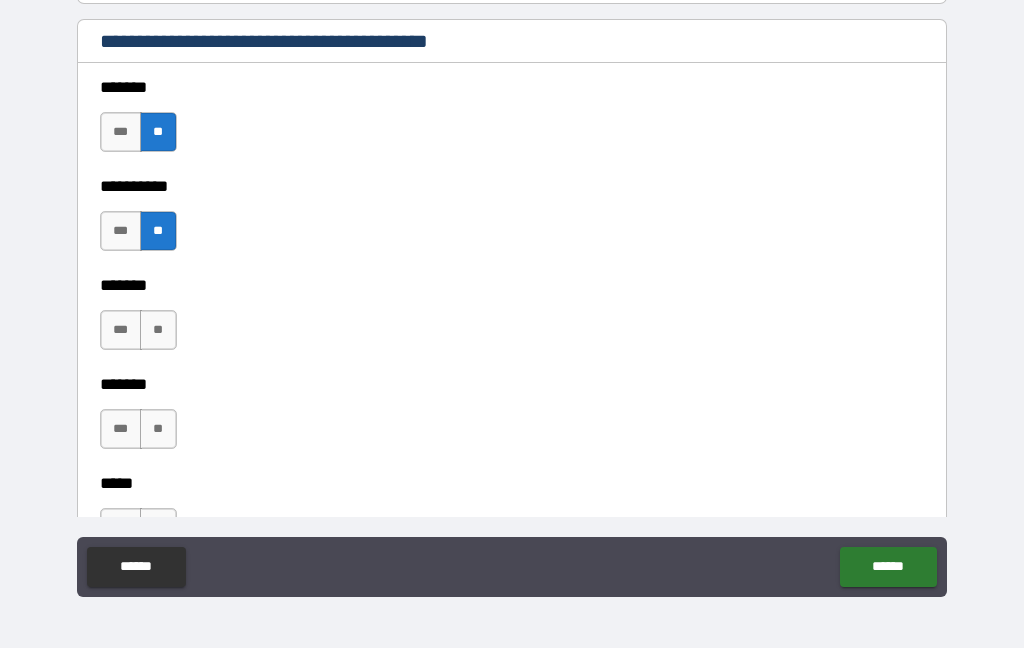 click on "**" at bounding box center (158, 330) 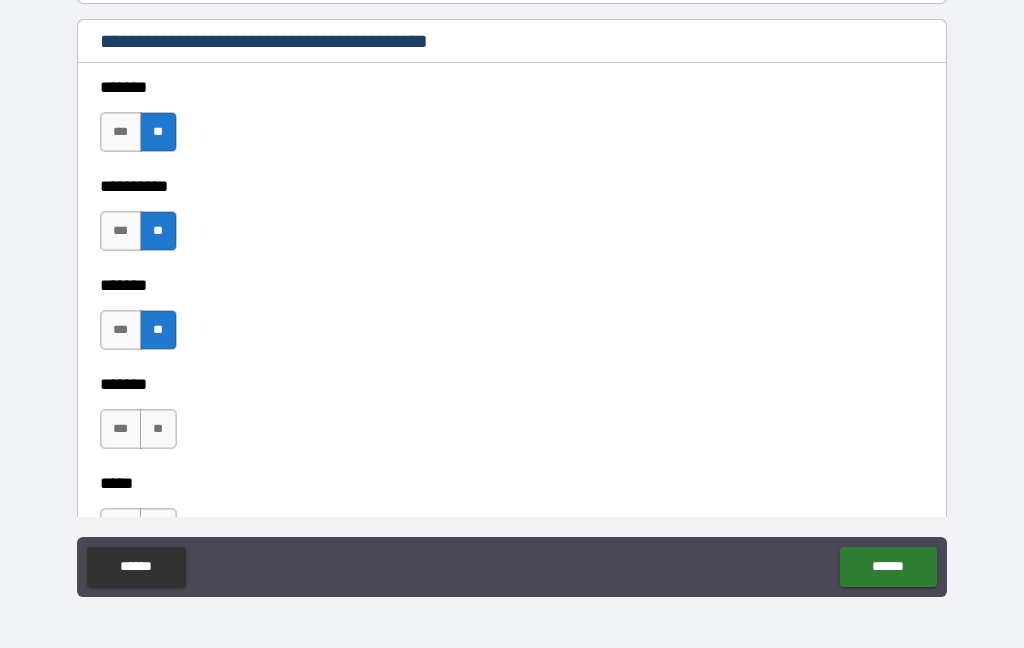 click on "**" at bounding box center [158, 429] 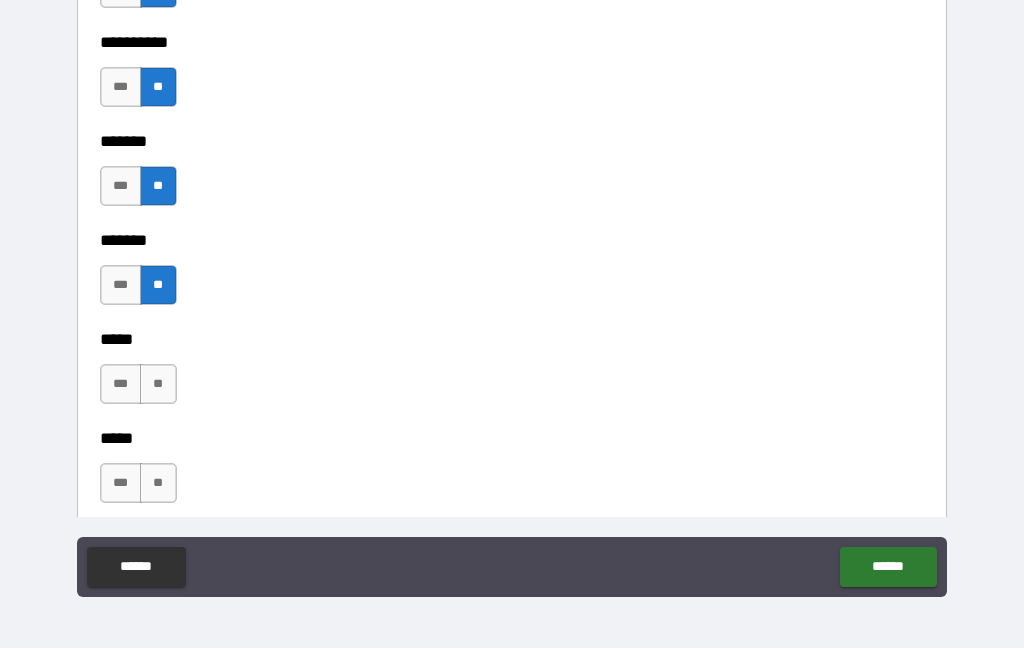 scroll, scrollTop: 2058, scrollLeft: 0, axis: vertical 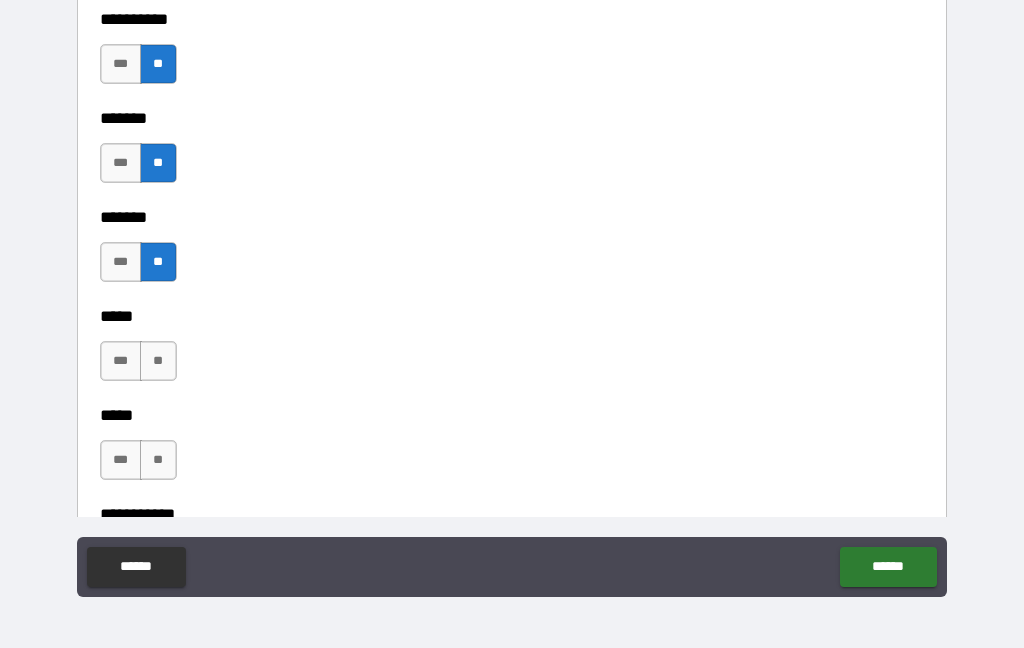 click on "**" at bounding box center [158, 361] 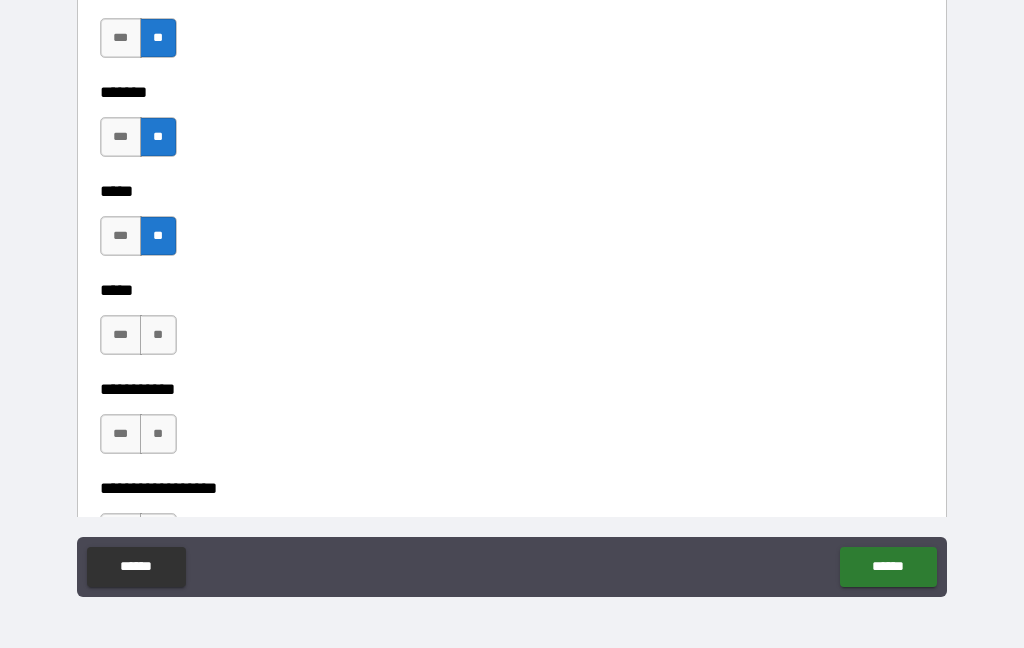 scroll, scrollTop: 2185, scrollLeft: 0, axis: vertical 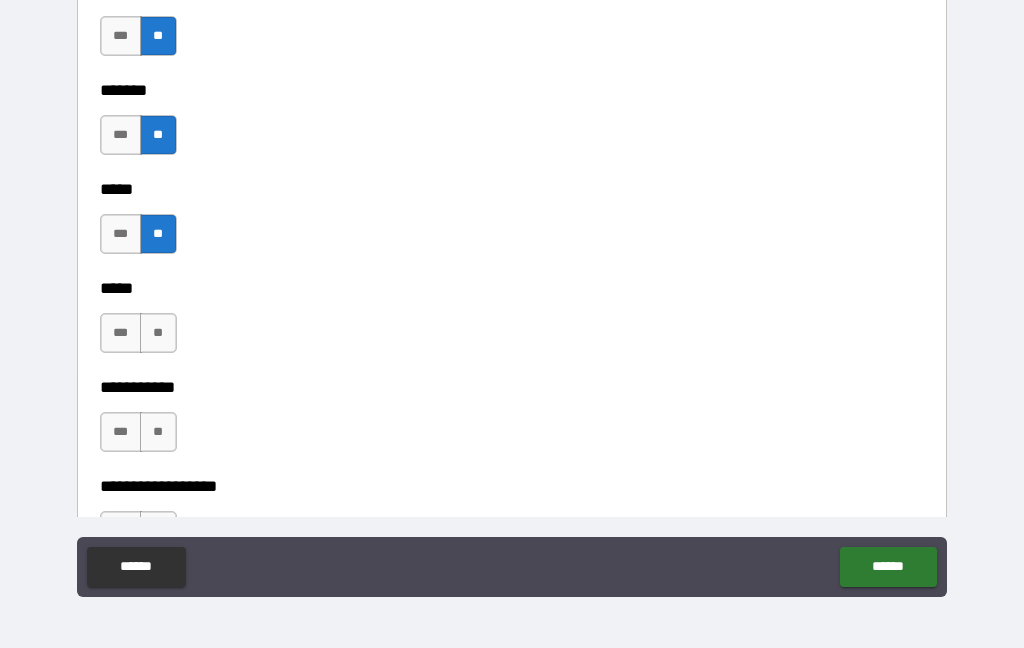 click on "**" at bounding box center (158, 333) 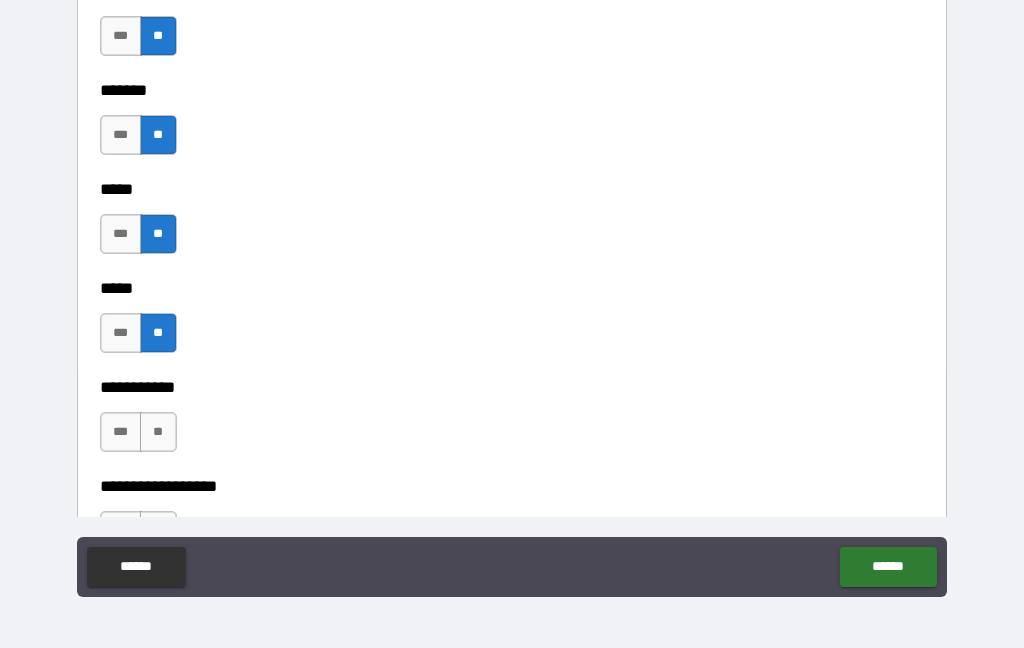 click on "**" at bounding box center (158, 432) 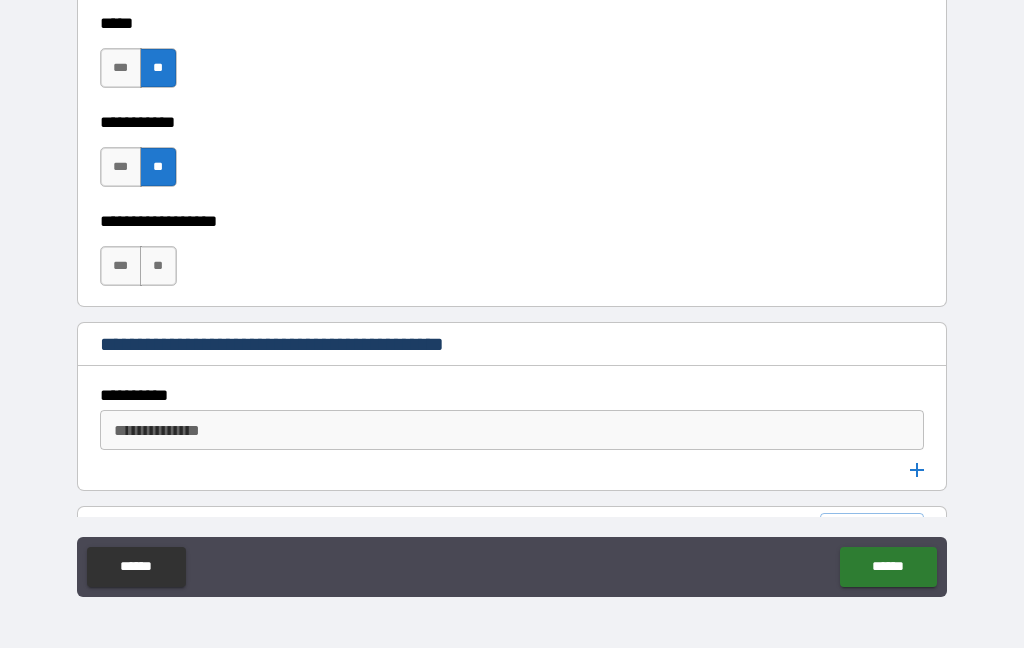 scroll, scrollTop: 2472, scrollLeft: 0, axis: vertical 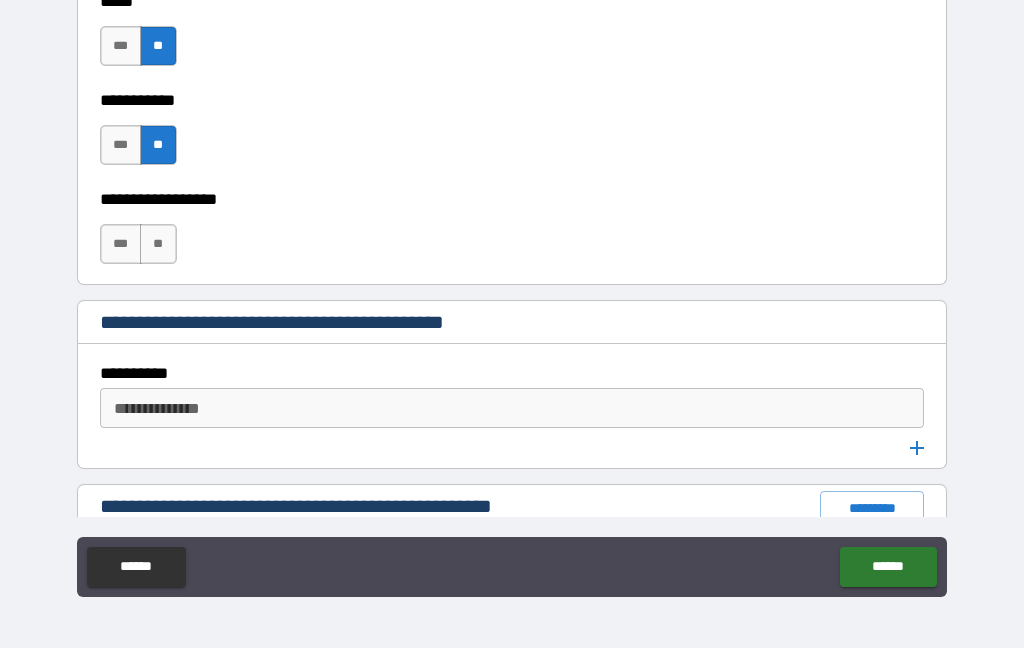click on "**" at bounding box center (158, 244) 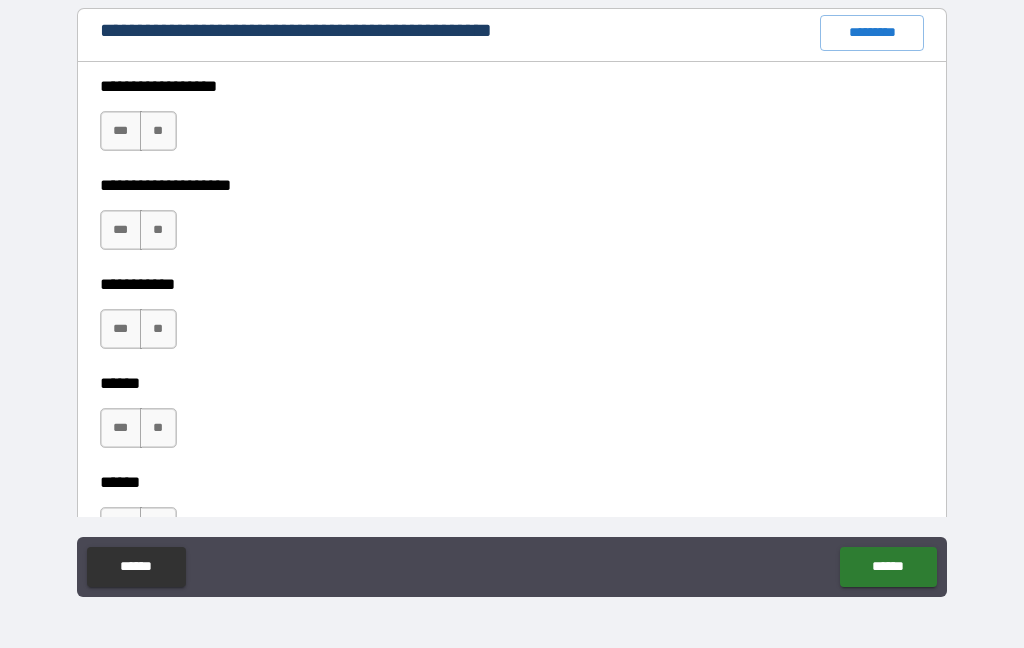 scroll, scrollTop: 2950, scrollLeft: 0, axis: vertical 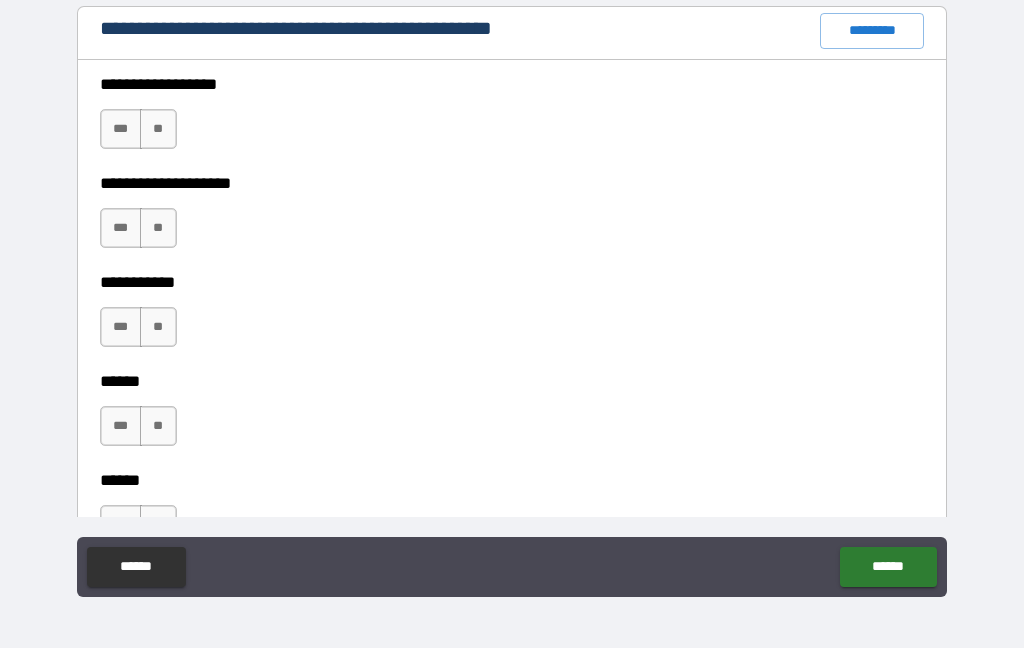 click on "**" at bounding box center [158, 129] 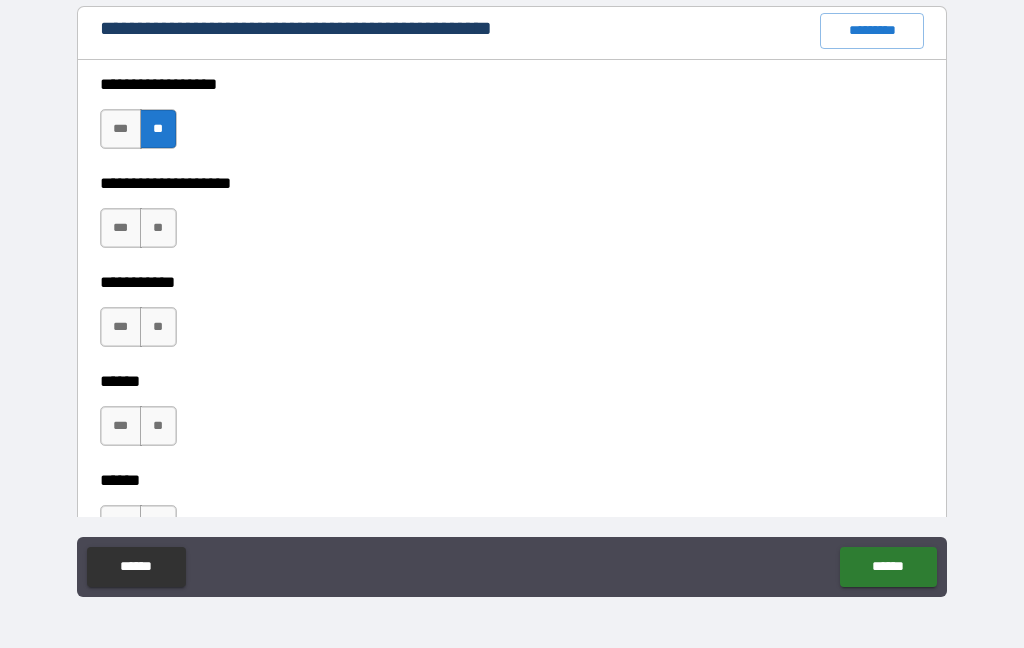 click on "**" at bounding box center (158, 228) 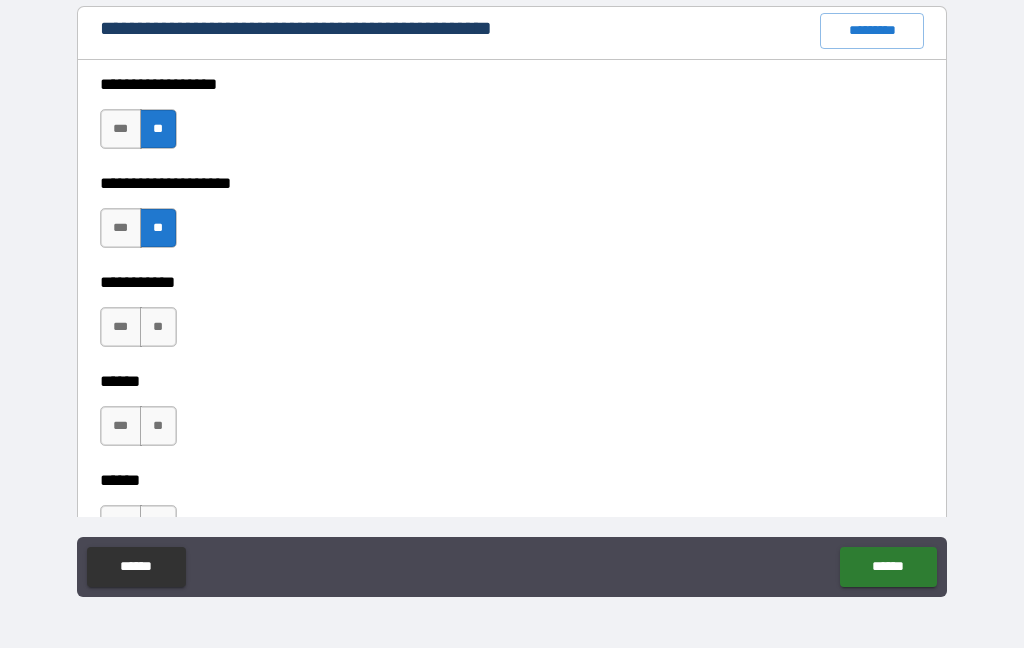 click on "**" at bounding box center (158, 327) 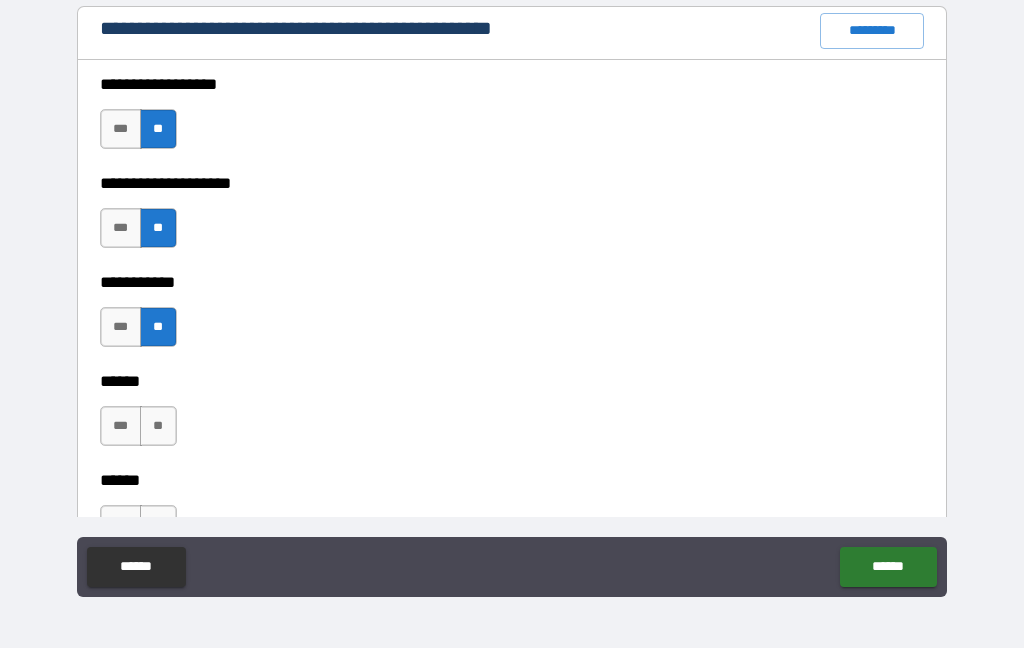 click on "**" at bounding box center [158, 426] 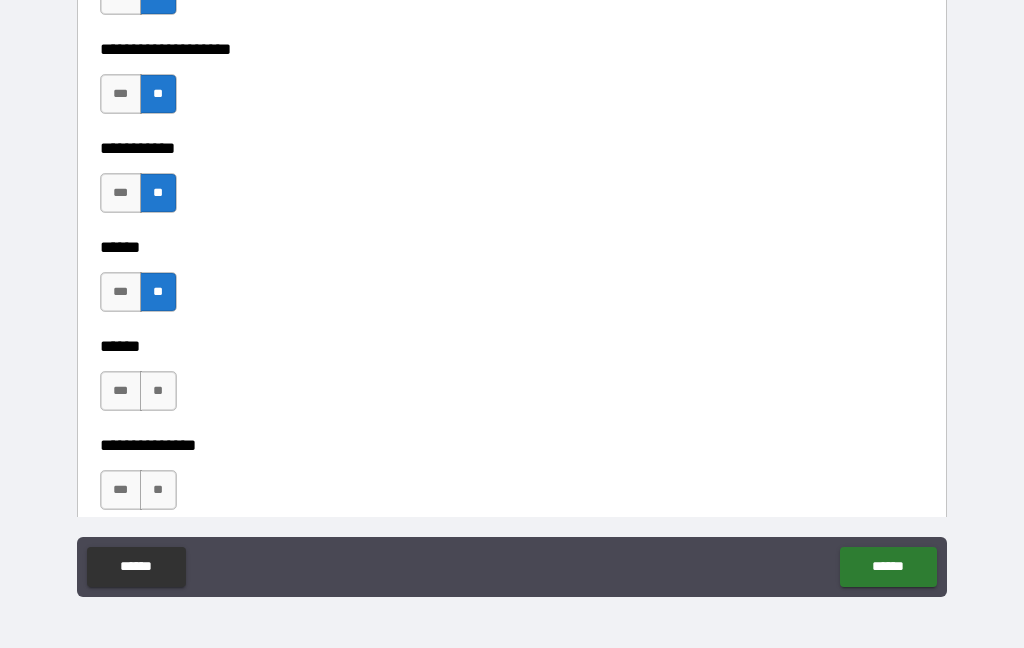 scroll, scrollTop: 3089, scrollLeft: 0, axis: vertical 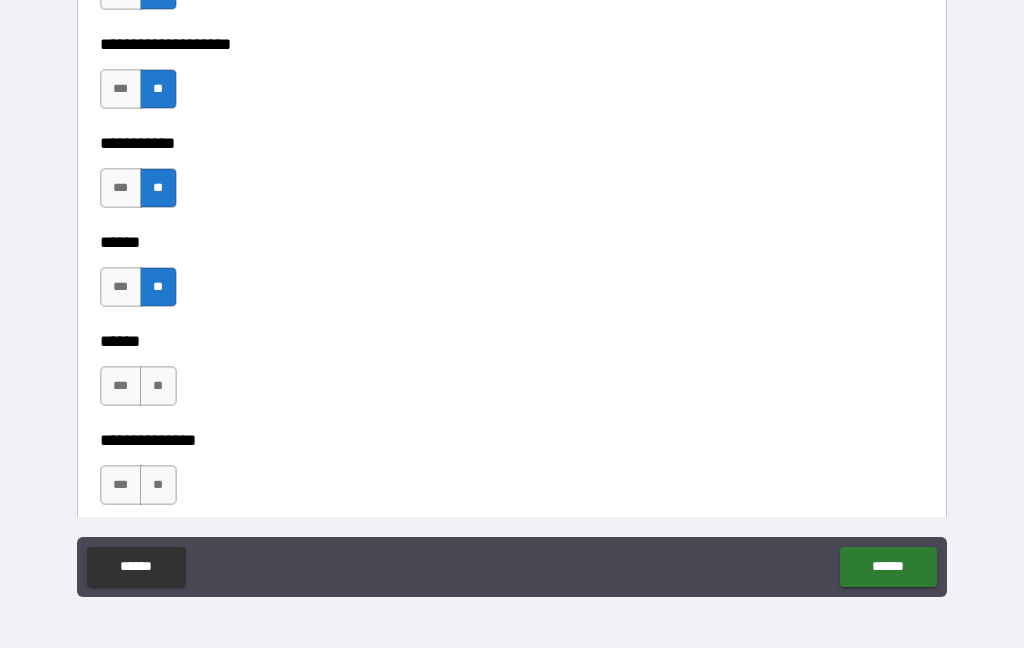 click on "**" at bounding box center [158, 386] 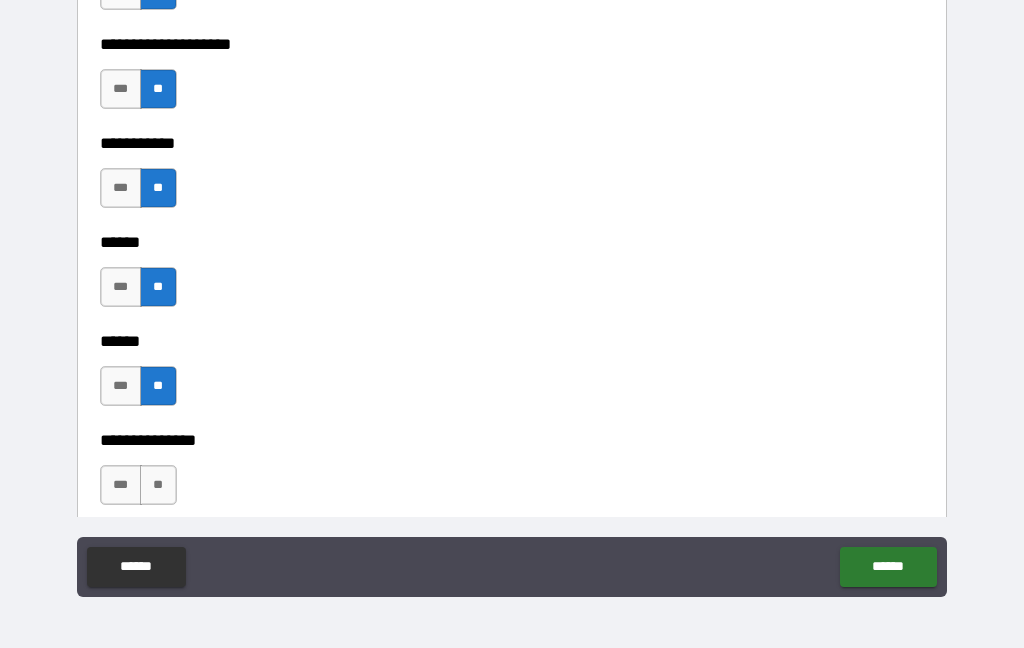 click on "**" at bounding box center [158, 485] 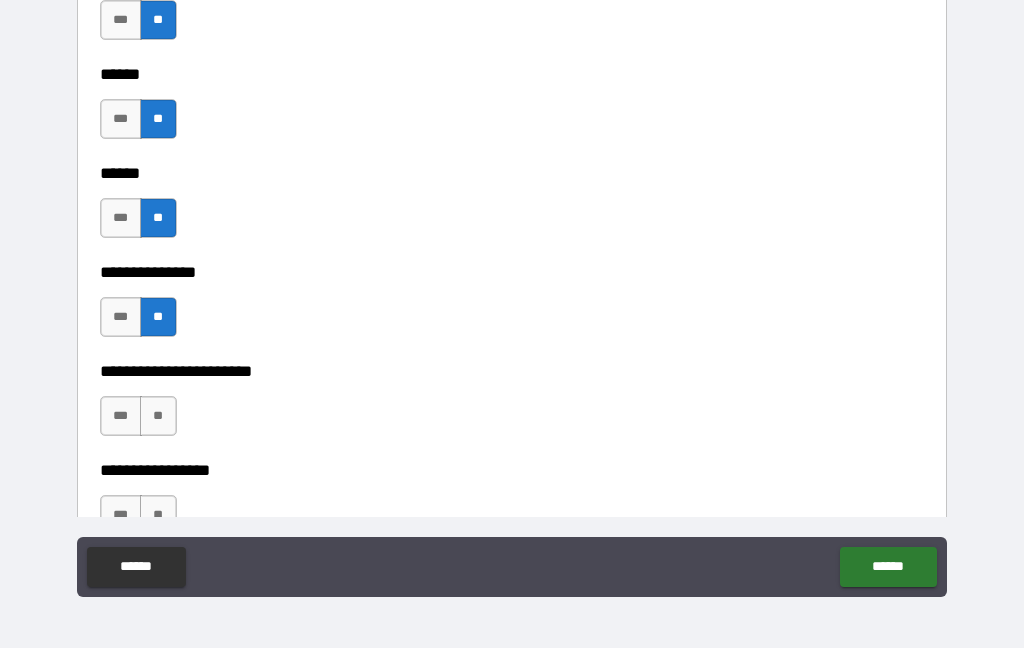 scroll, scrollTop: 3271, scrollLeft: 0, axis: vertical 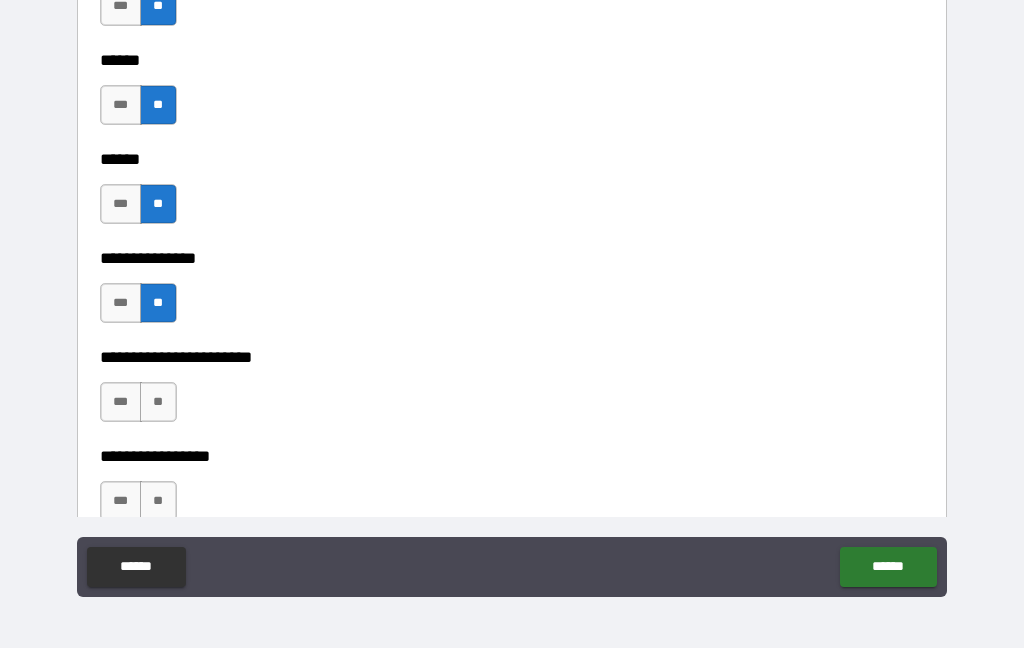 click on "**" at bounding box center (158, 402) 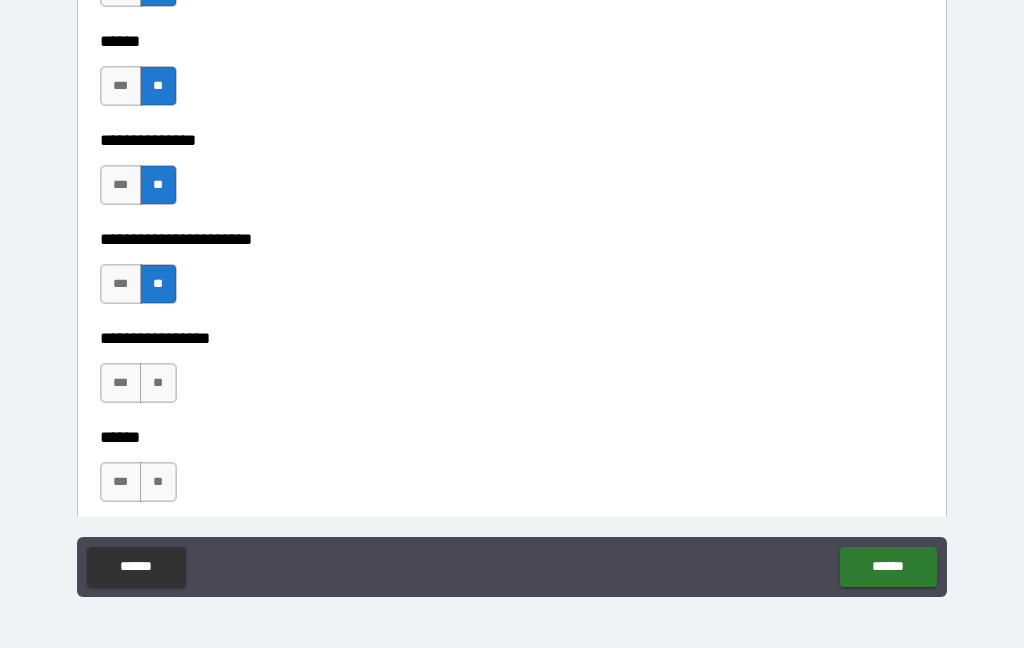 scroll, scrollTop: 3407, scrollLeft: 0, axis: vertical 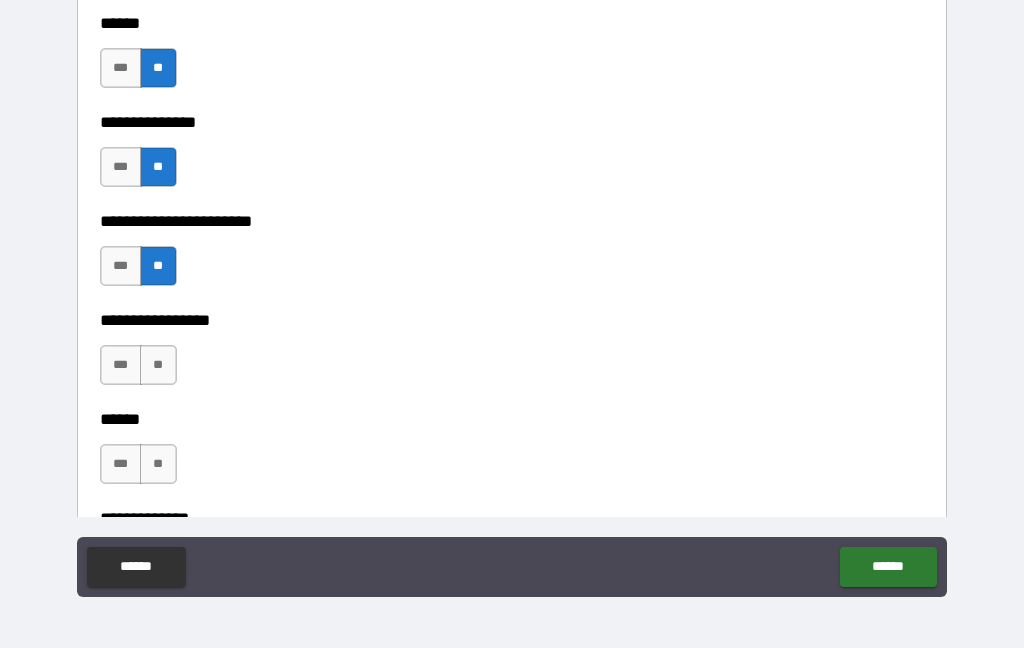 click on "**" at bounding box center (158, 365) 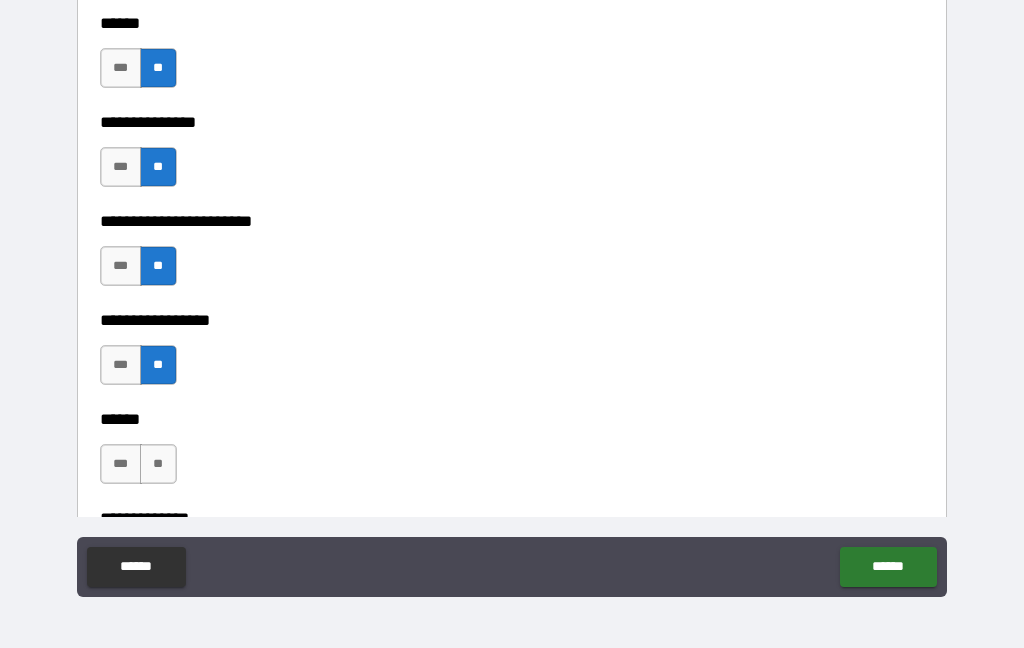 click on "**" at bounding box center [158, 464] 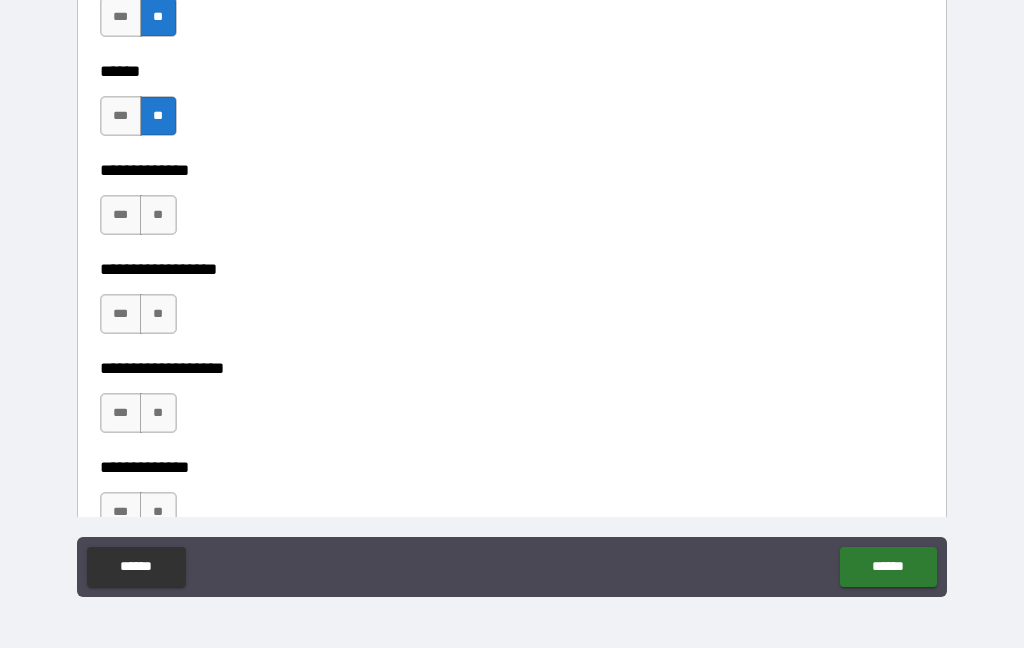 scroll, scrollTop: 3760, scrollLeft: 0, axis: vertical 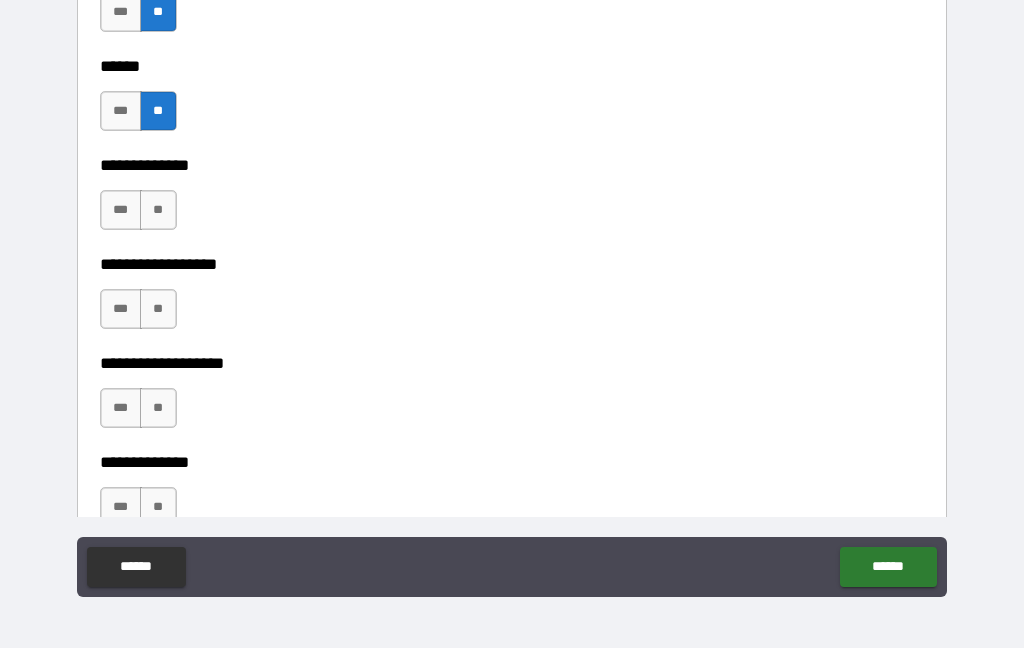 click on "**" at bounding box center (158, 210) 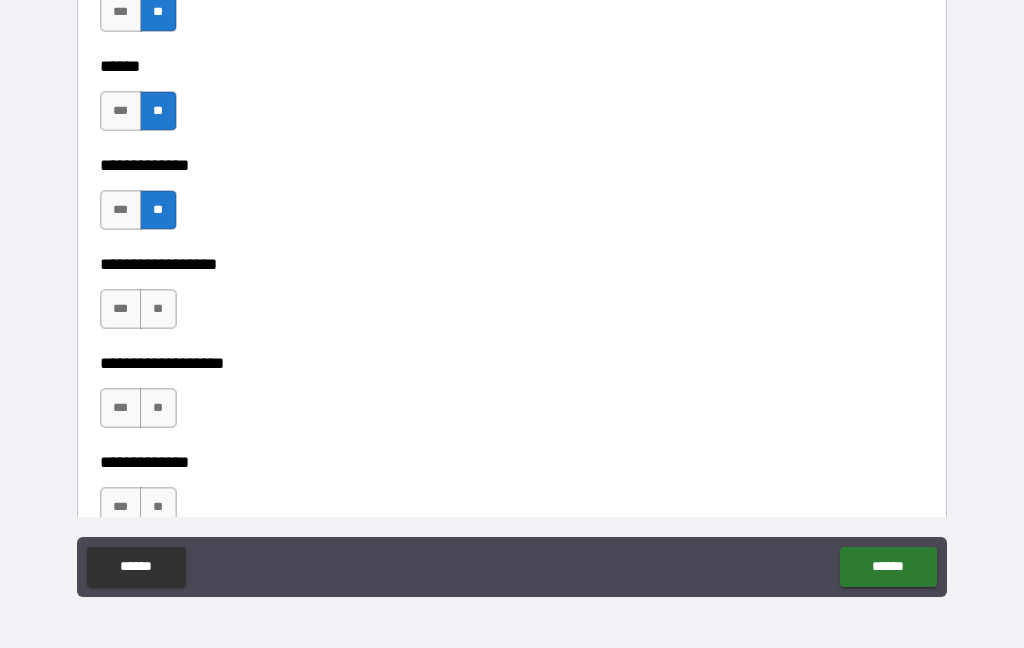 click on "**" at bounding box center [158, 309] 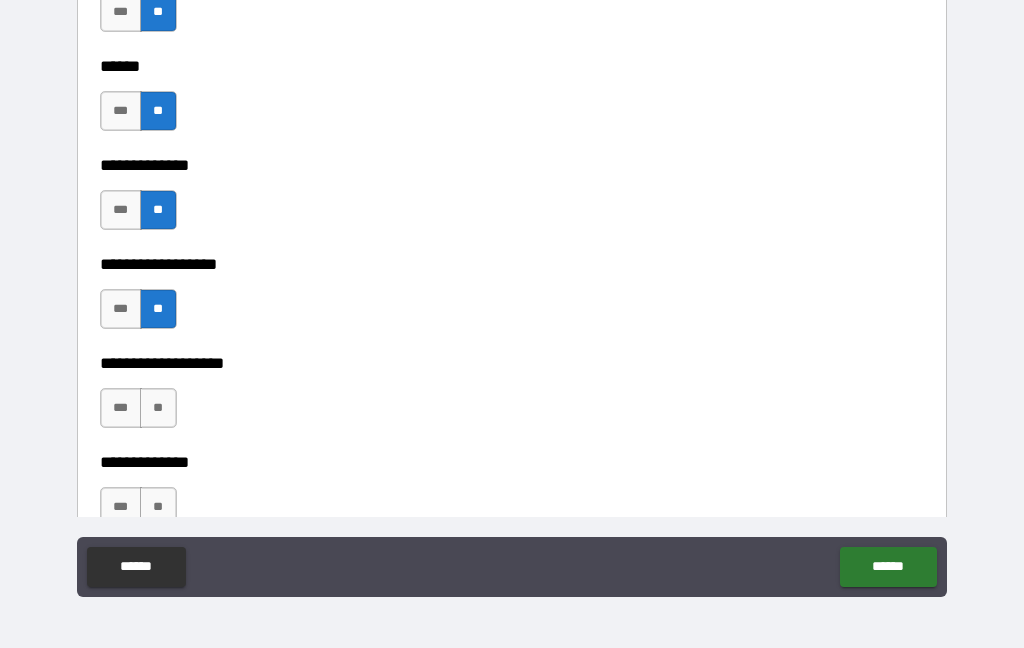 click on "**" at bounding box center (158, 408) 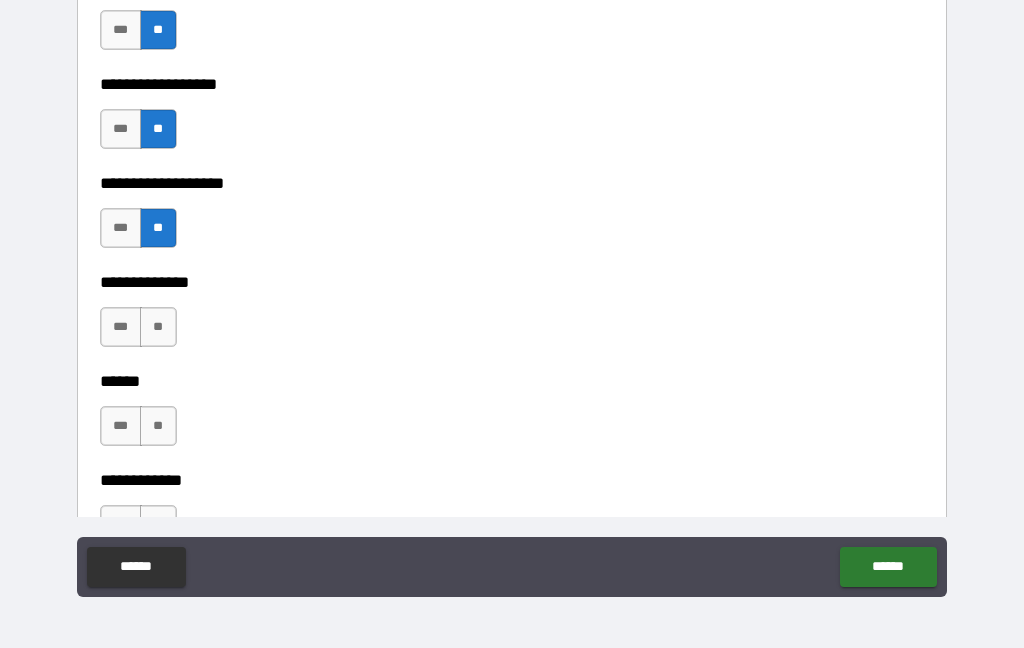 scroll, scrollTop: 3944, scrollLeft: 0, axis: vertical 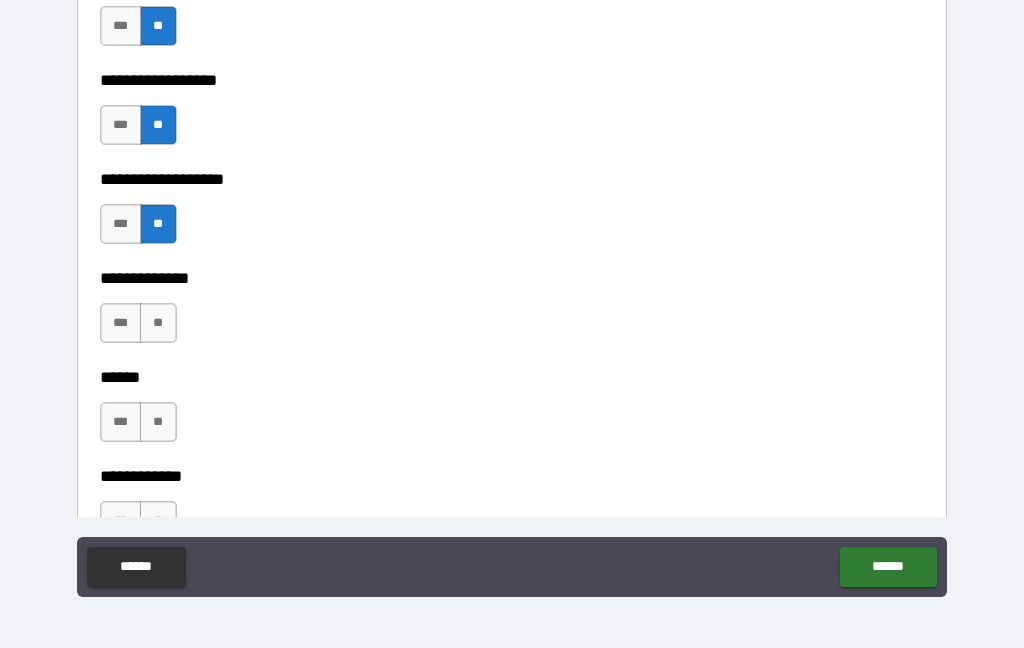 click on "**" at bounding box center [158, 323] 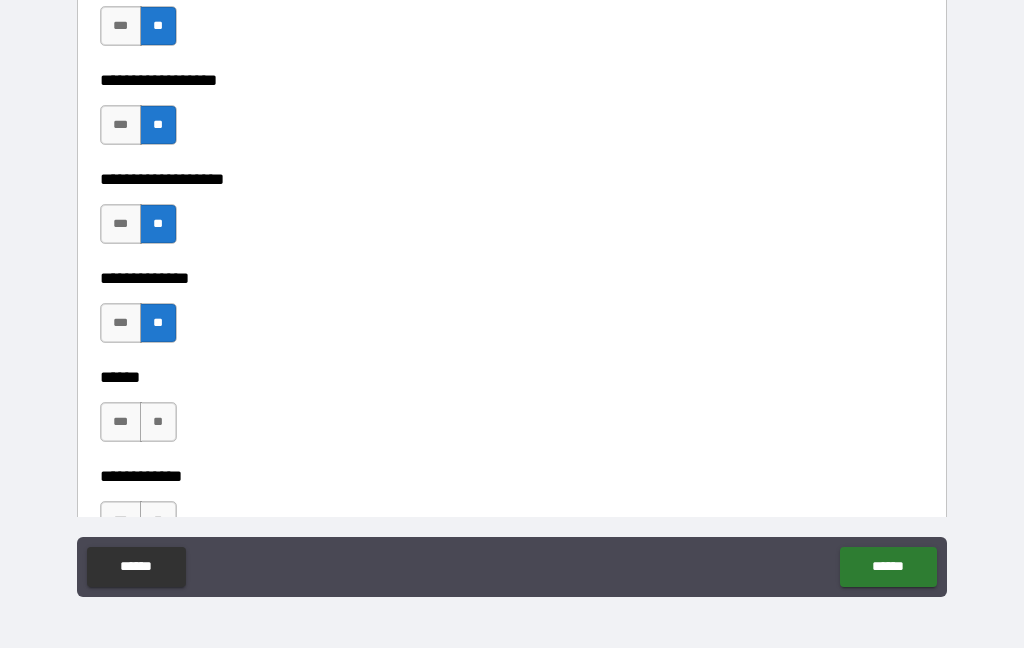 click on "**" at bounding box center [158, 422] 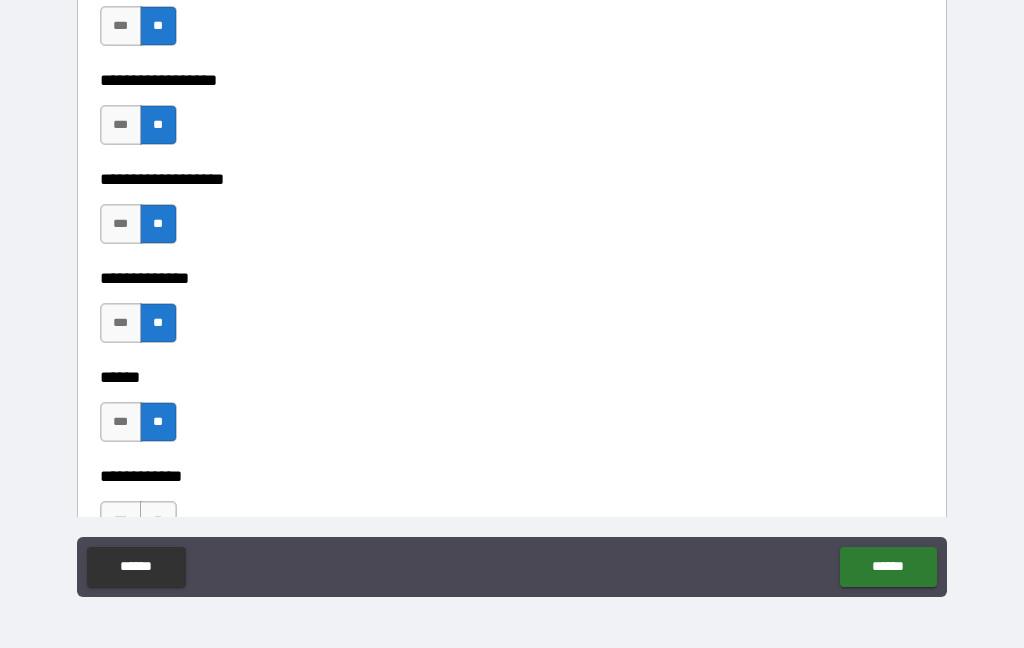 click on "***" at bounding box center [121, 422] 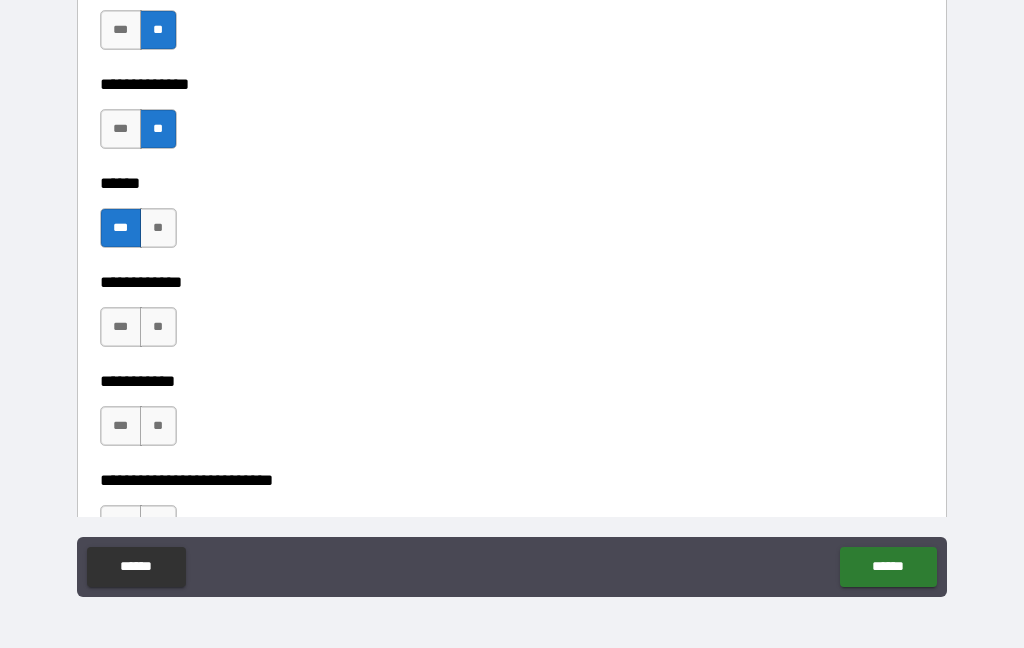 scroll, scrollTop: 4141, scrollLeft: 0, axis: vertical 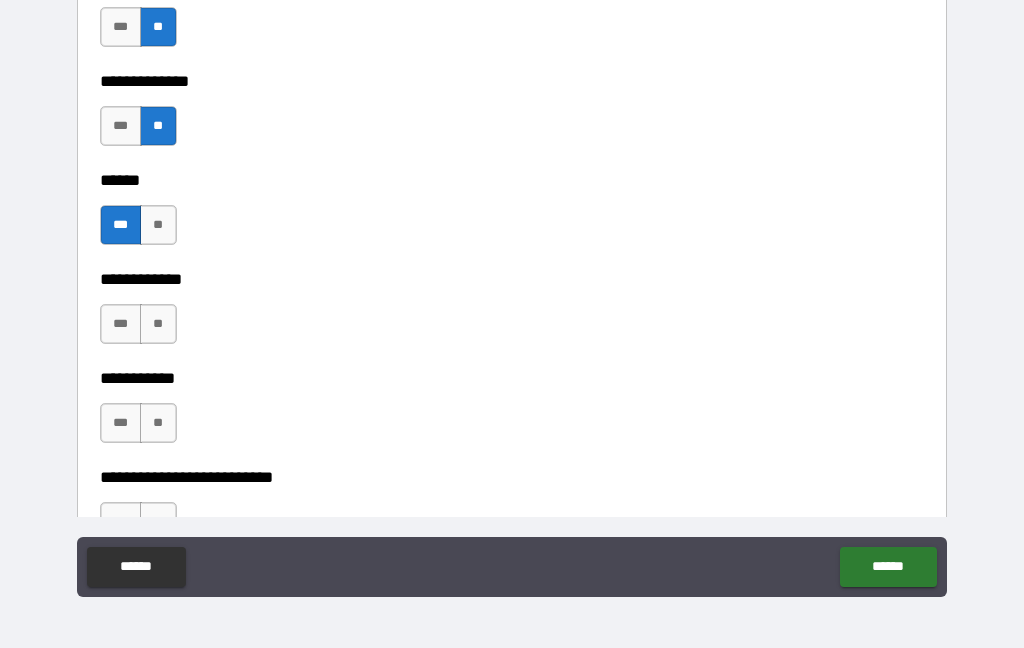click on "**" at bounding box center [158, 324] 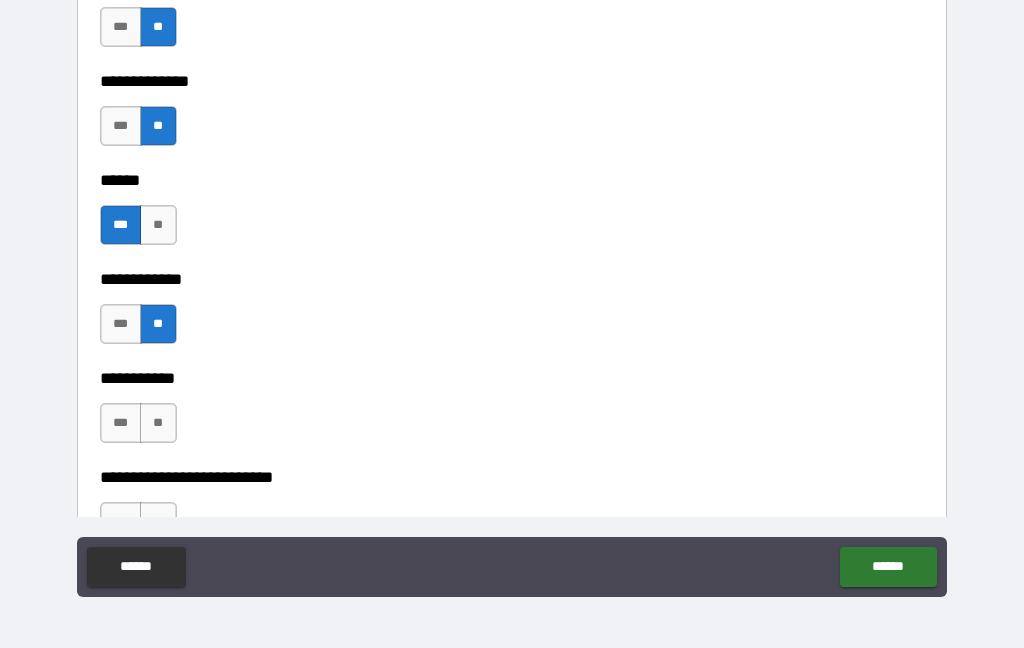 click on "**" at bounding box center [158, 423] 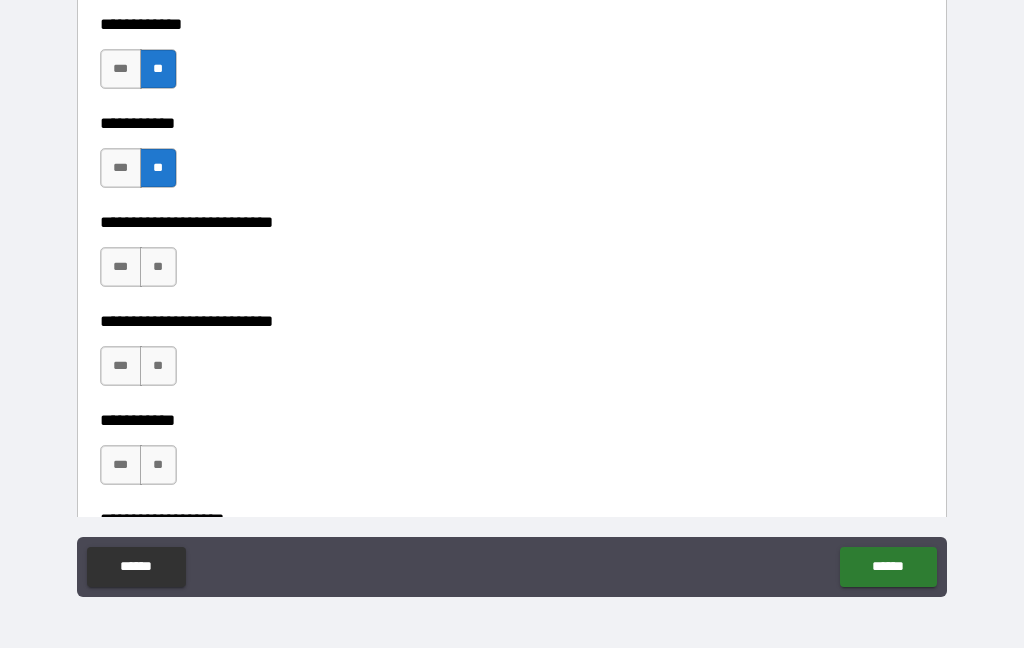 scroll, scrollTop: 4400, scrollLeft: 0, axis: vertical 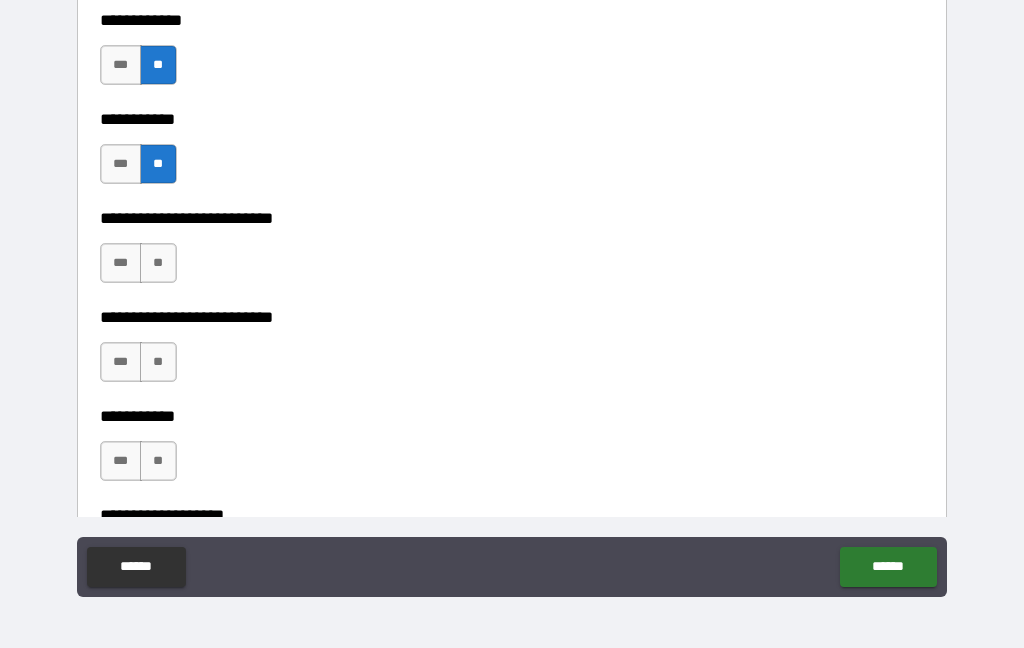 click on "**" at bounding box center [158, 263] 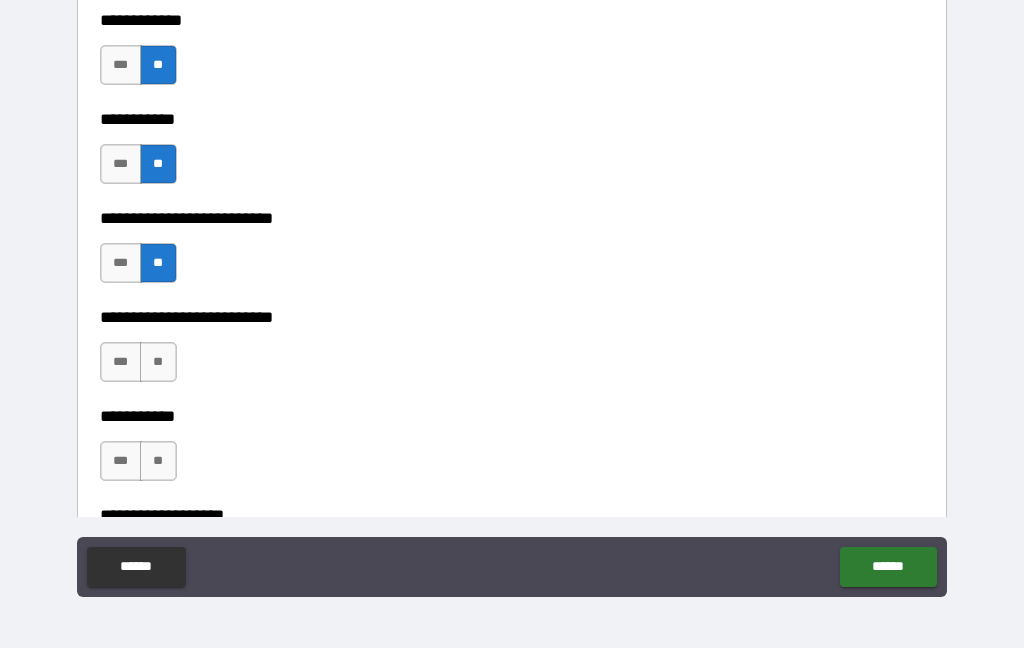 click on "**" at bounding box center [158, 362] 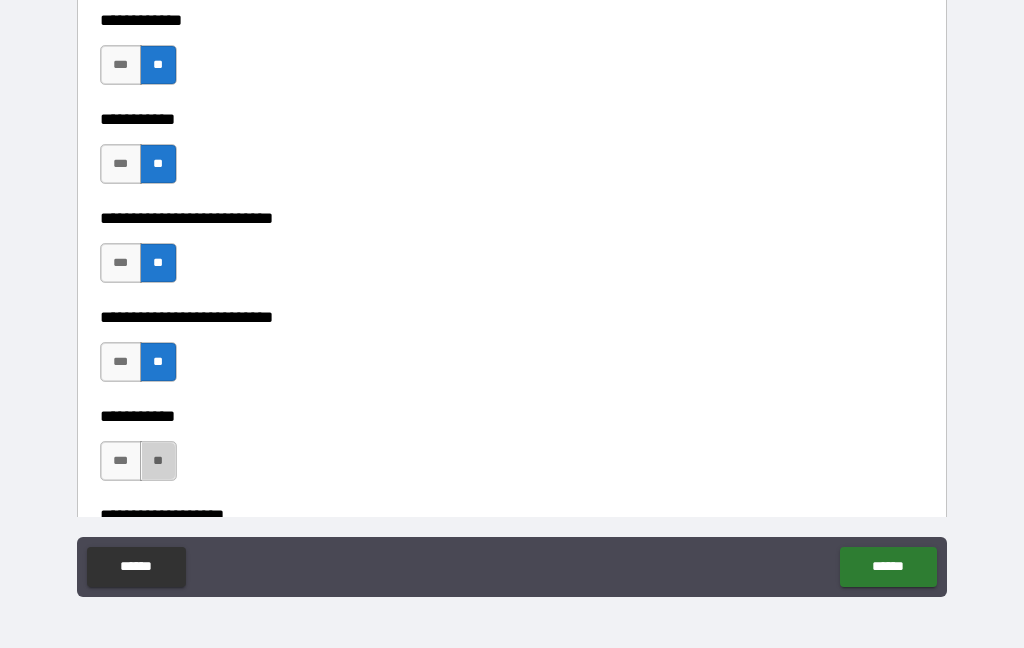click on "**" at bounding box center (158, 461) 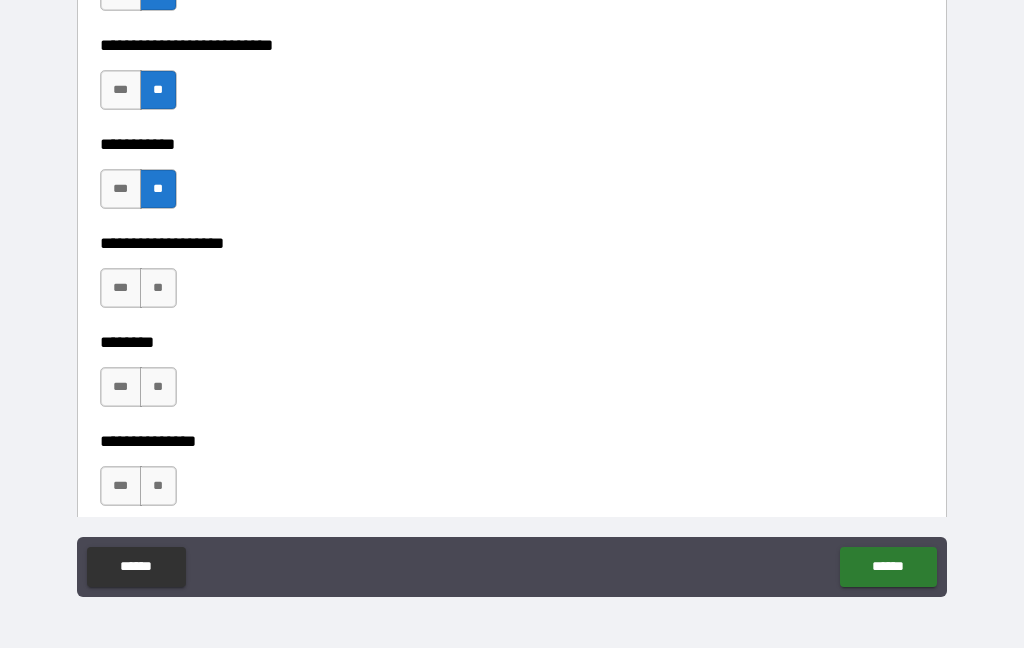 scroll, scrollTop: 4675, scrollLeft: 0, axis: vertical 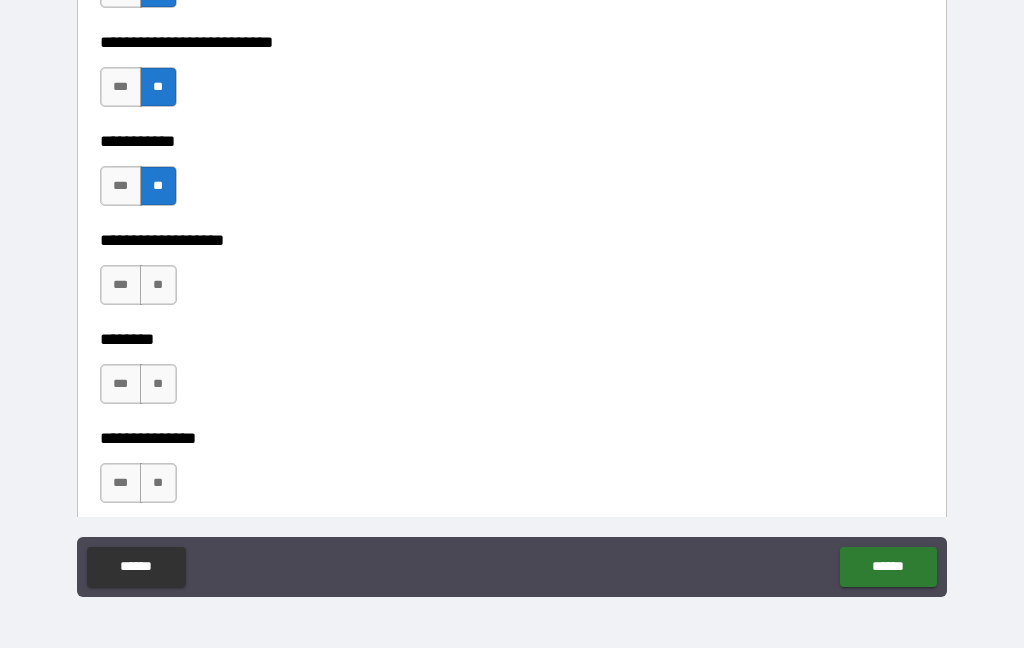 click on "**" at bounding box center (158, 285) 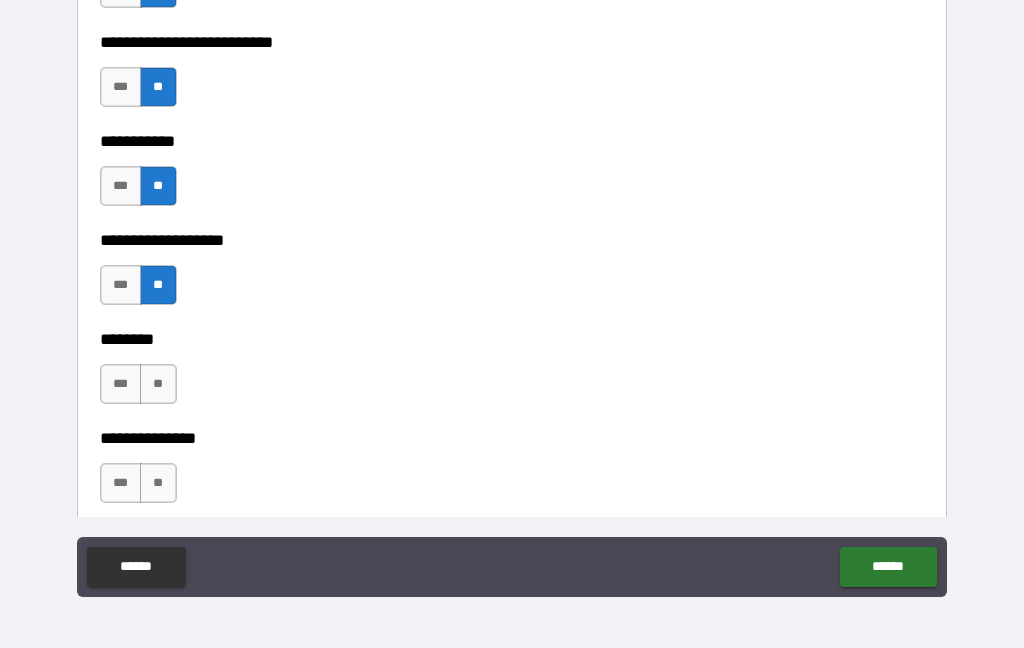 click on "***" at bounding box center [121, 384] 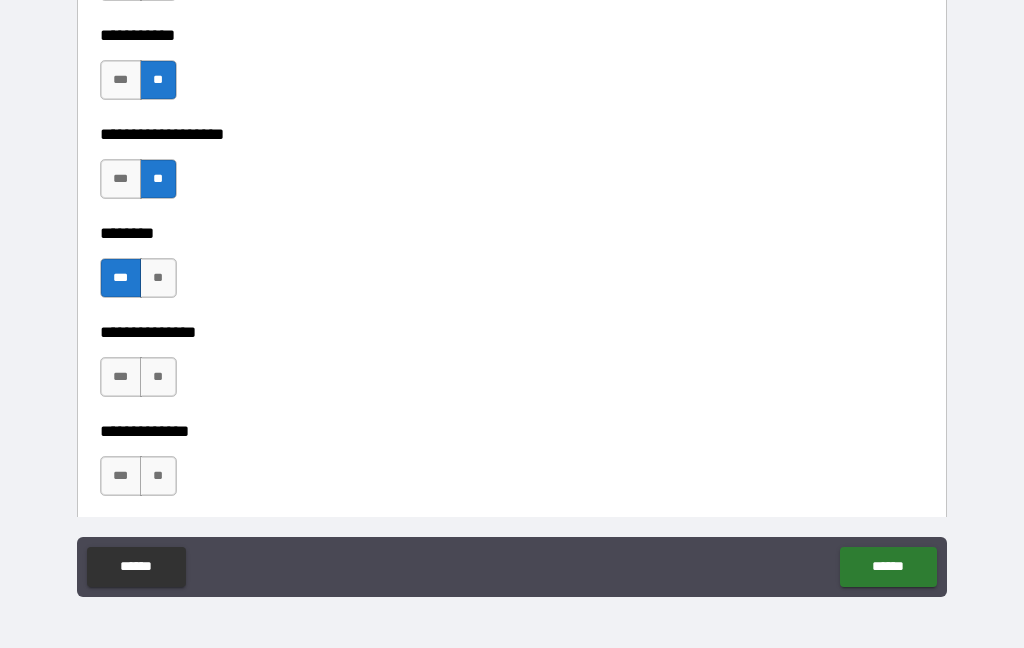 scroll, scrollTop: 4793, scrollLeft: 0, axis: vertical 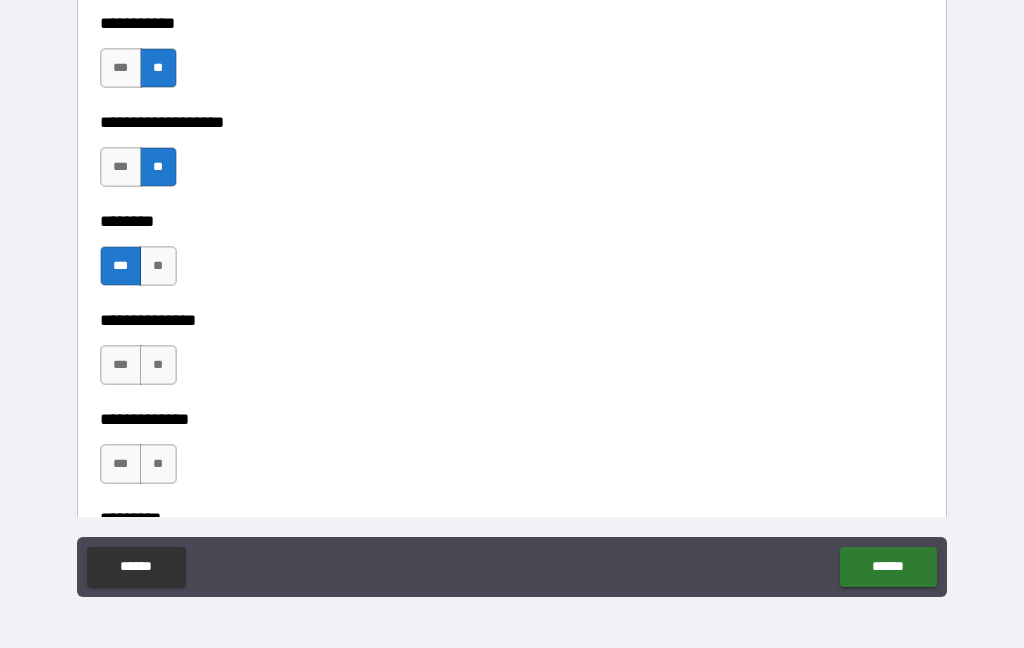 click on "**" at bounding box center [158, 365] 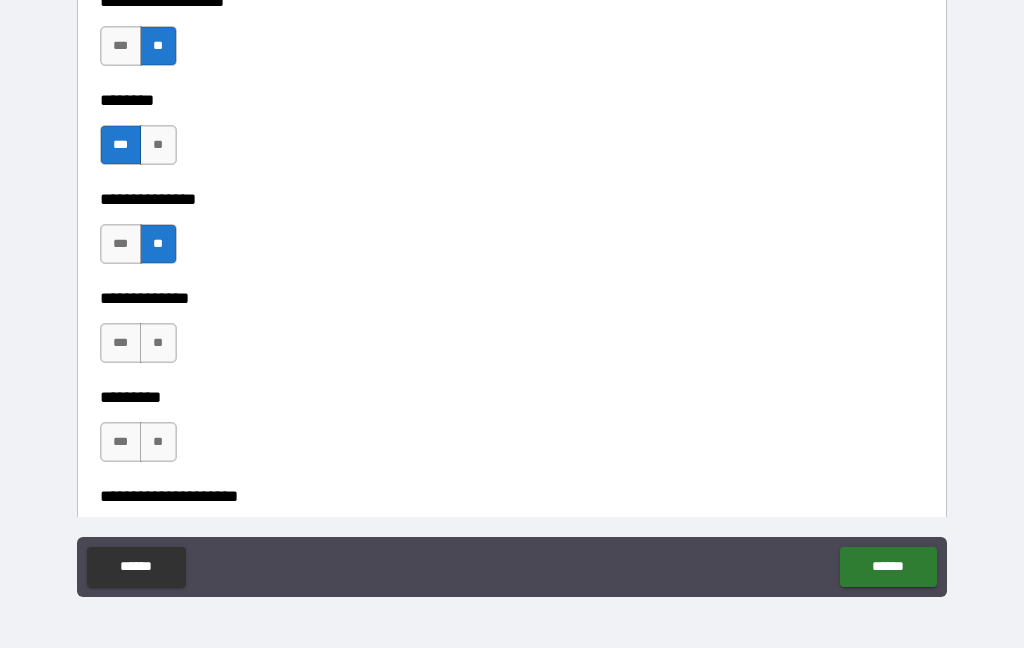 scroll, scrollTop: 4941, scrollLeft: 0, axis: vertical 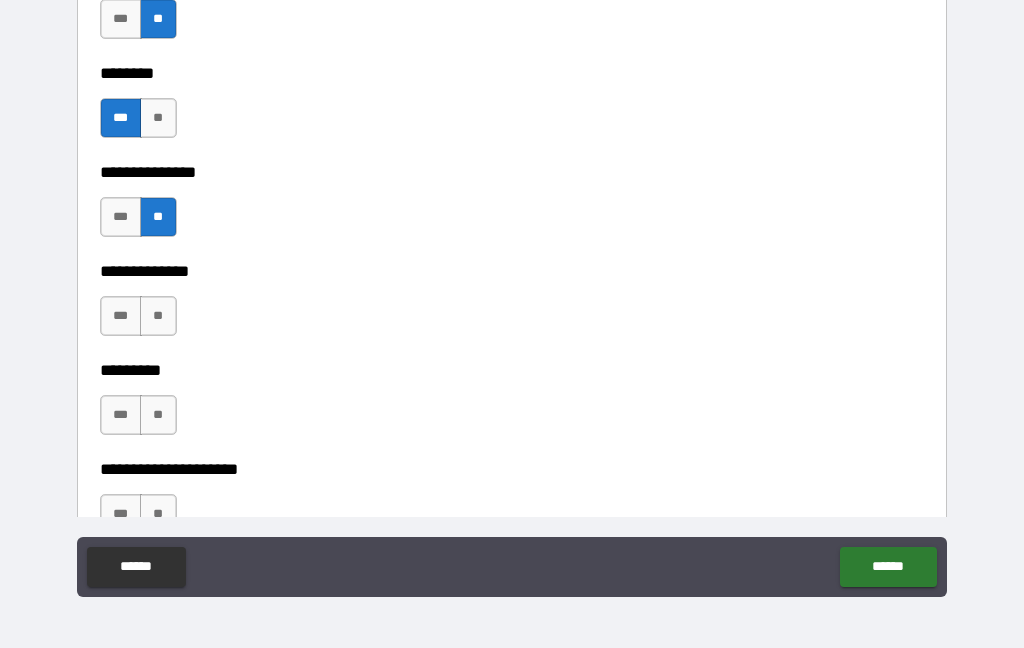 click on "**" at bounding box center [158, 316] 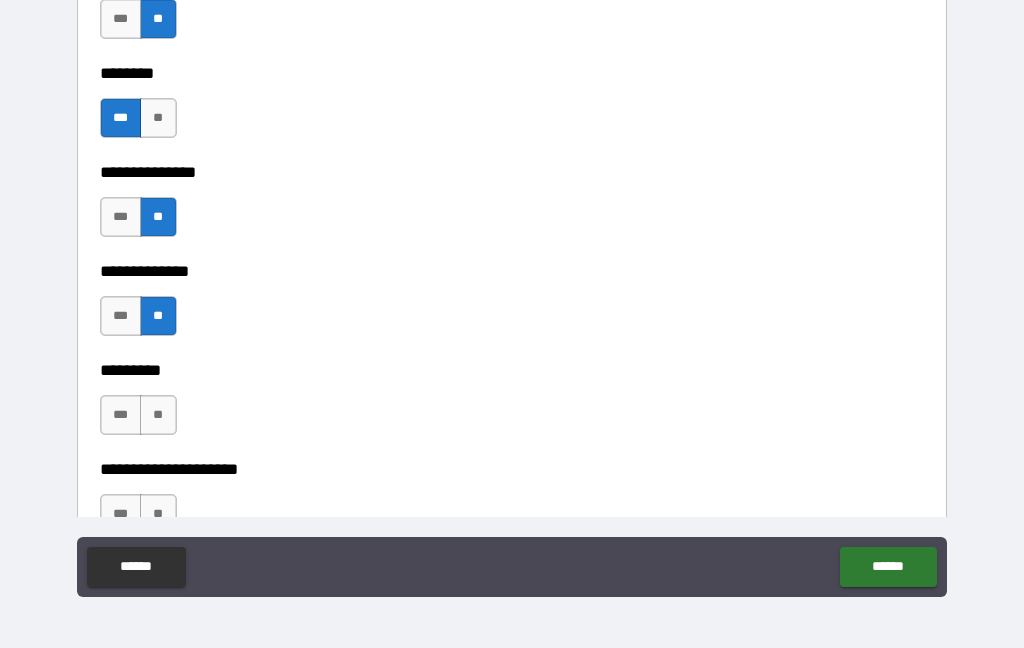 click on "**" at bounding box center (158, 415) 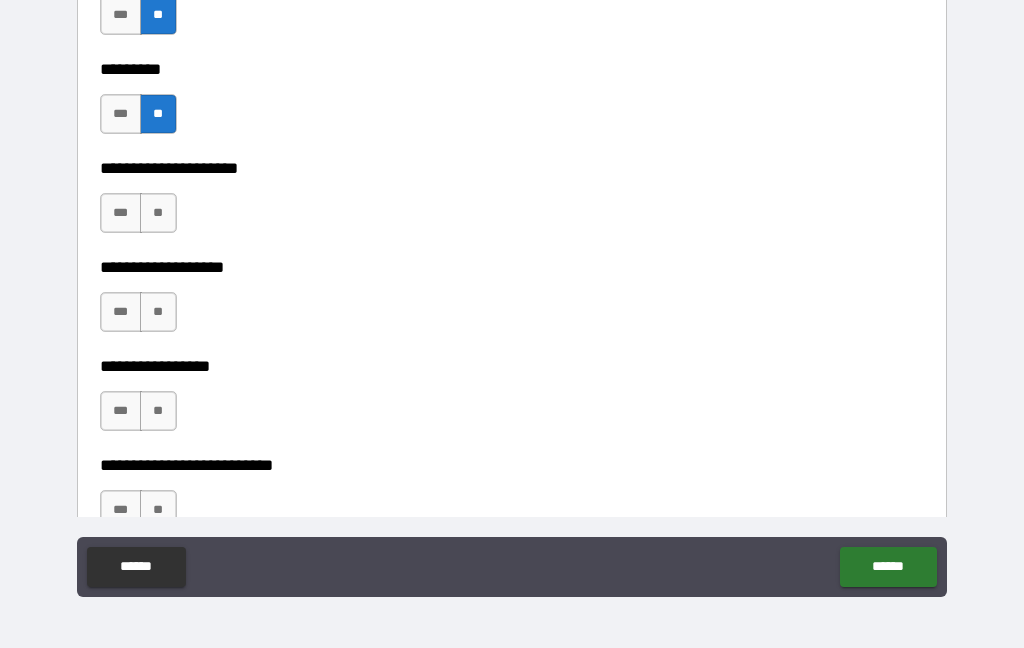 scroll, scrollTop: 5243, scrollLeft: 0, axis: vertical 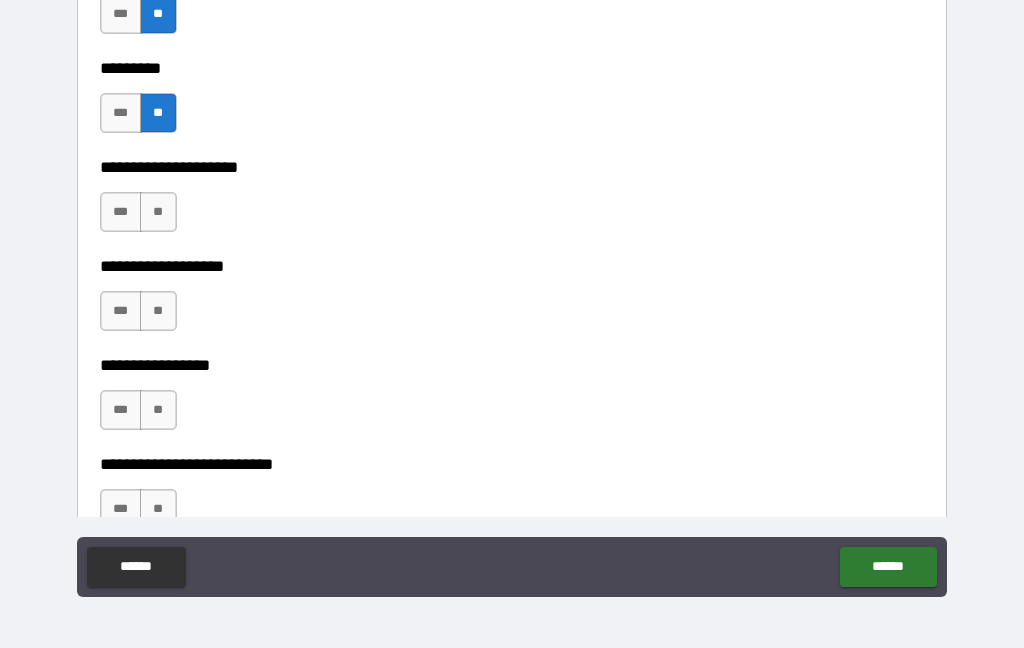 click on "**" at bounding box center (158, 212) 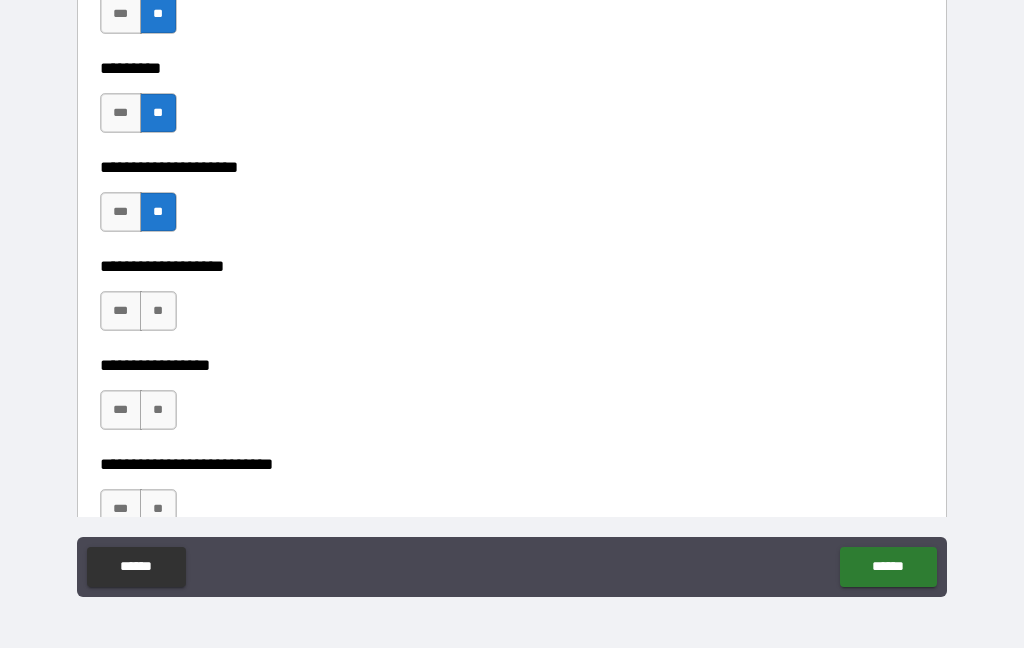 click on "**" at bounding box center (158, 311) 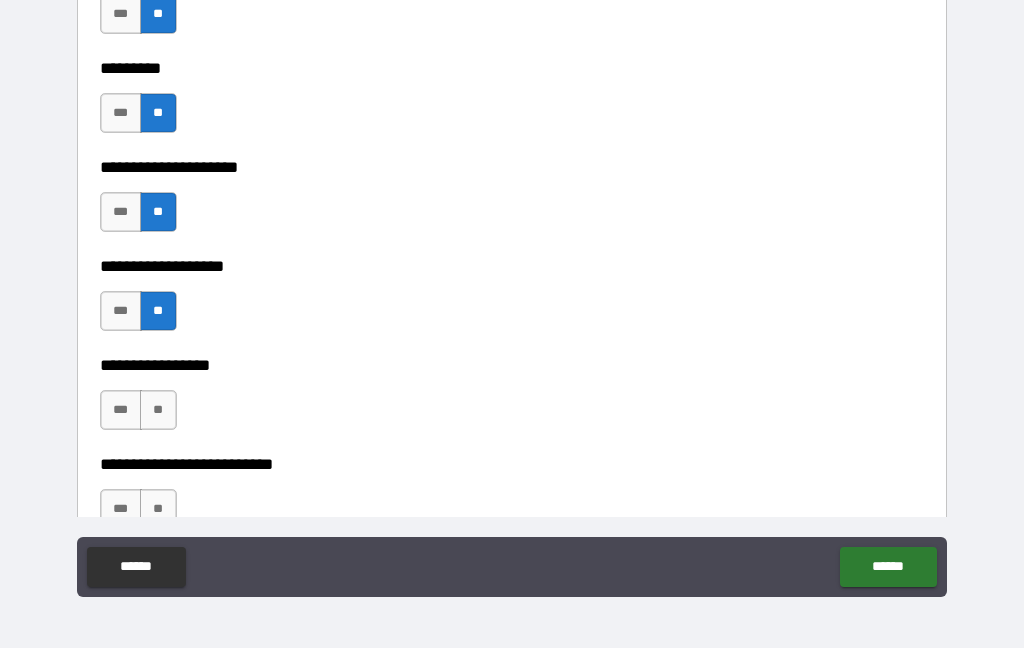 click on "**" at bounding box center [158, 410] 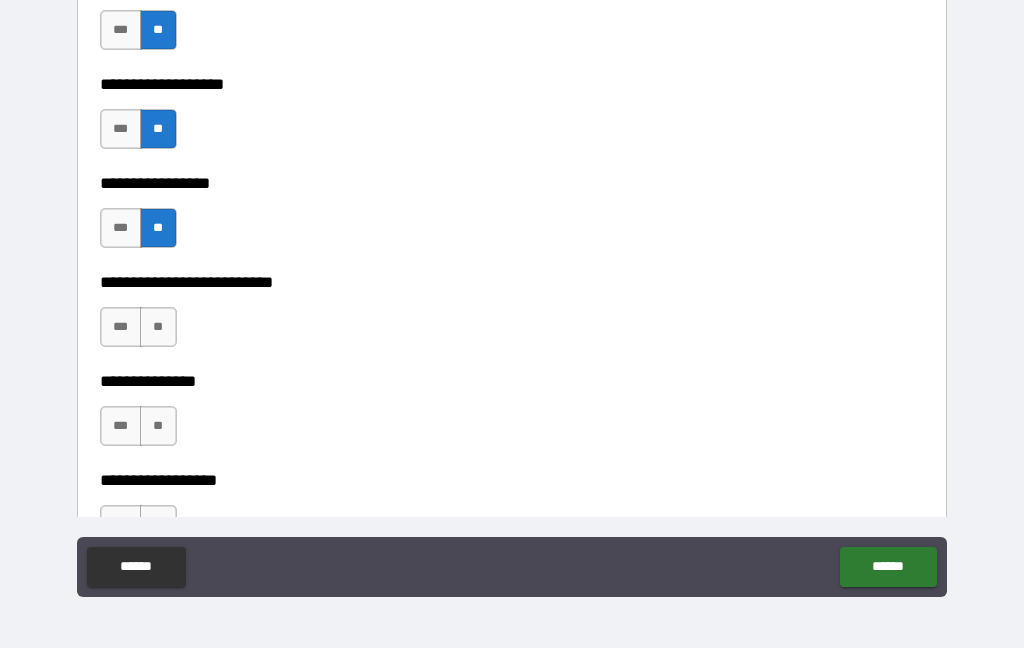 scroll, scrollTop: 5434, scrollLeft: 0, axis: vertical 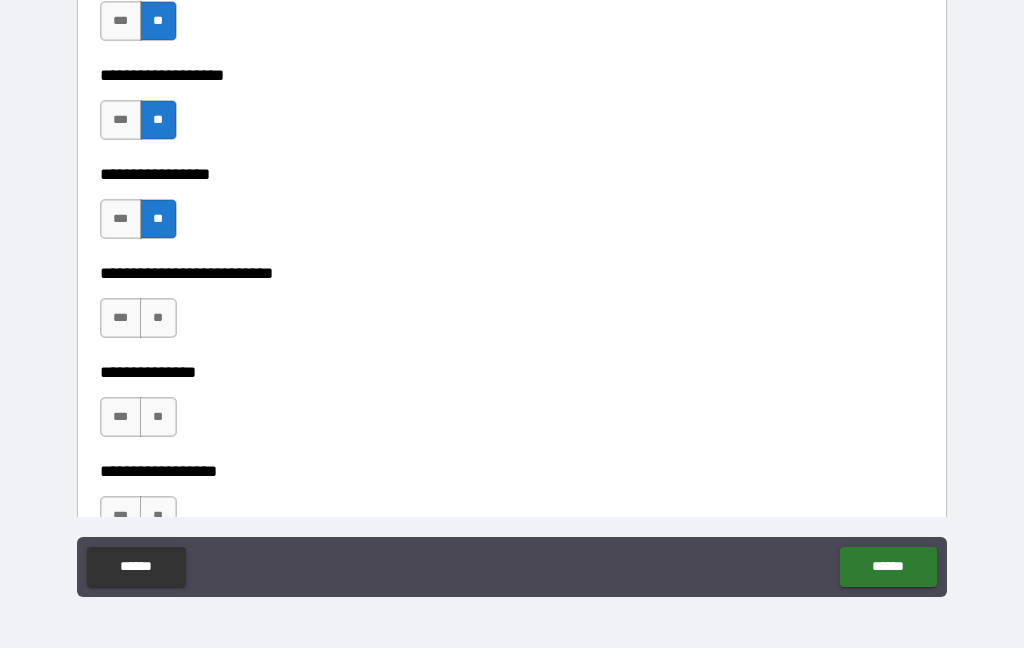 click on "**" at bounding box center [158, 318] 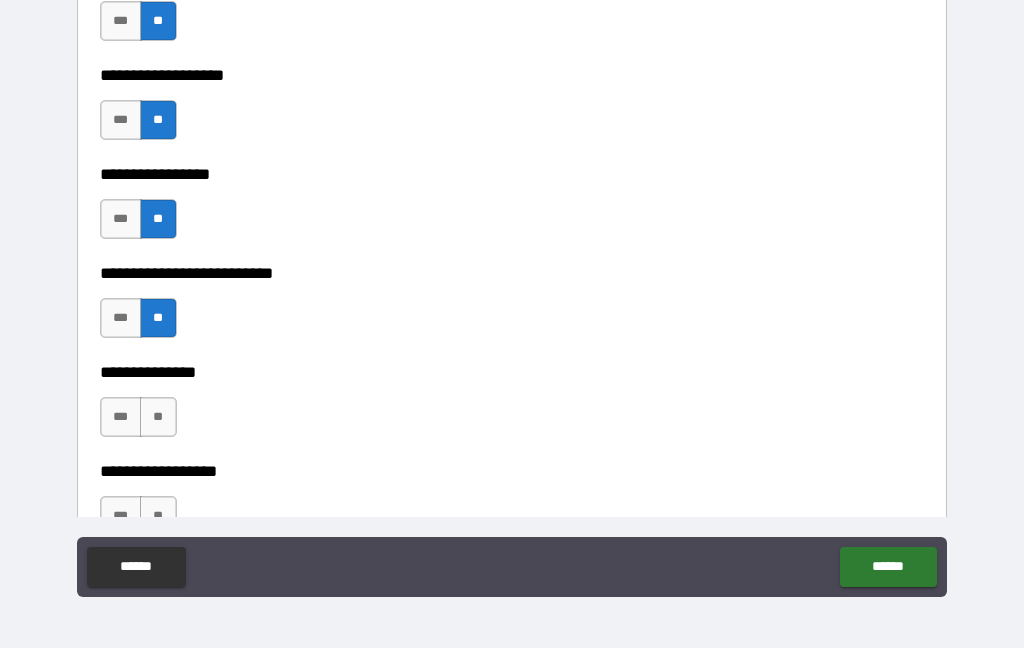 click on "**" at bounding box center [158, 417] 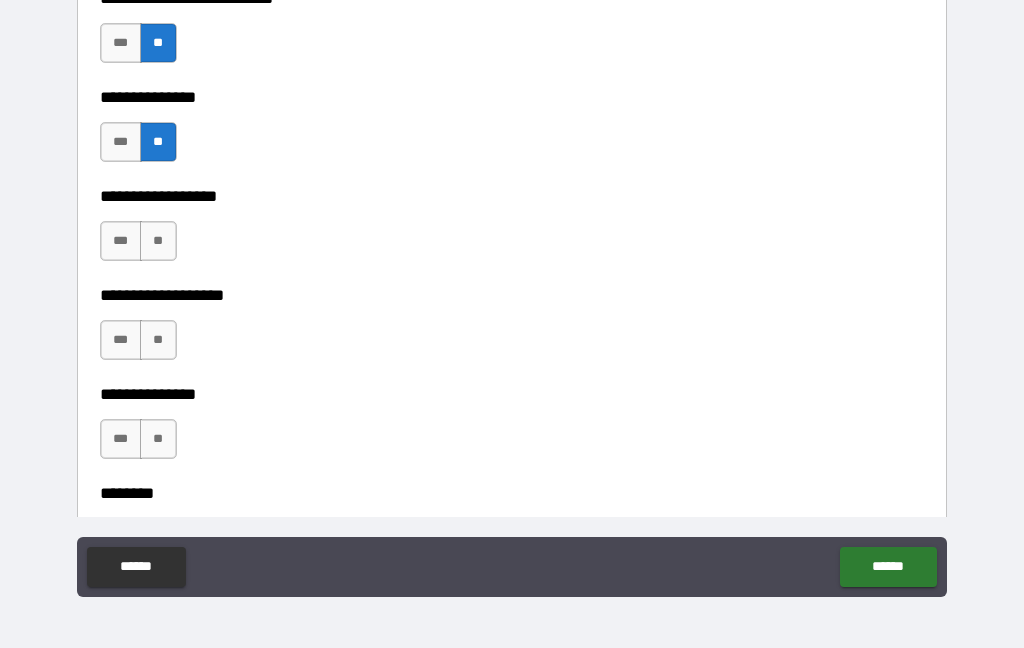 scroll, scrollTop: 5712, scrollLeft: 0, axis: vertical 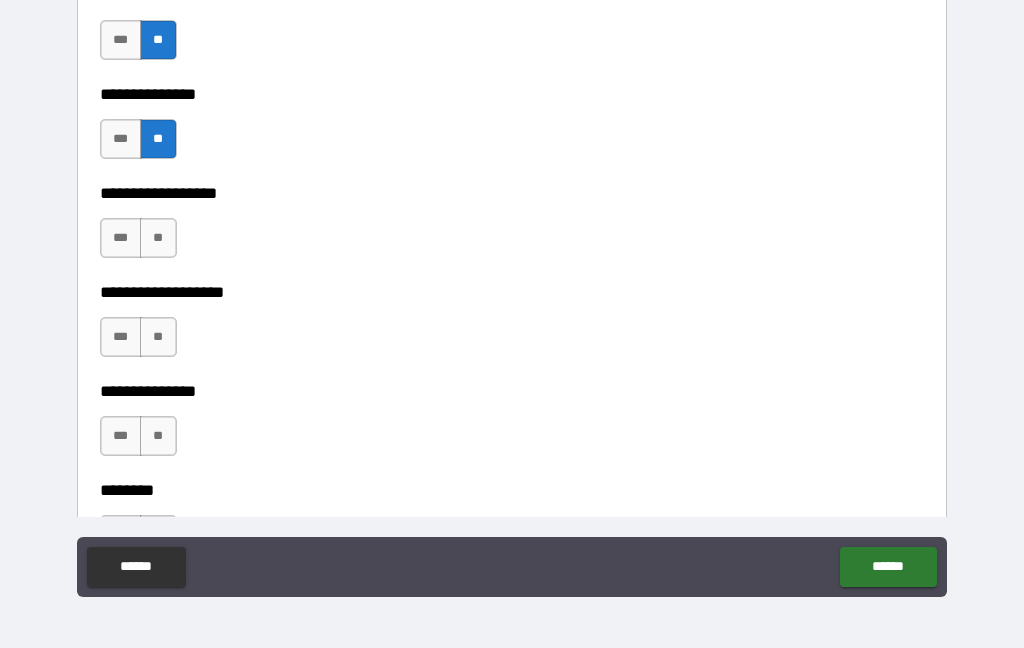 click on "***" at bounding box center (121, 238) 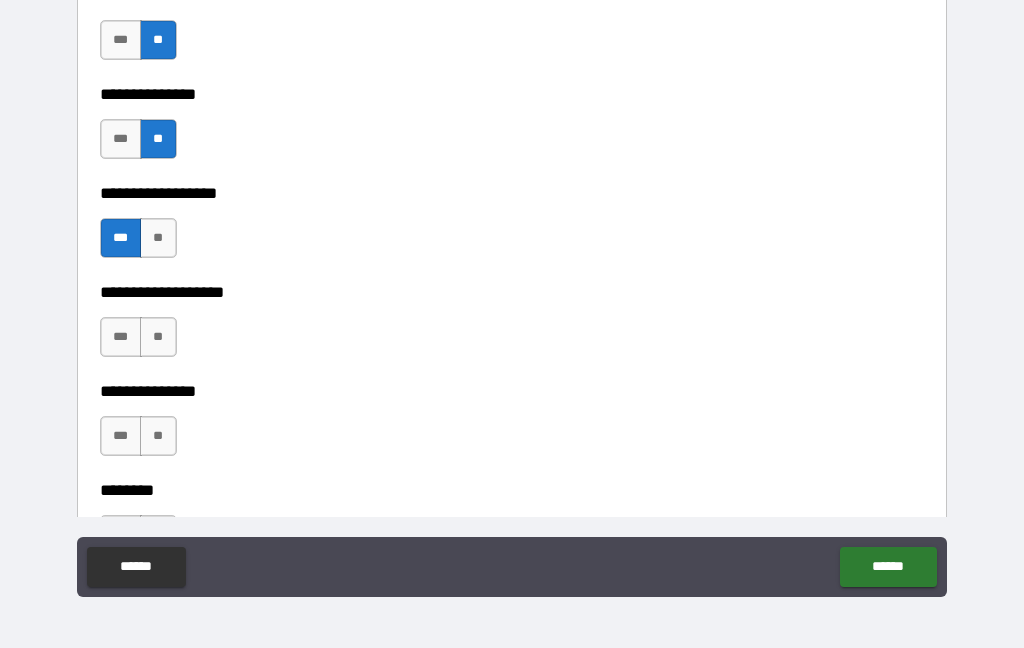 click on "**" at bounding box center (158, 337) 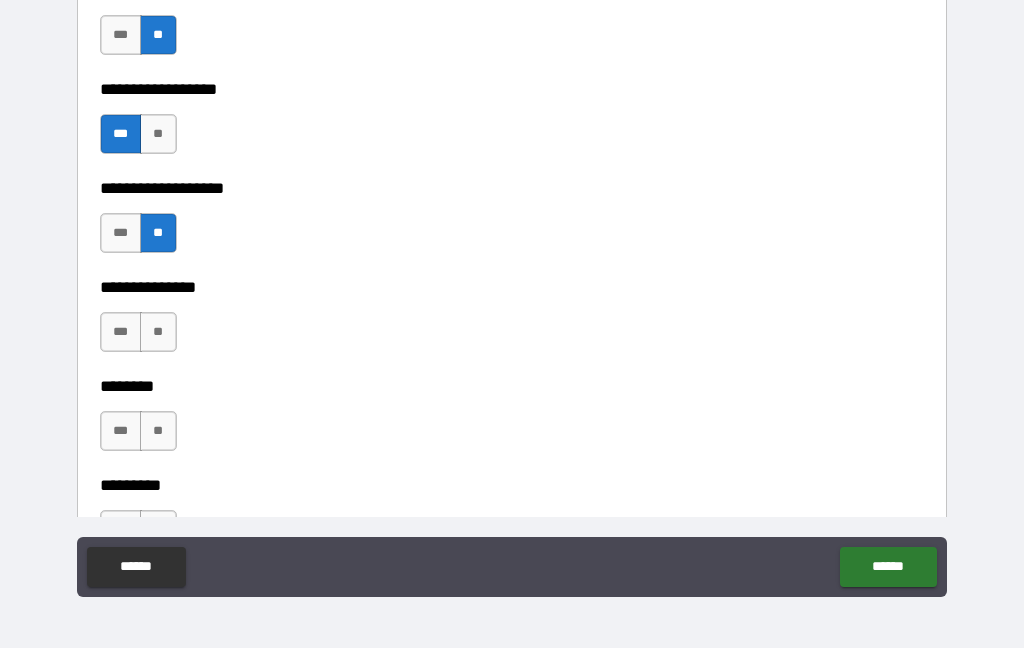 scroll, scrollTop: 5820, scrollLeft: 0, axis: vertical 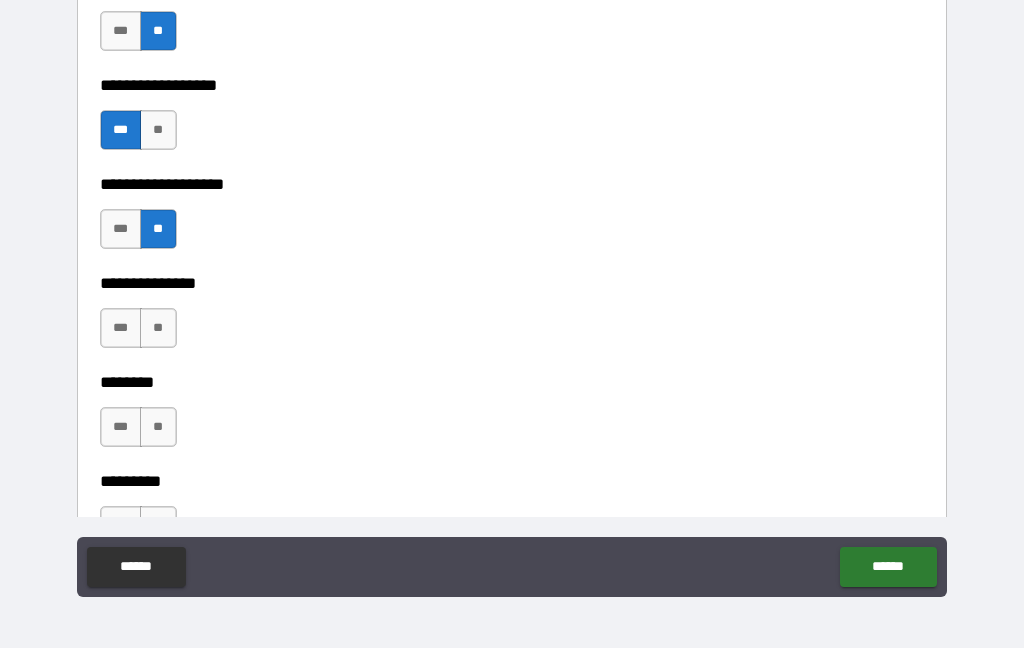 click on "**" at bounding box center [158, 328] 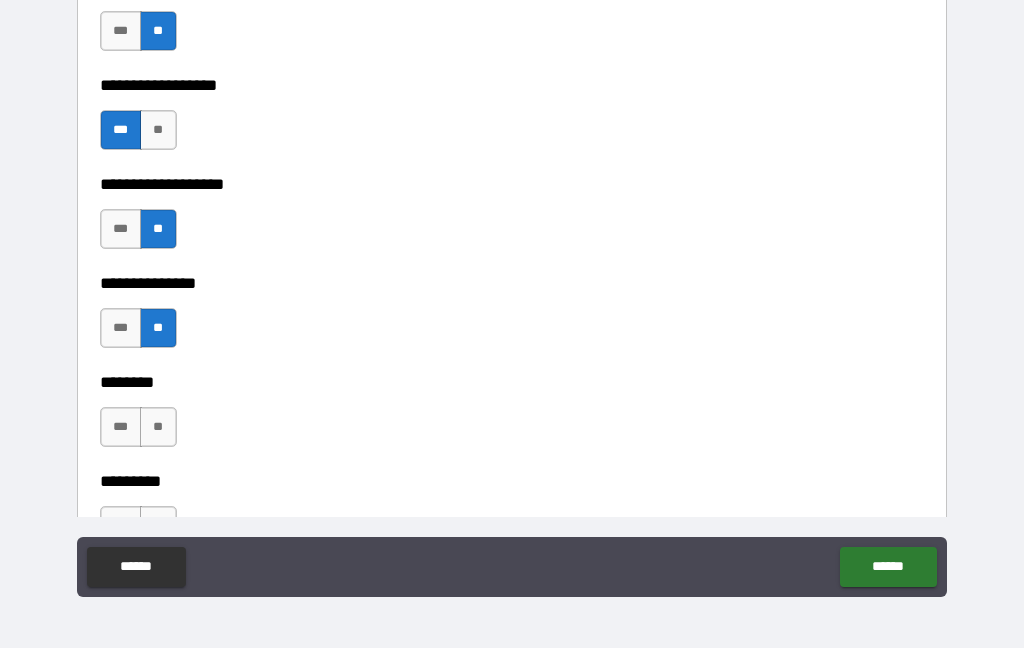click on "**" at bounding box center [158, 427] 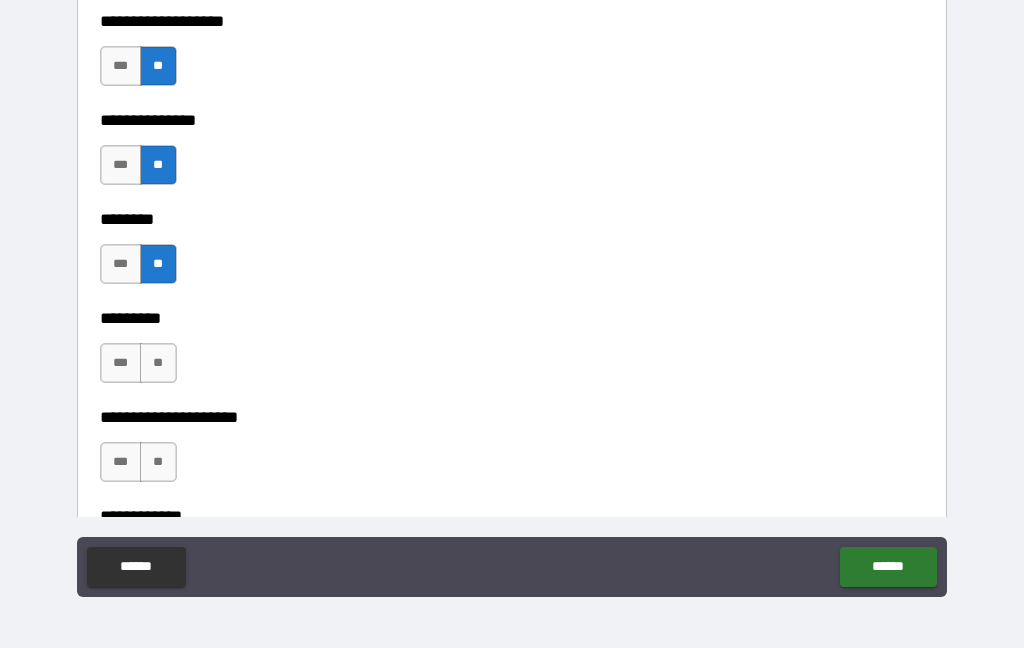 scroll, scrollTop: 5986, scrollLeft: 0, axis: vertical 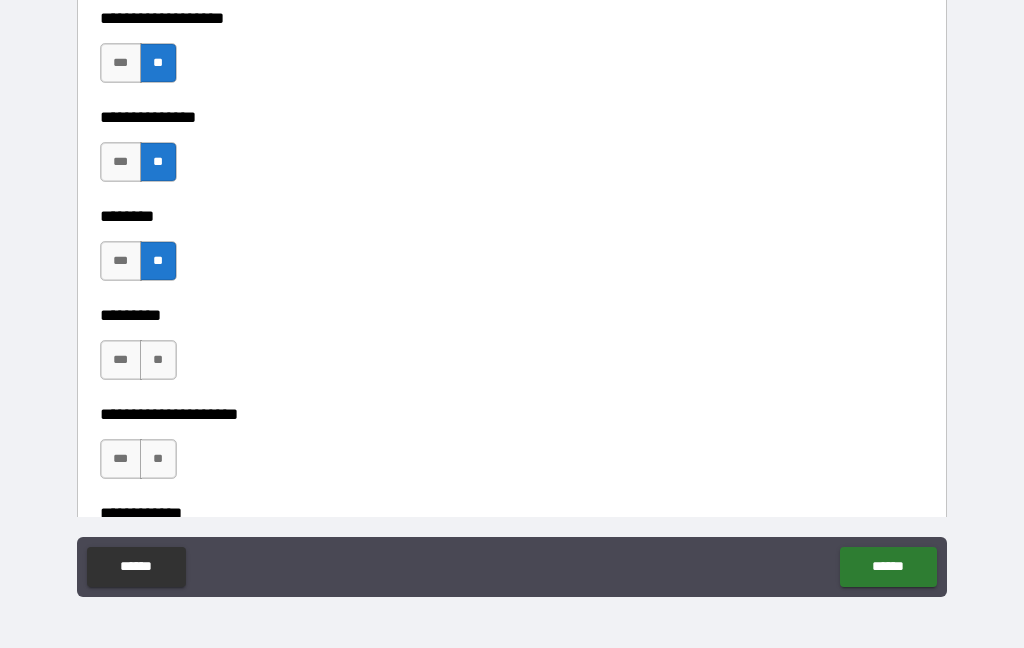 click on "**" at bounding box center [158, 360] 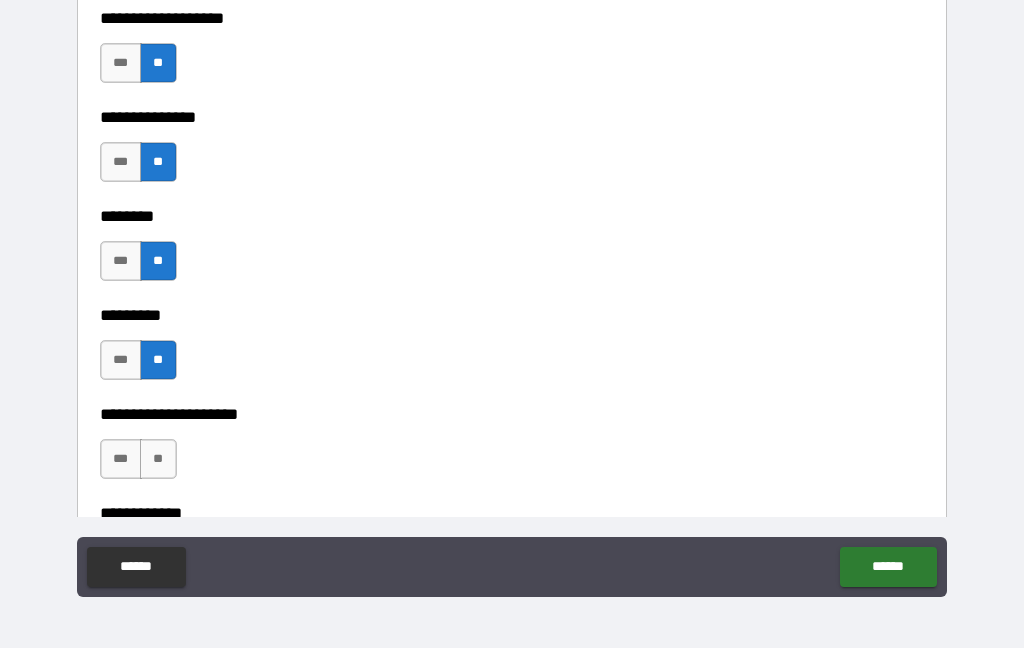 click on "**" at bounding box center (158, 459) 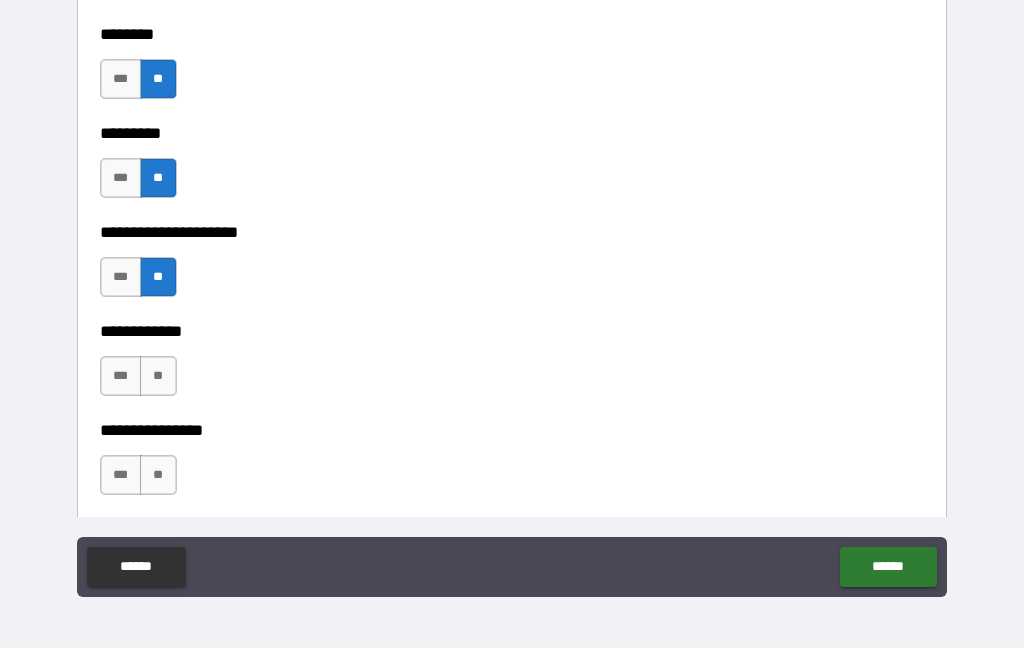scroll, scrollTop: 6168, scrollLeft: 0, axis: vertical 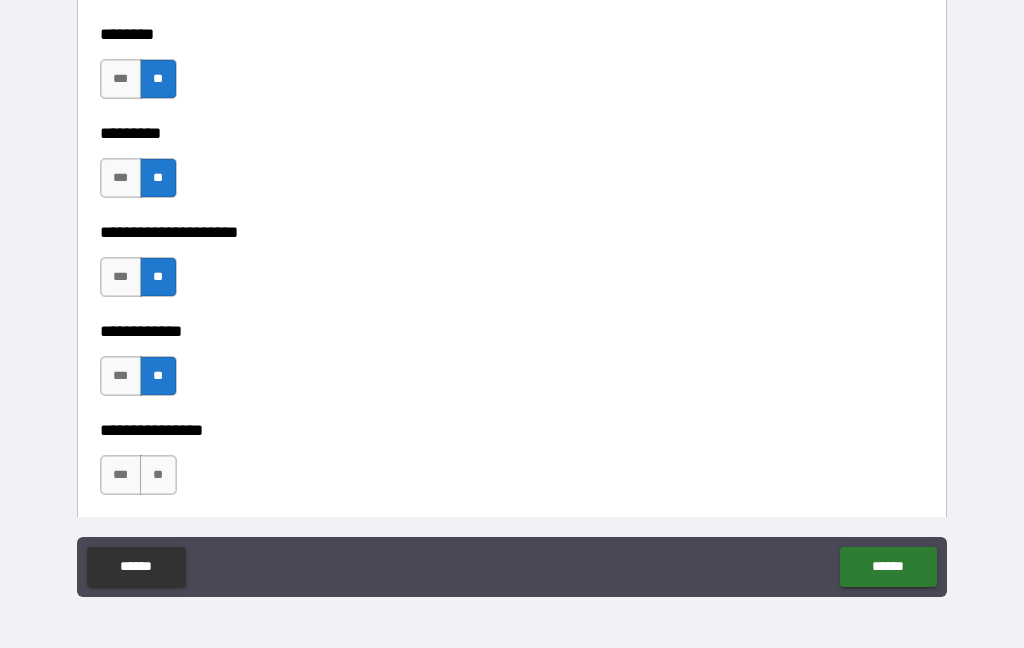 click on "**" at bounding box center [158, 475] 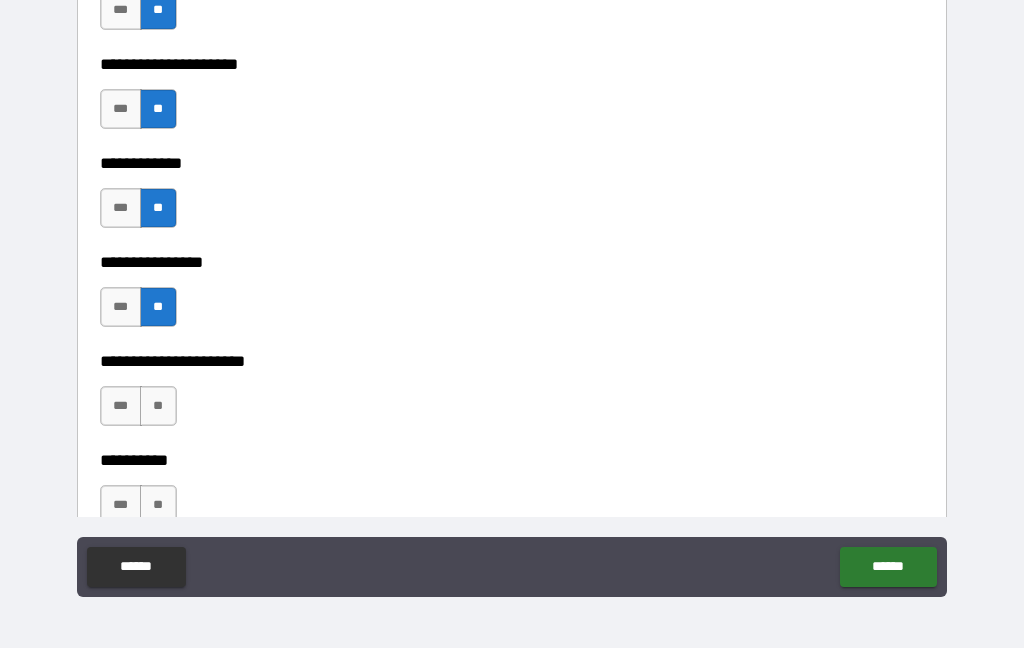 scroll, scrollTop: 6354, scrollLeft: 0, axis: vertical 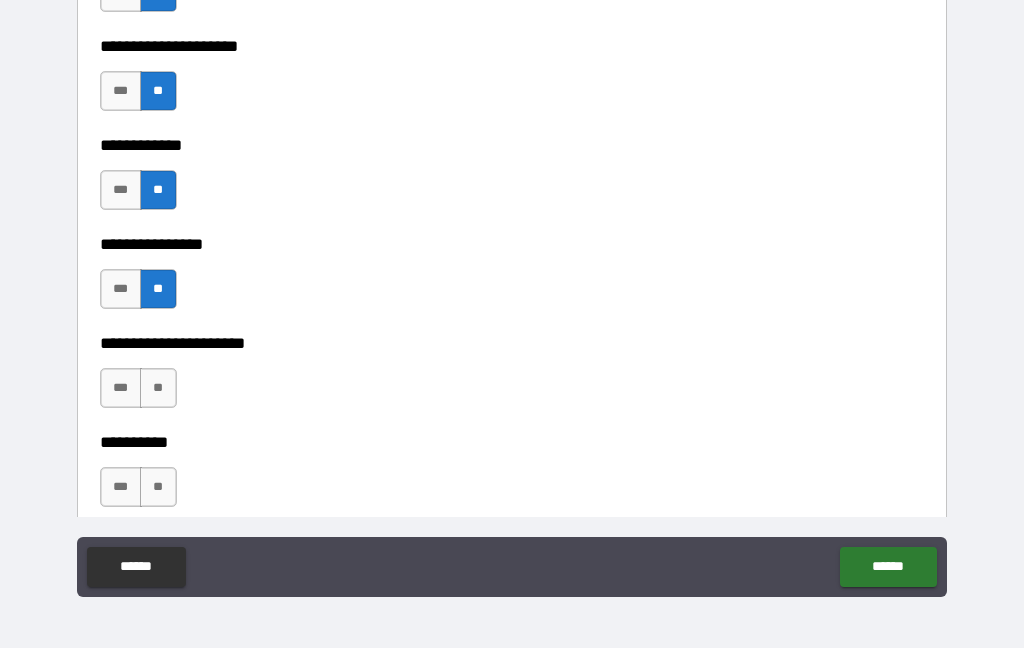 click on "**" at bounding box center (158, 388) 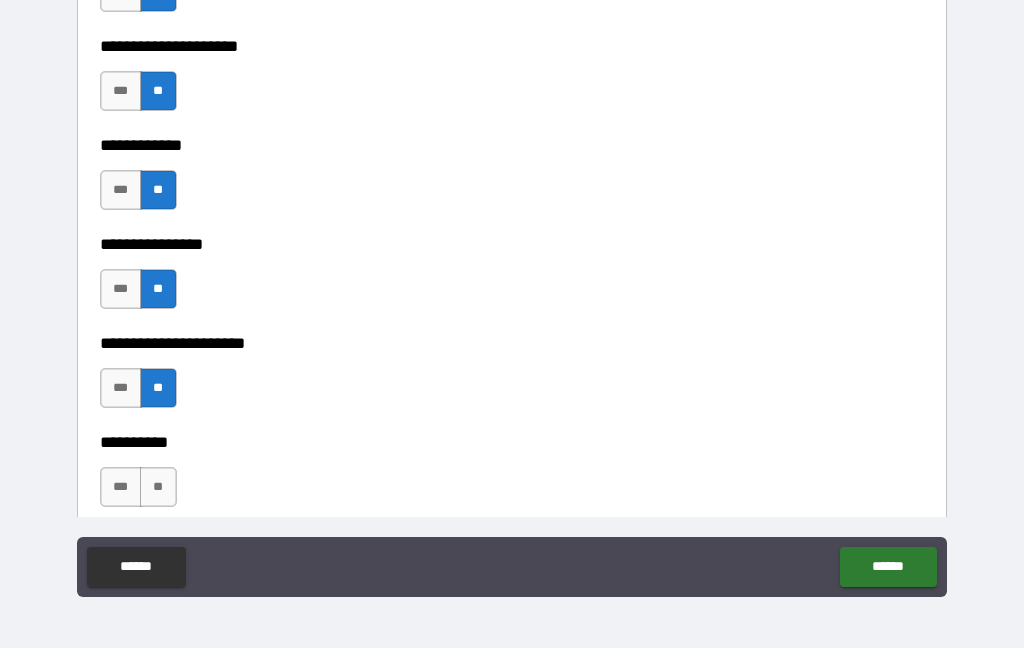 click on "**" at bounding box center [158, 487] 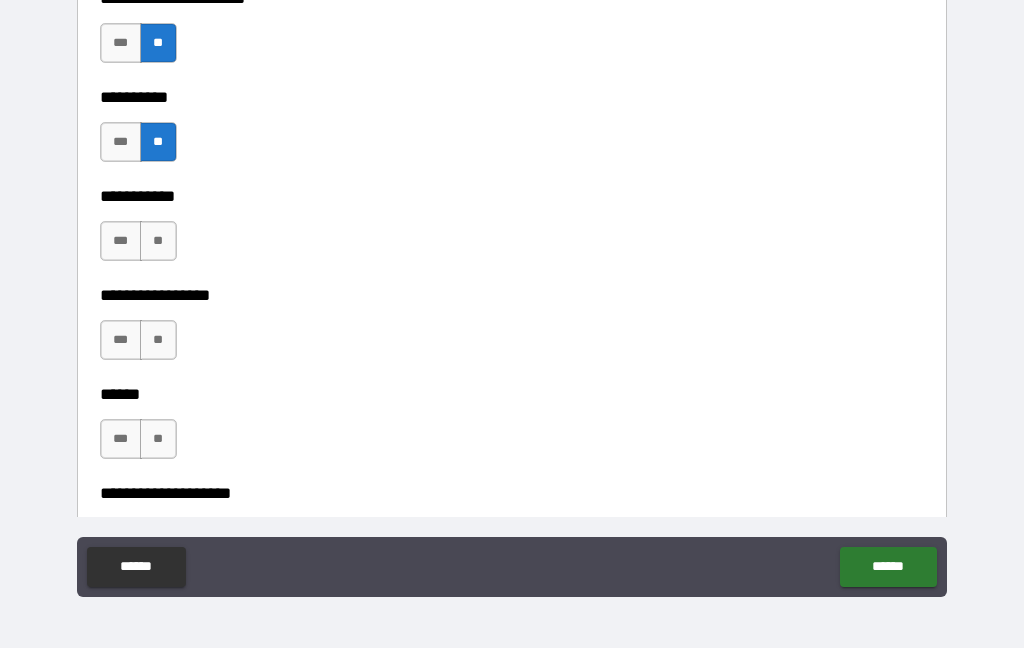 scroll, scrollTop: 6703, scrollLeft: 0, axis: vertical 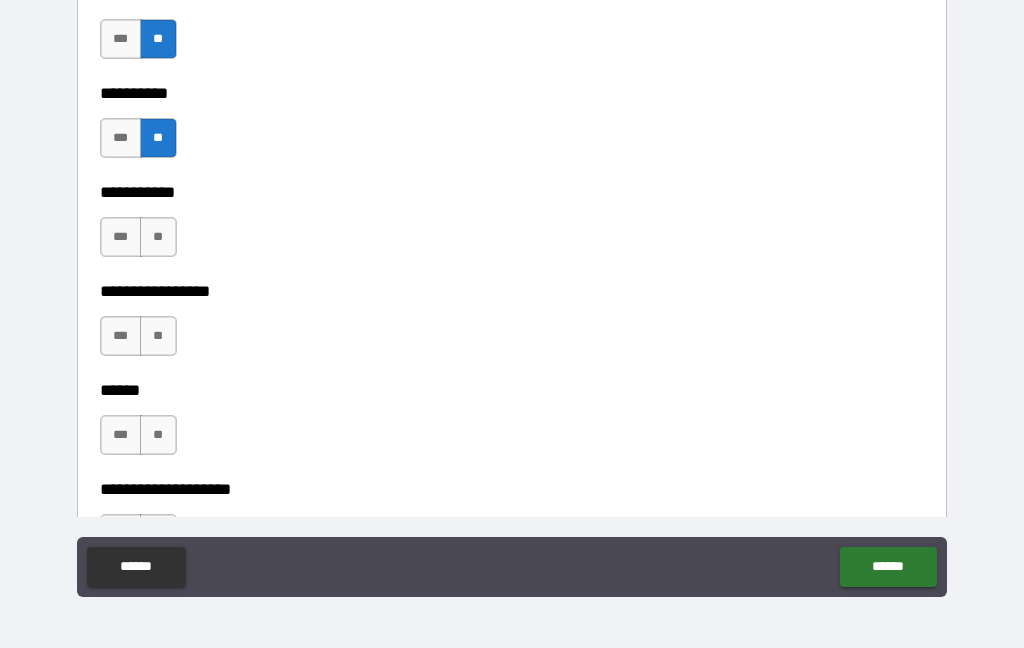 click on "**" at bounding box center (158, 237) 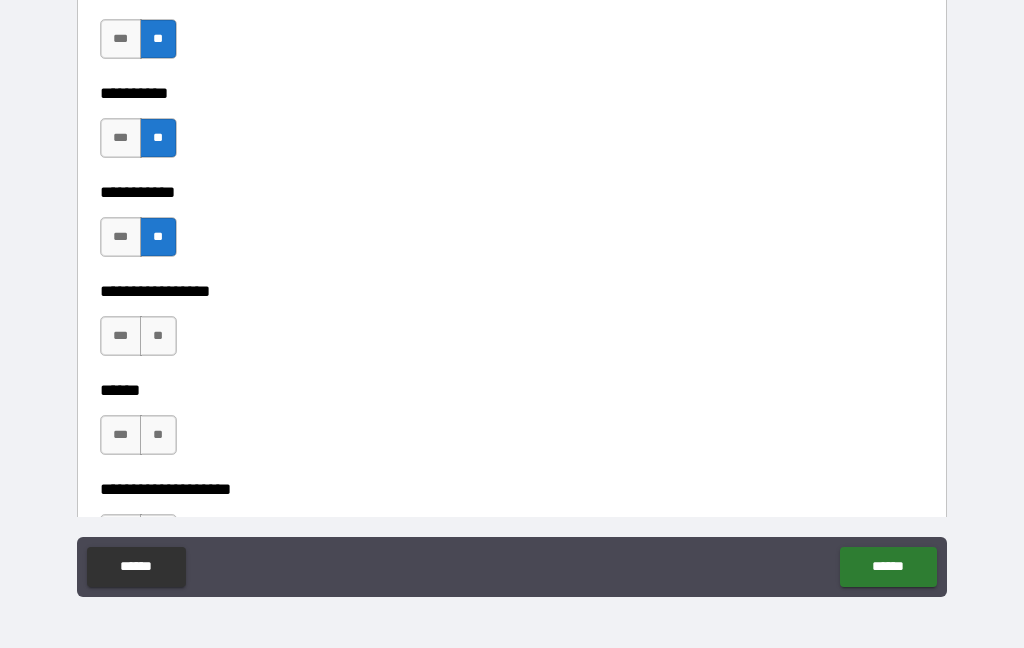 click on "**" at bounding box center (158, 336) 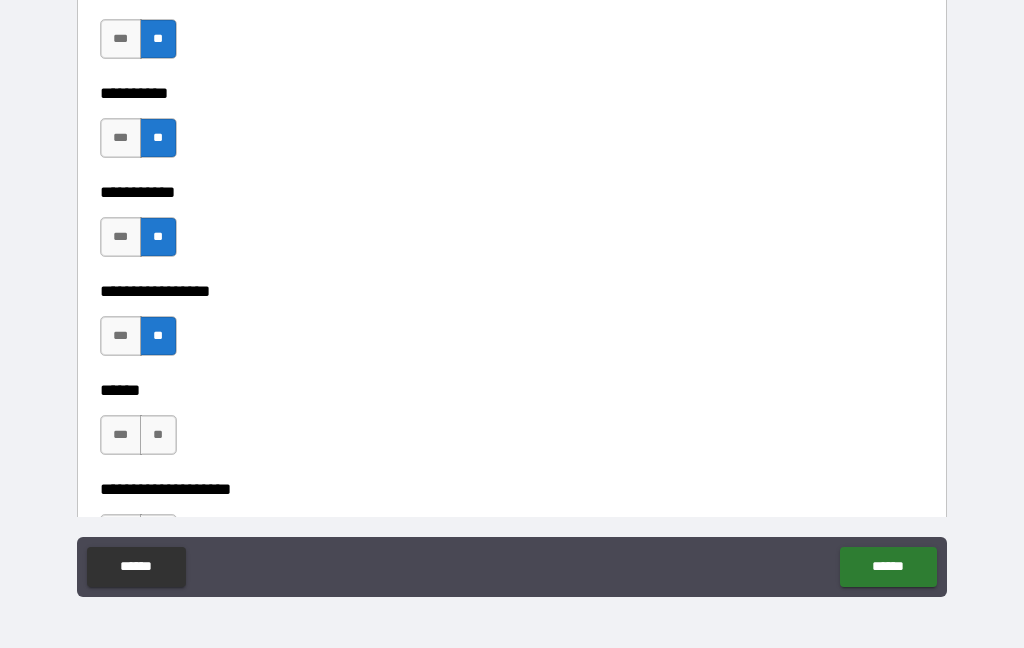 click on "**" at bounding box center (158, 435) 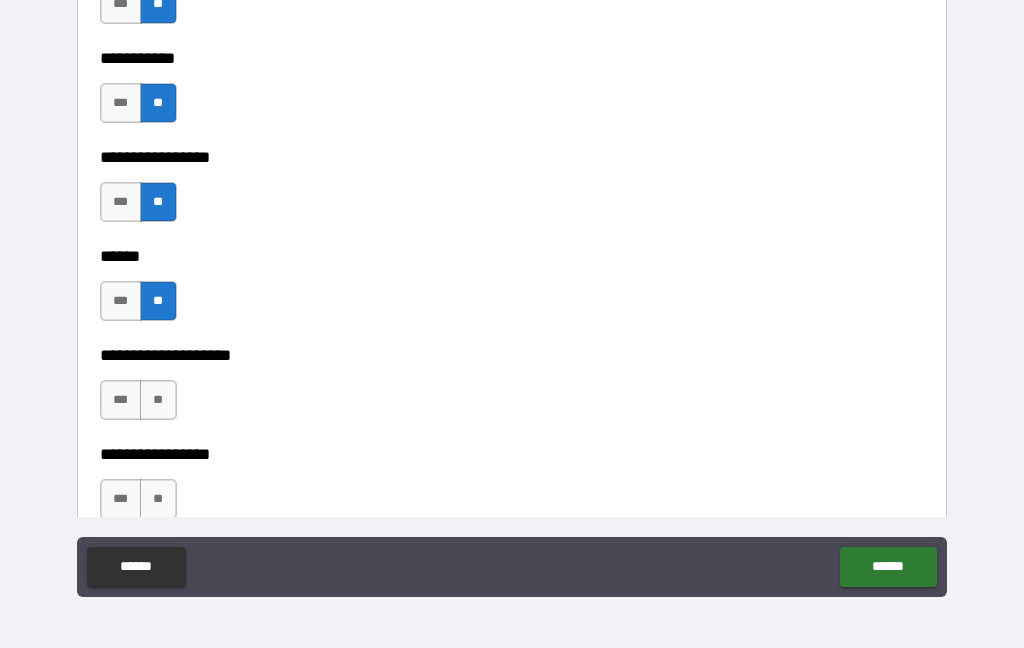 scroll, scrollTop: 6837, scrollLeft: 0, axis: vertical 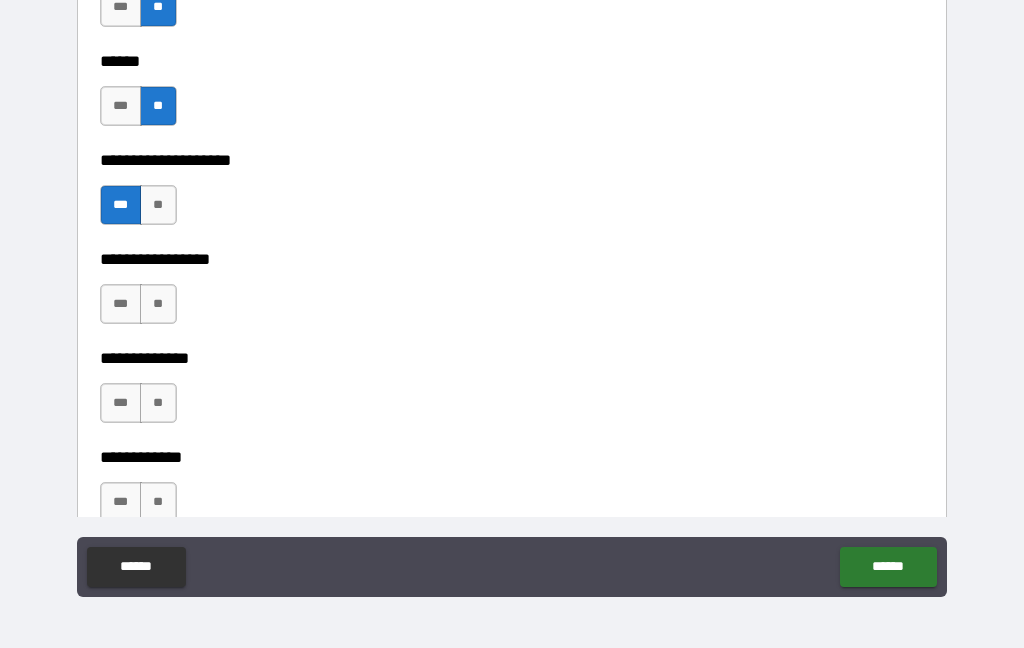 click on "***" at bounding box center (121, 304) 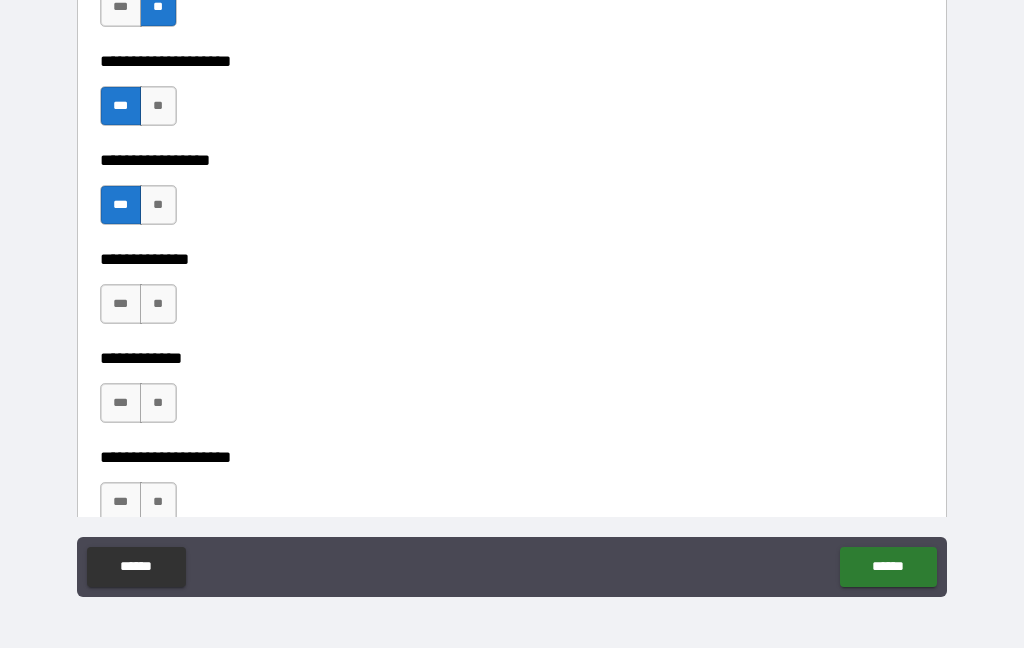 scroll, scrollTop: 7138, scrollLeft: 0, axis: vertical 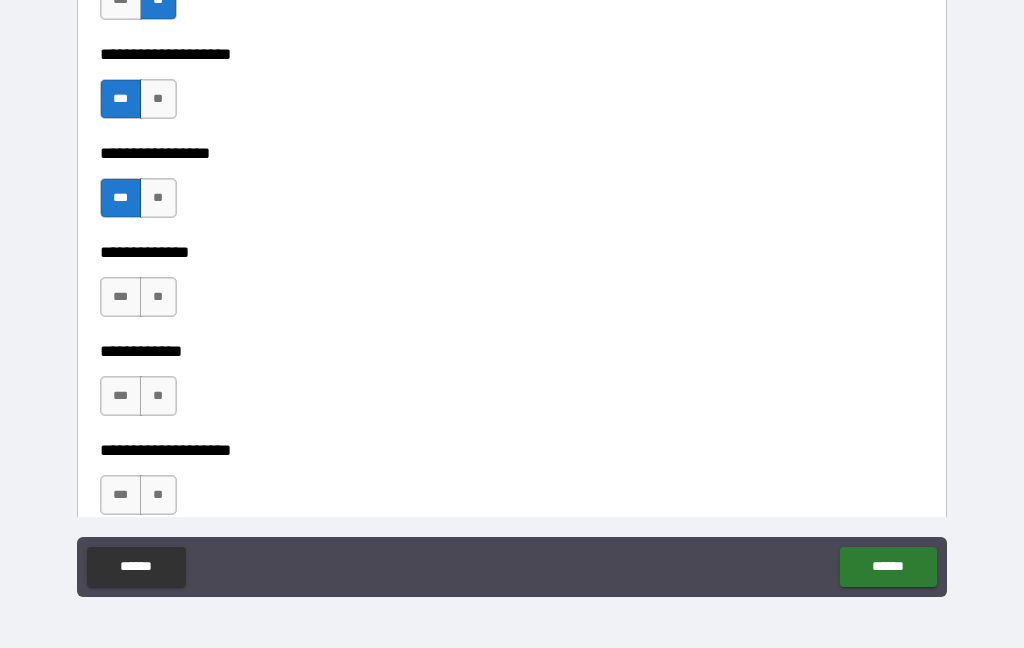click on "**" at bounding box center [158, 297] 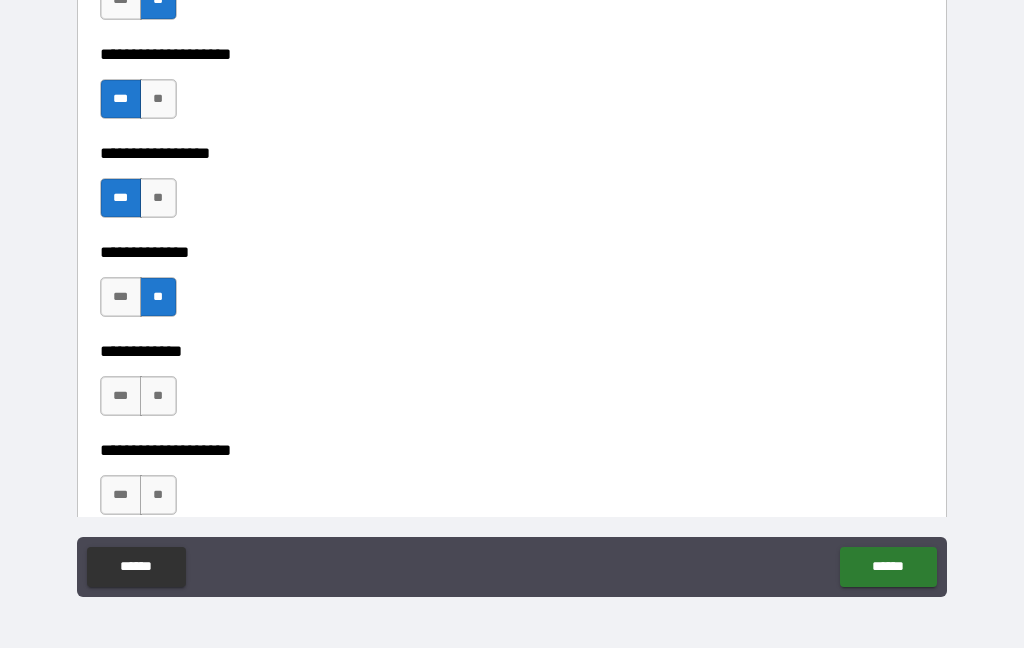 click on "**" at bounding box center (158, 396) 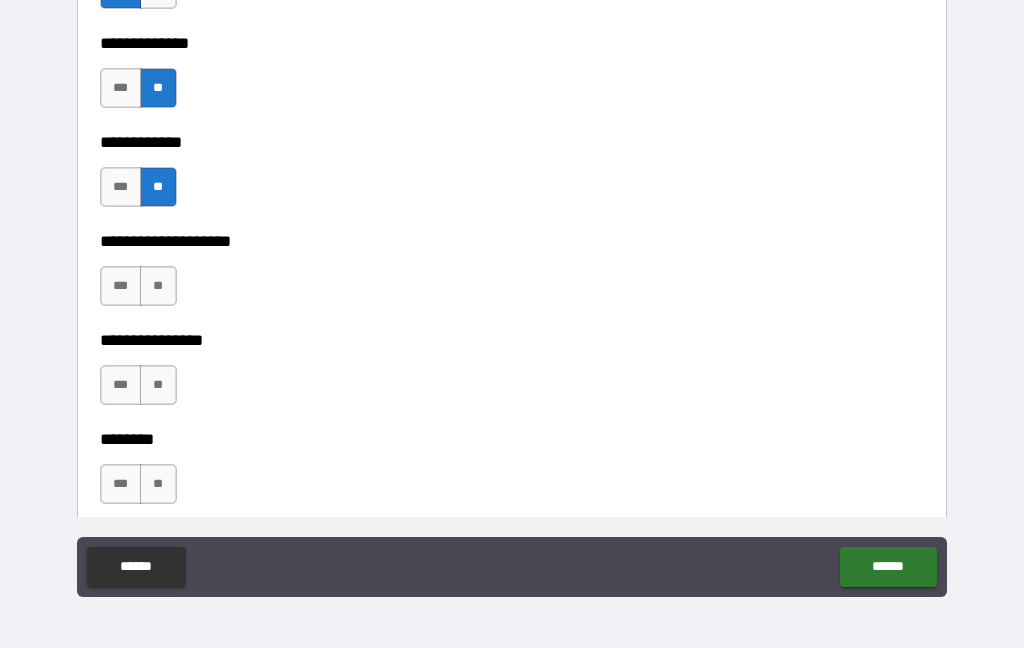 scroll, scrollTop: 7353, scrollLeft: 0, axis: vertical 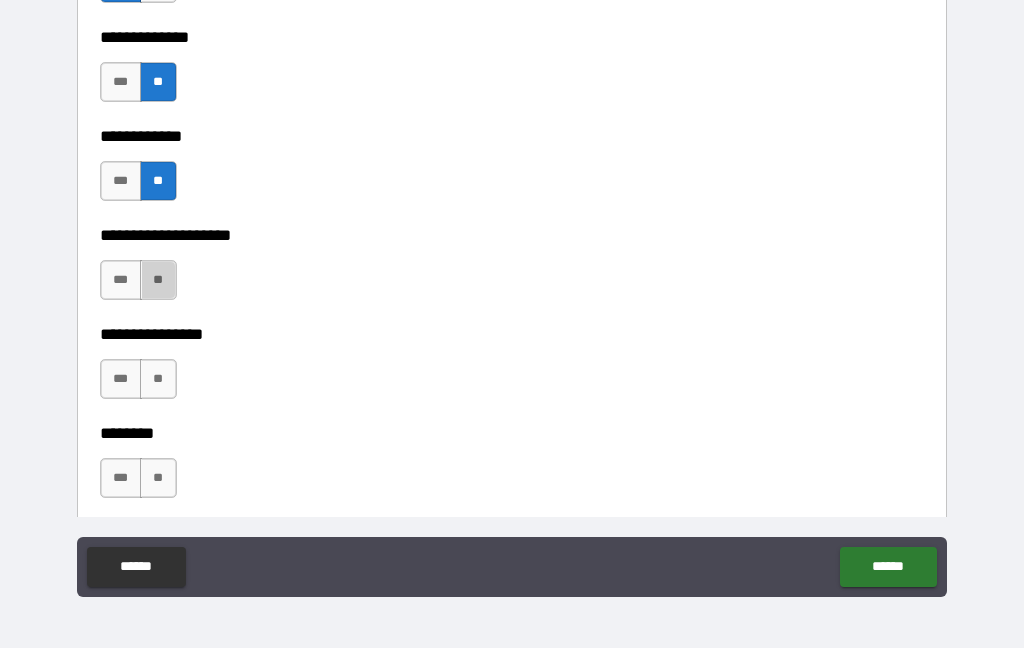 click on "**" at bounding box center [158, 280] 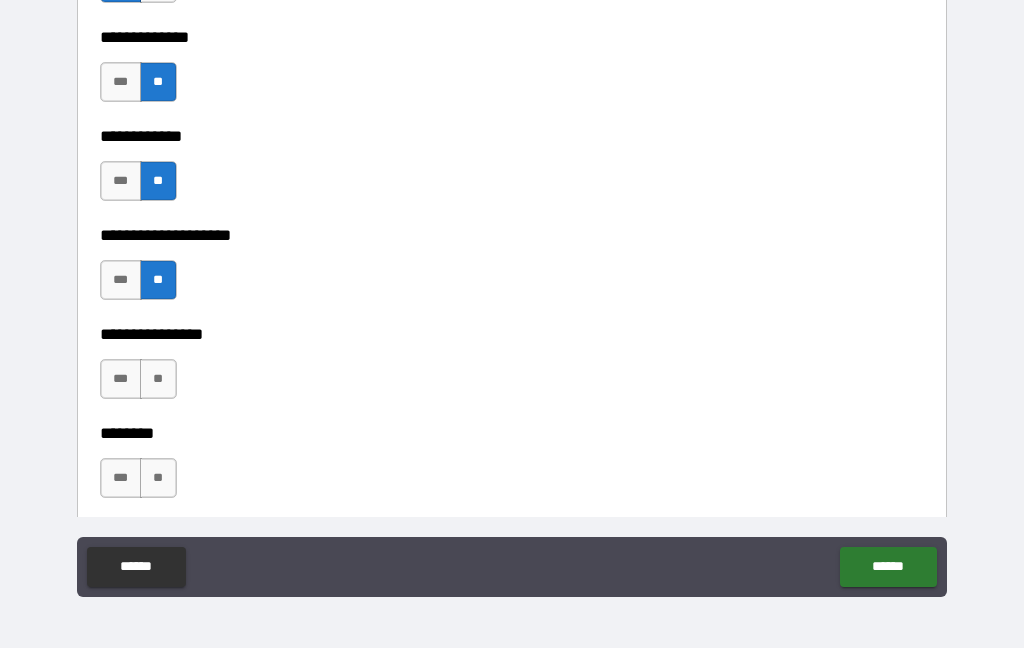 click on "**" at bounding box center [158, 379] 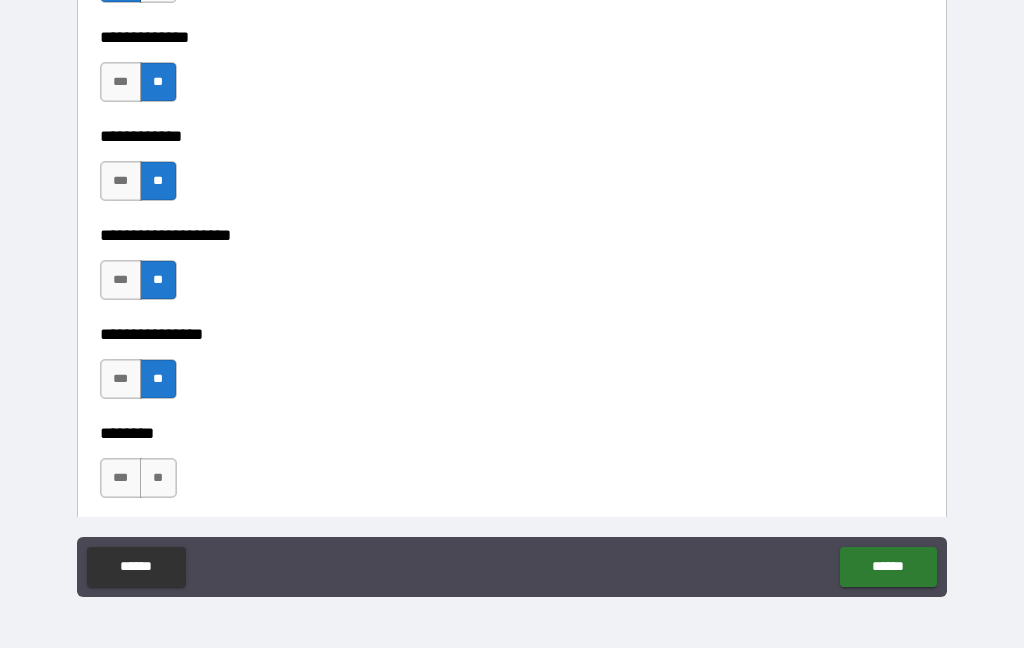 click on "**" at bounding box center [158, 478] 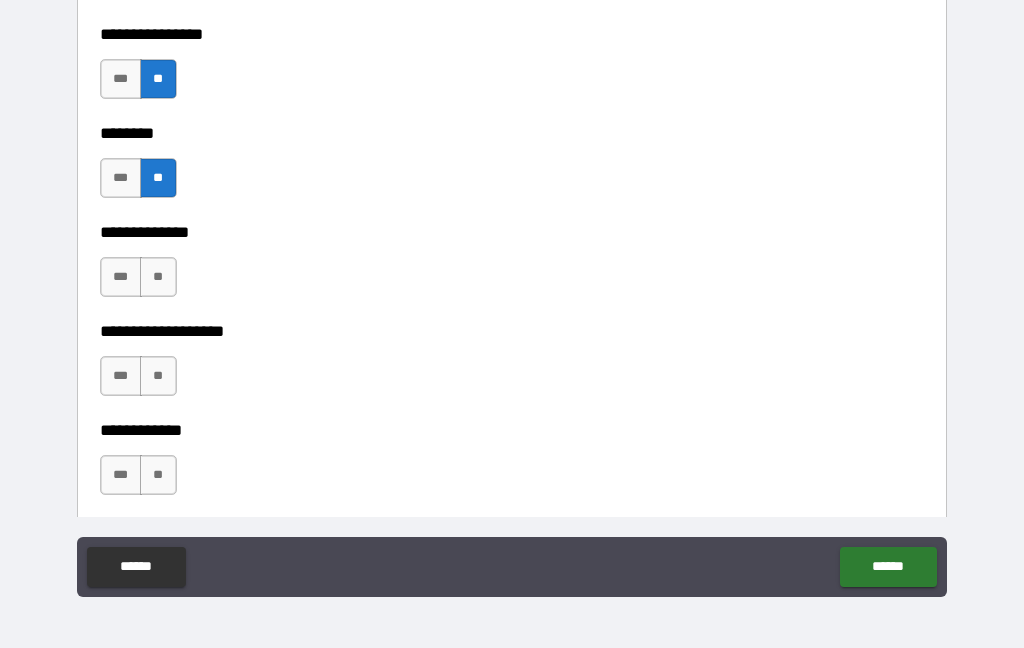 scroll, scrollTop: 7659, scrollLeft: 0, axis: vertical 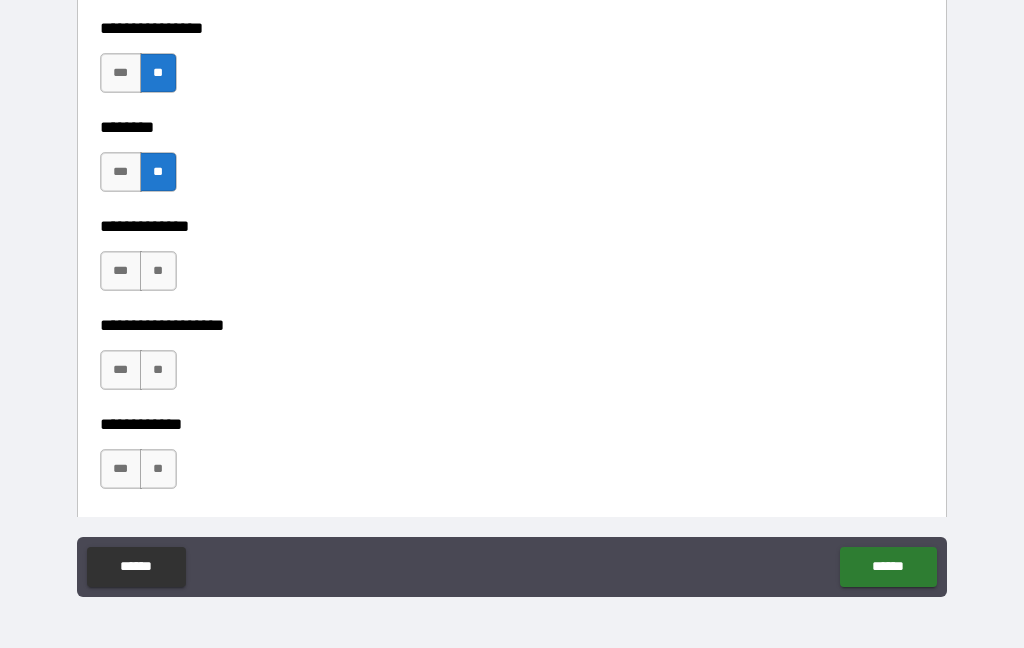 click on "**" at bounding box center (158, 271) 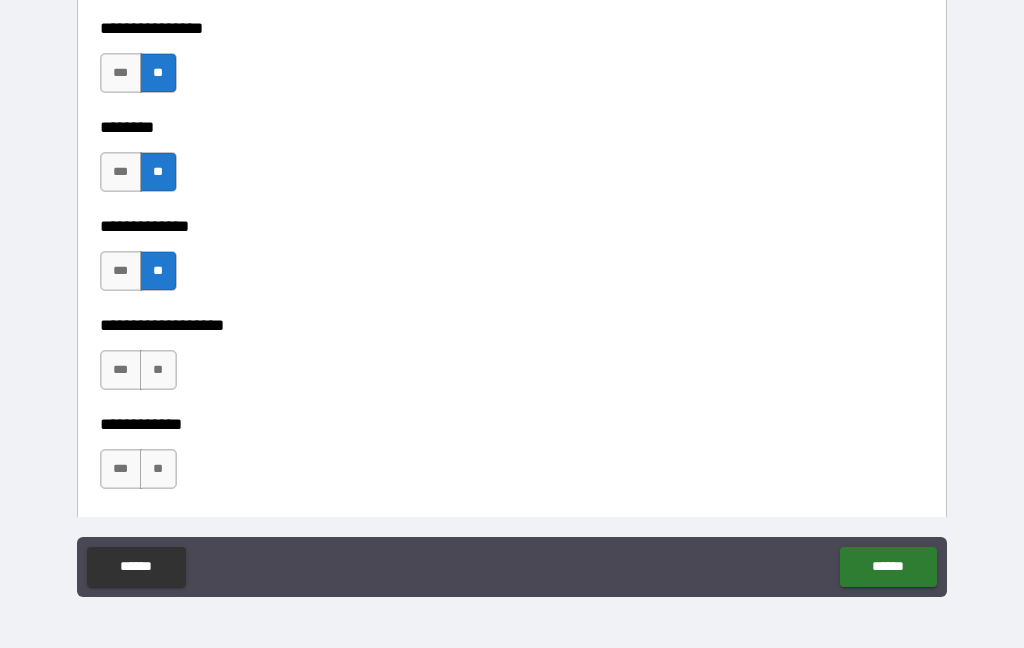 click on "**" at bounding box center [158, 370] 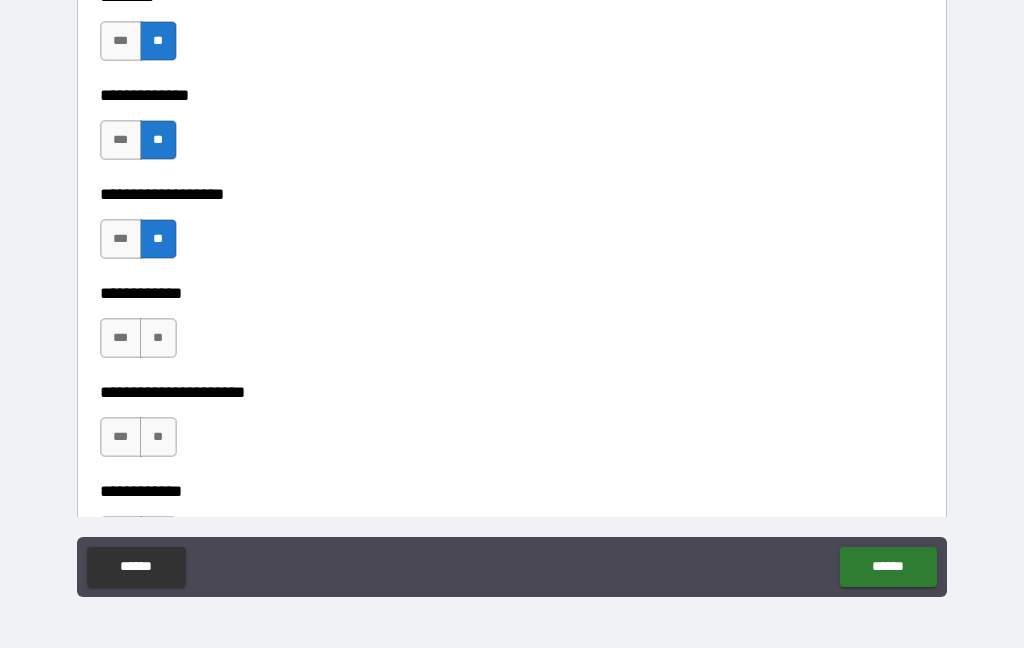 scroll, scrollTop: 7791, scrollLeft: 0, axis: vertical 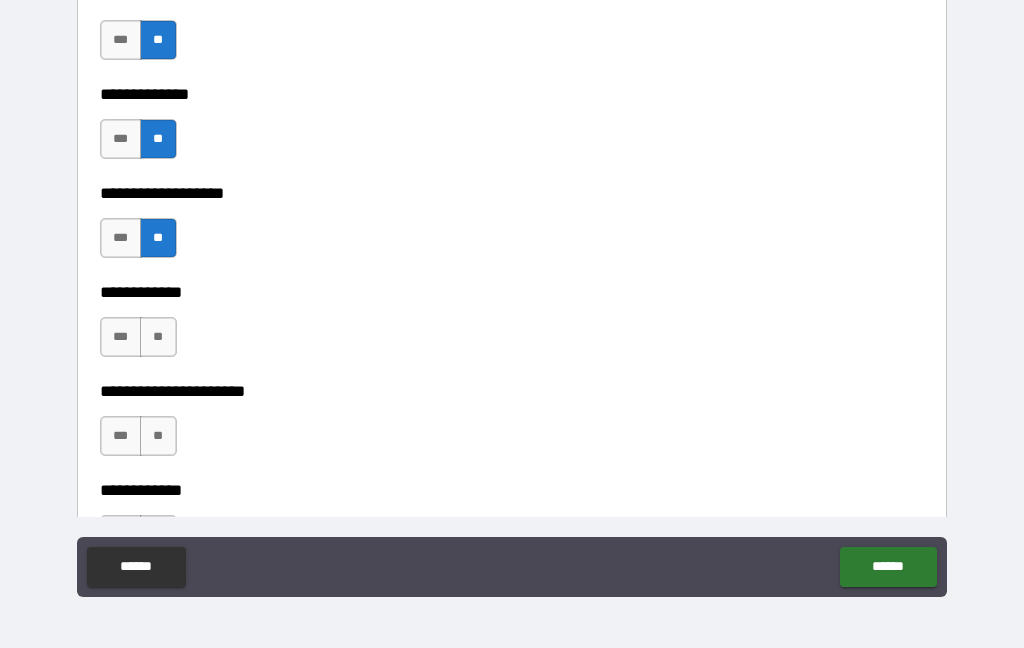 click on "**" at bounding box center [158, 337] 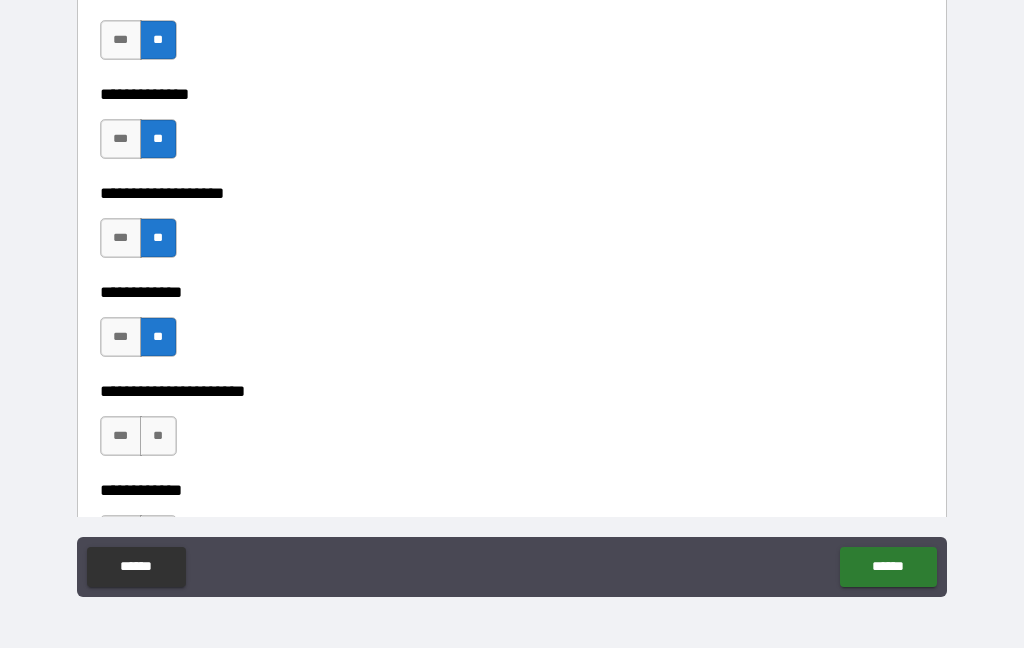 click on "**" at bounding box center [158, 436] 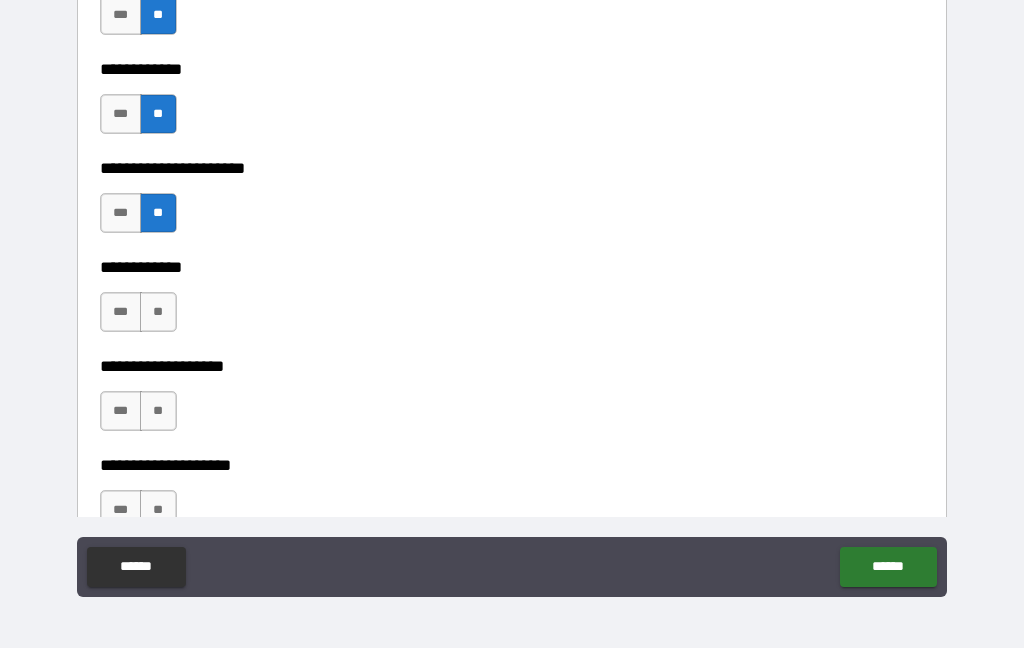 scroll, scrollTop: 8019, scrollLeft: 0, axis: vertical 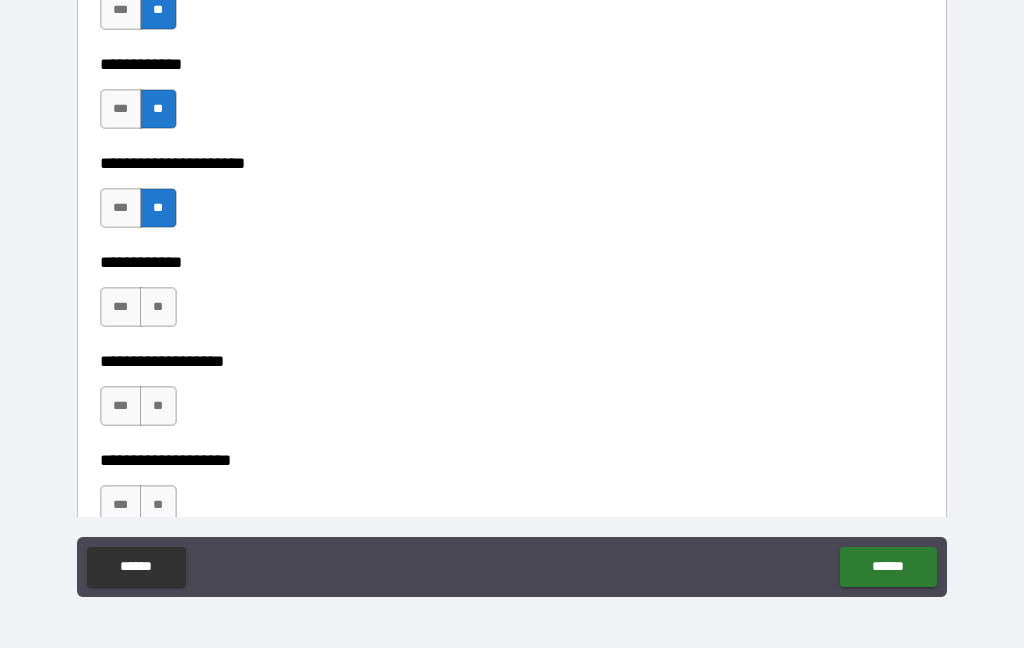 click on "**" at bounding box center [158, 307] 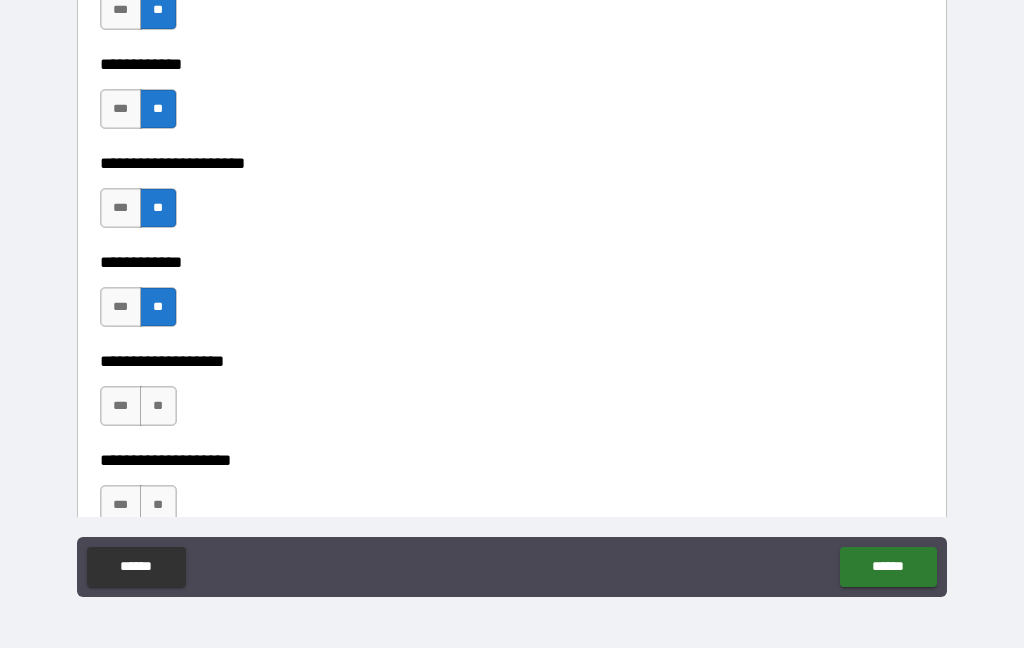 click on "**" at bounding box center (158, 406) 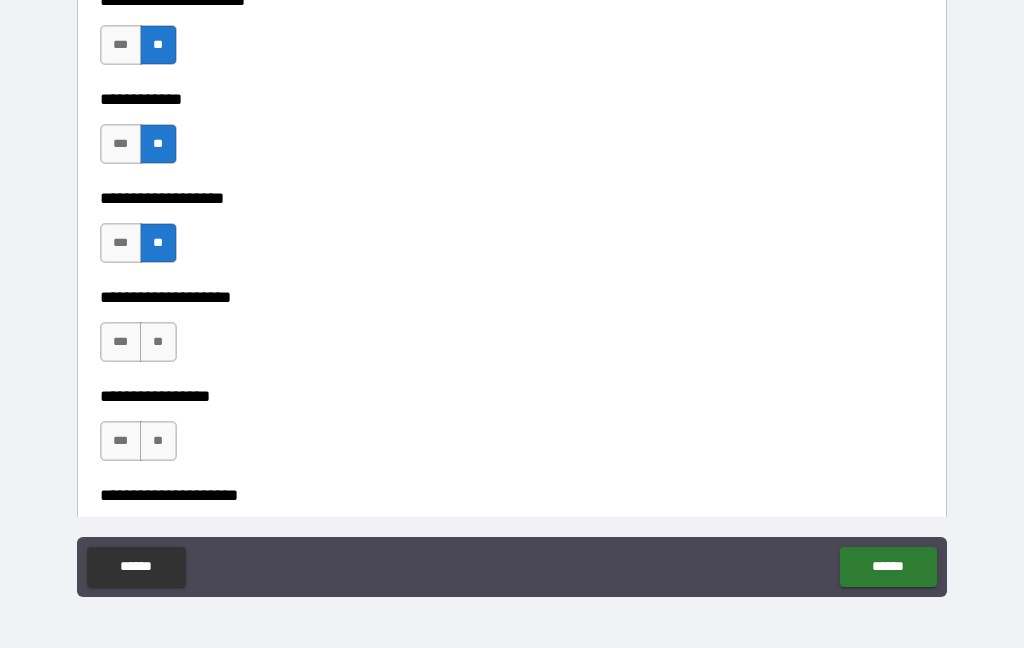 scroll, scrollTop: 8189, scrollLeft: 0, axis: vertical 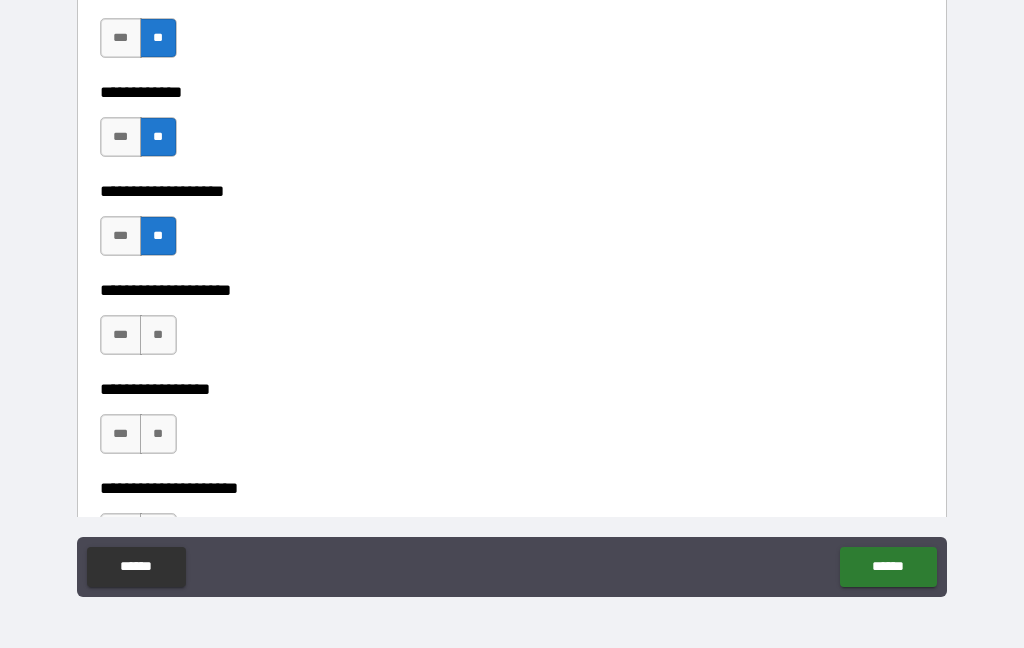 click on "**********" at bounding box center [512, 276] 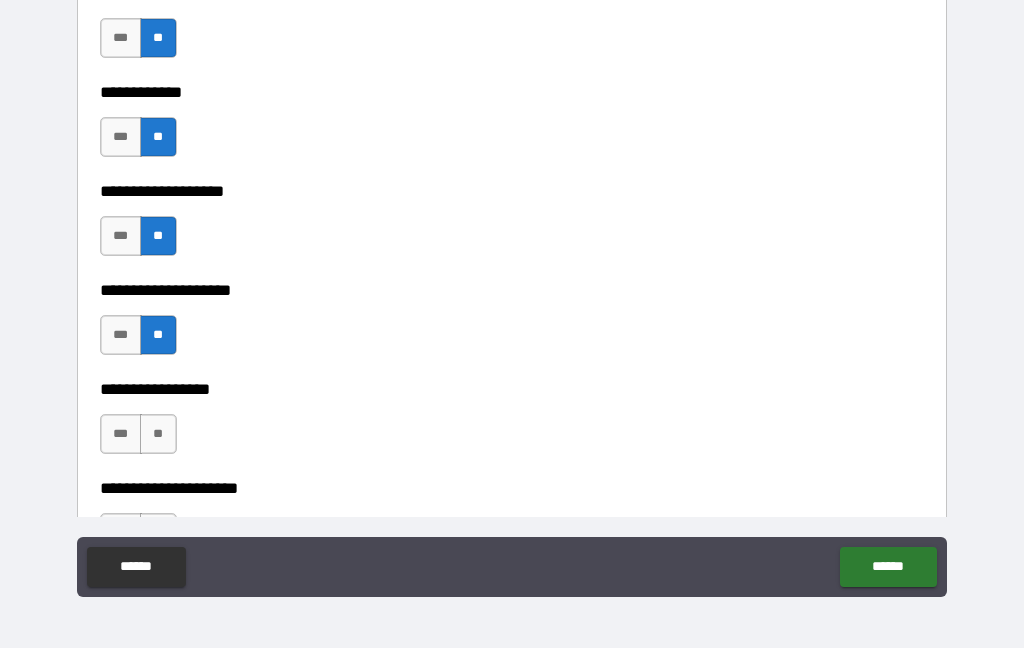 click on "**" at bounding box center (158, 434) 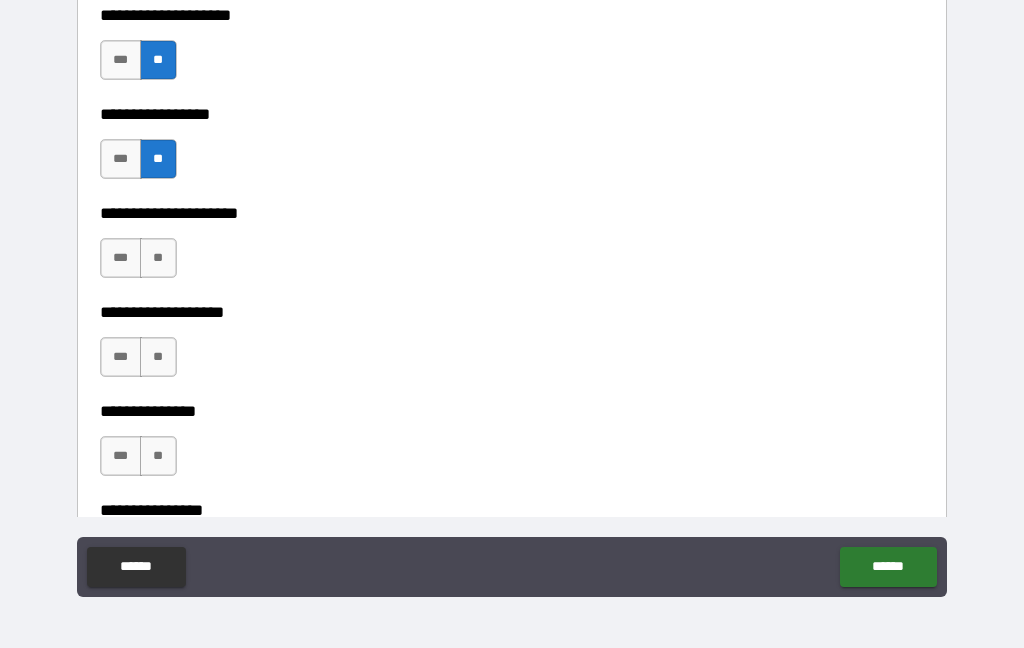 scroll, scrollTop: 8465, scrollLeft: 0, axis: vertical 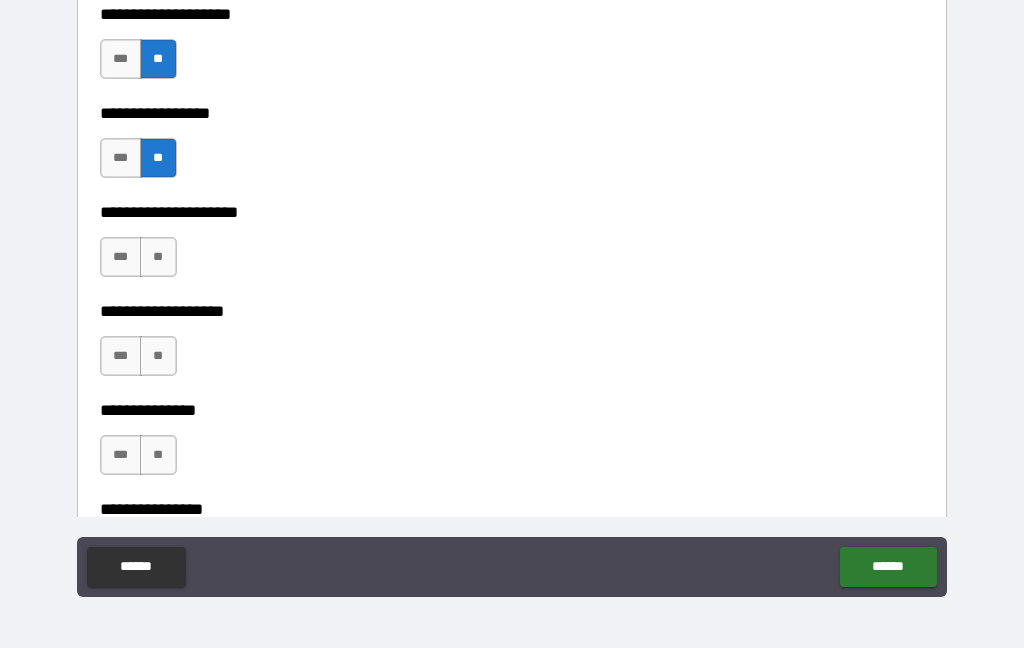 click on "**" at bounding box center [158, 257] 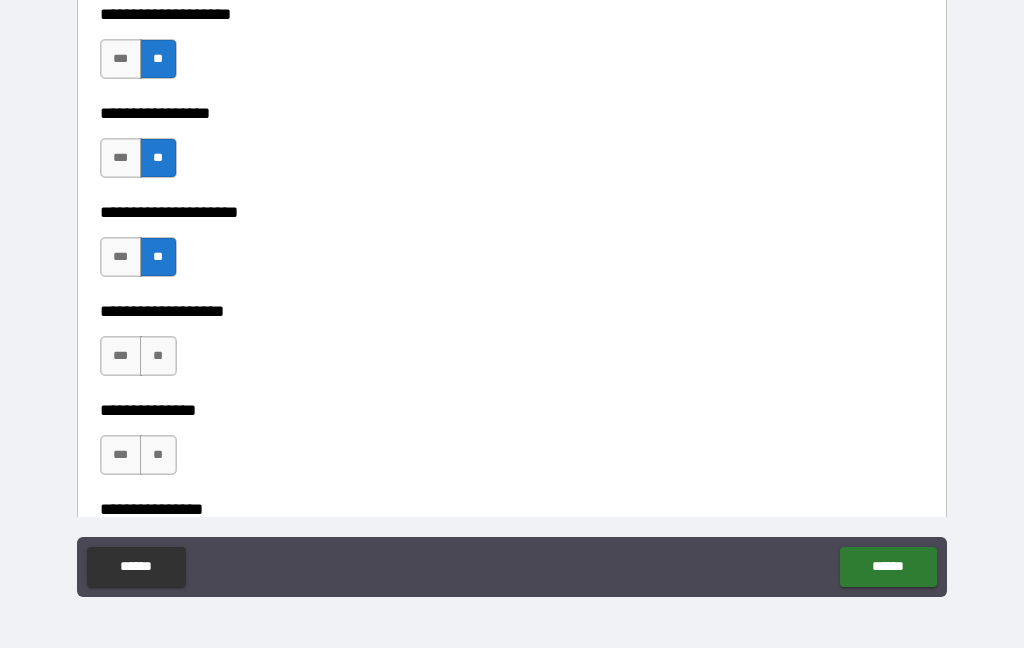click on "**" at bounding box center [158, 356] 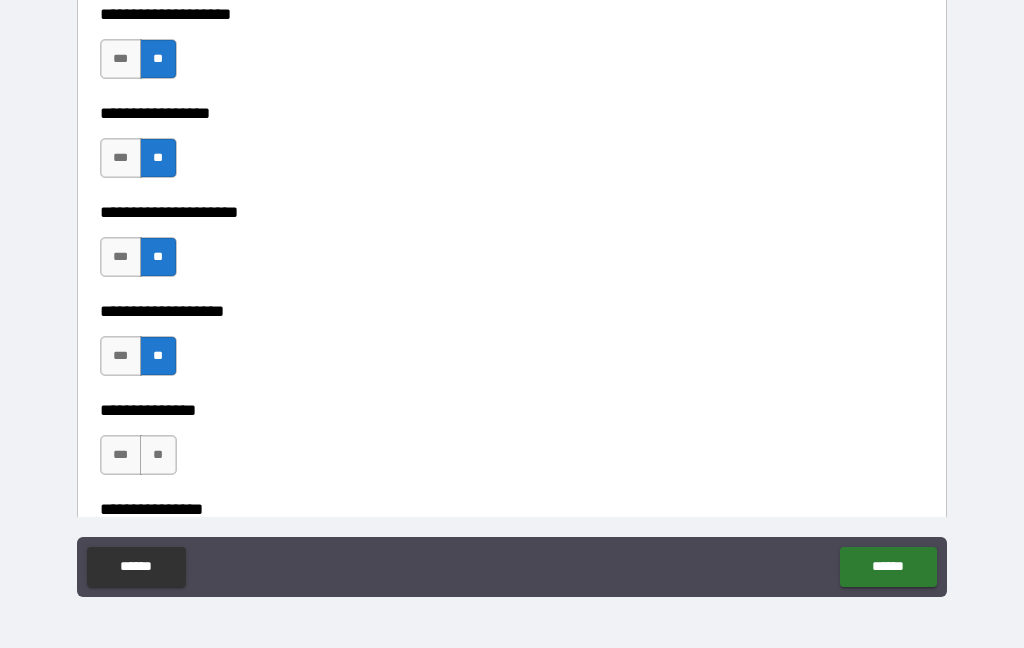 click on "**" at bounding box center [158, 455] 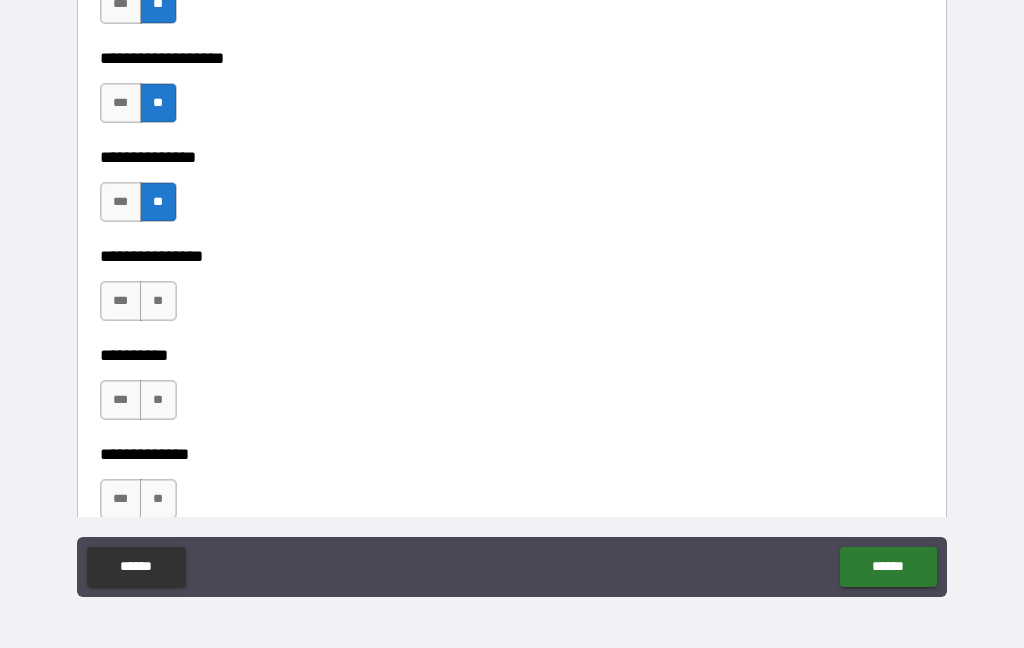 scroll, scrollTop: 8743, scrollLeft: 0, axis: vertical 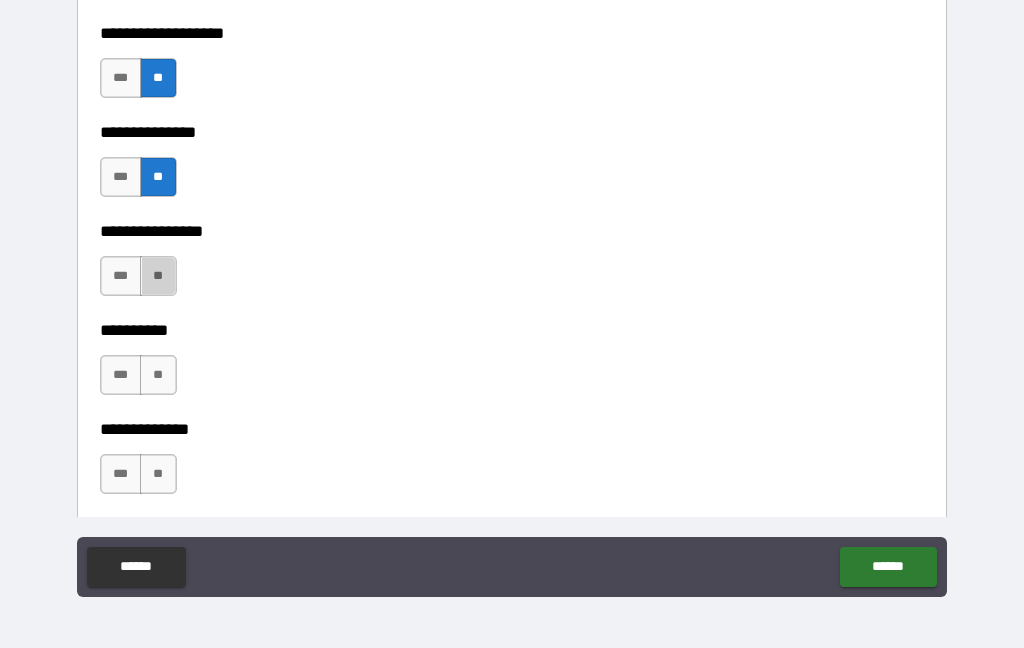 click on "**" at bounding box center [158, 276] 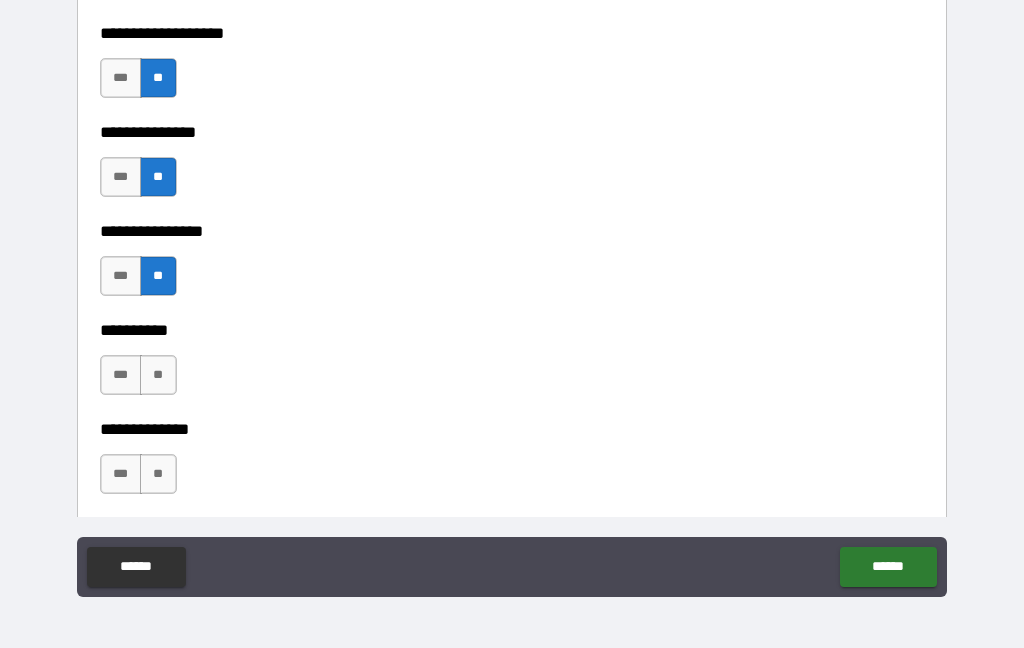 click on "**" at bounding box center [158, 375] 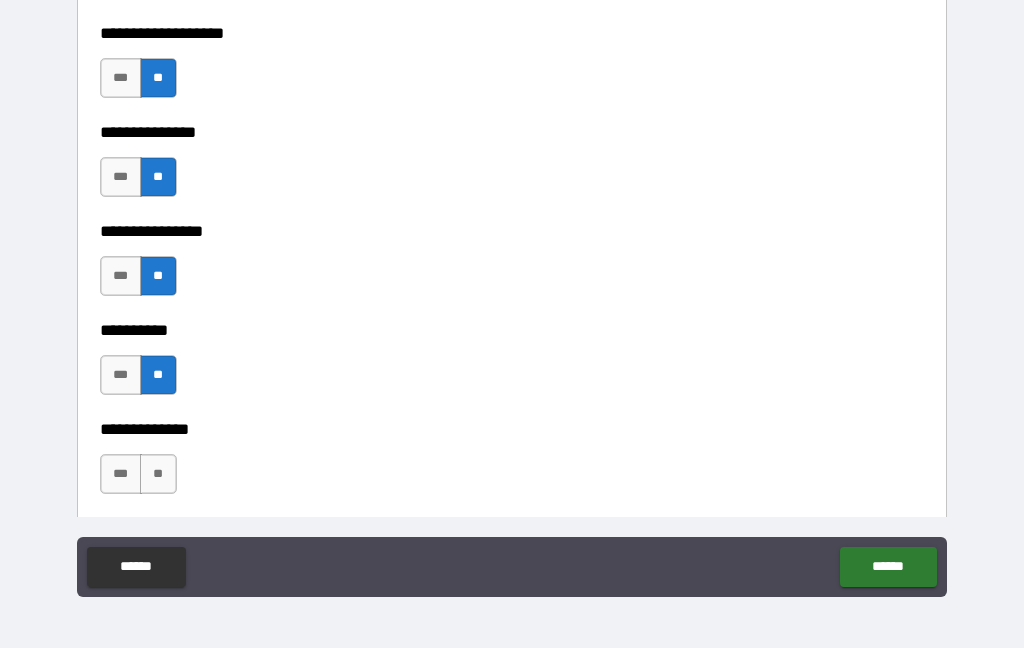 click on "**" at bounding box center (158, 474) 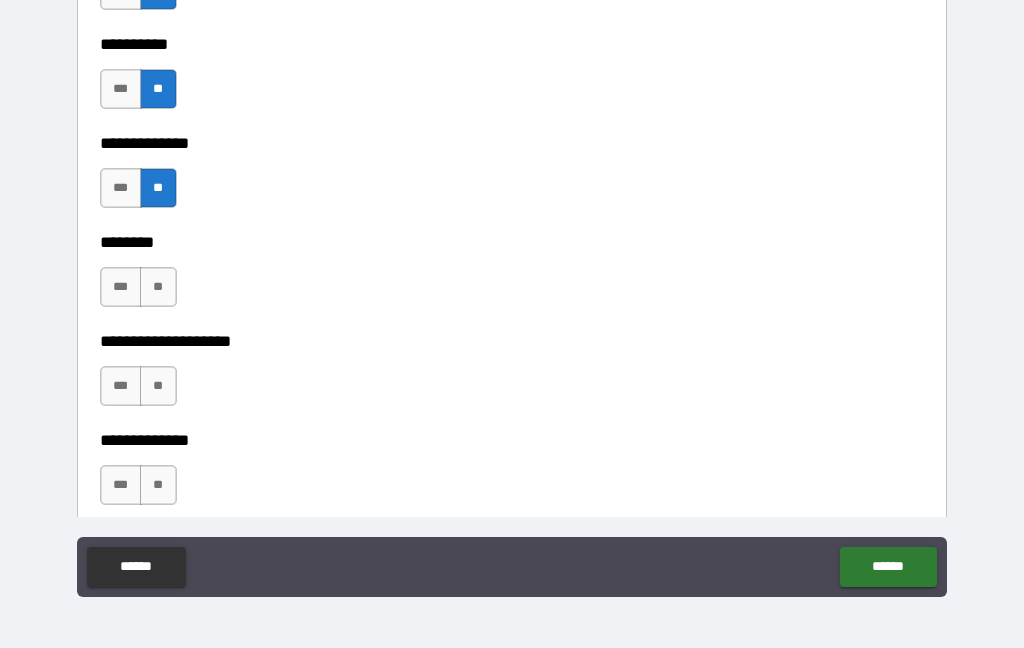 scroll, scrollTop: 9031, scrollLeft: 0, axis: vertical 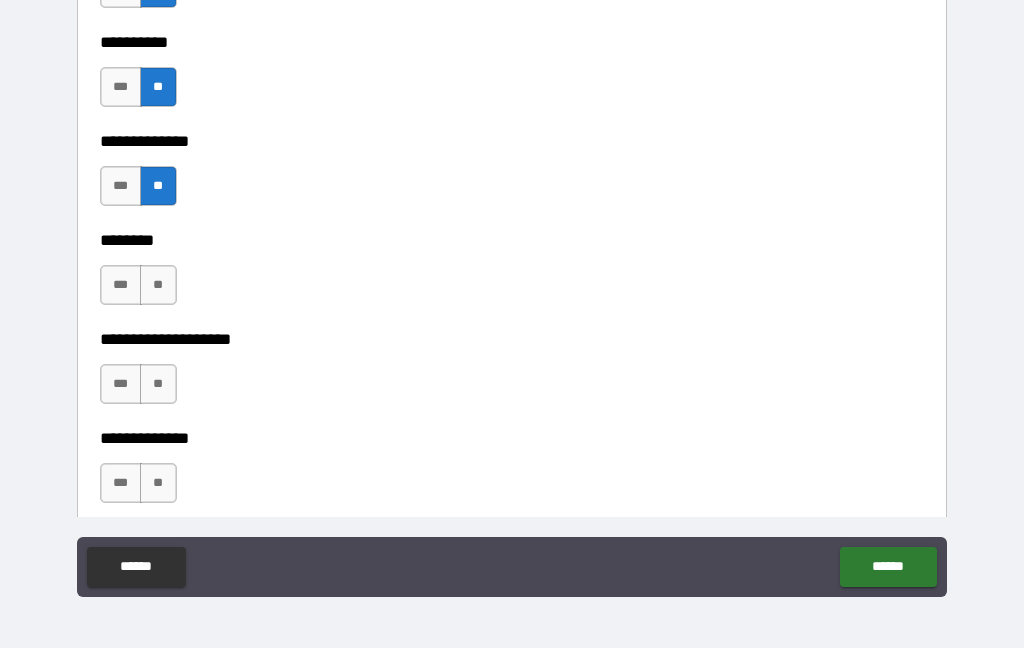 click on "**" at bounding box center [158, 285] 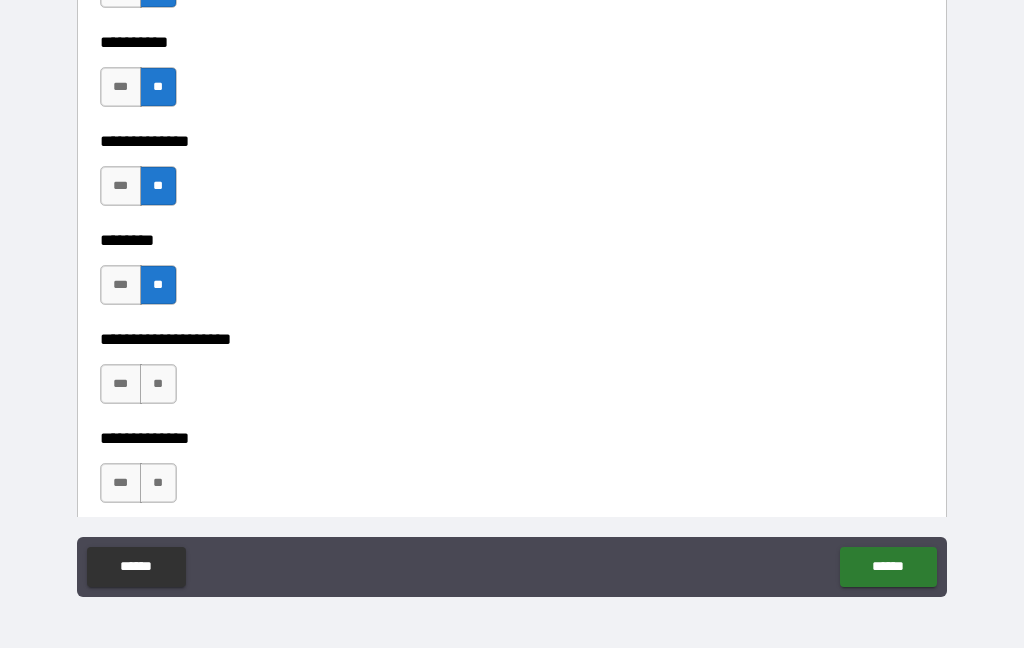 click on "**********" at bounding box center [512, 424] 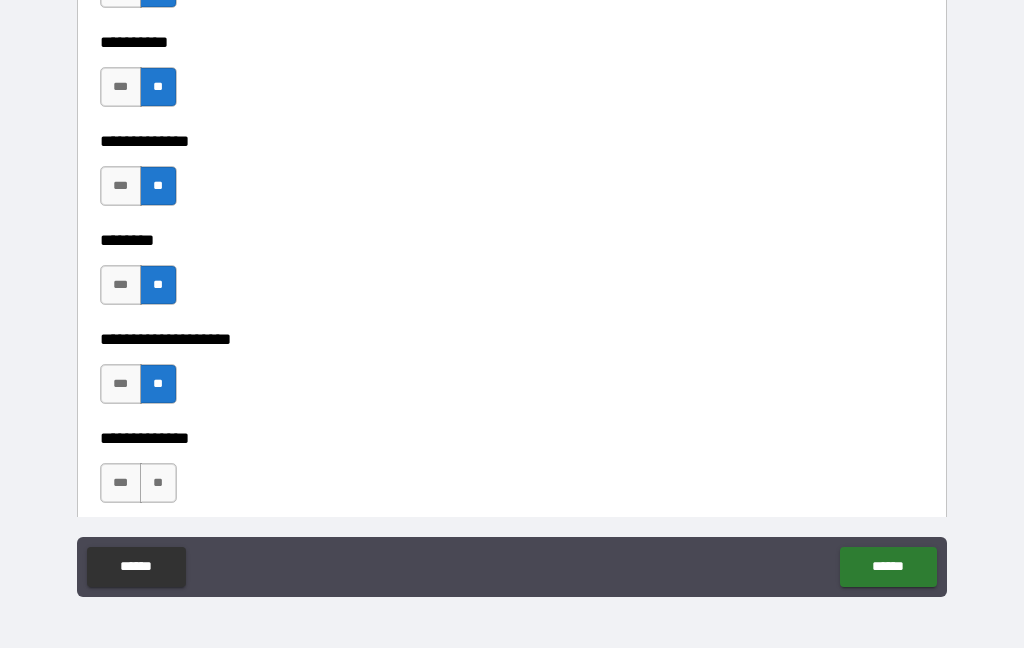 click on "**" at bounding box center (158, 483) 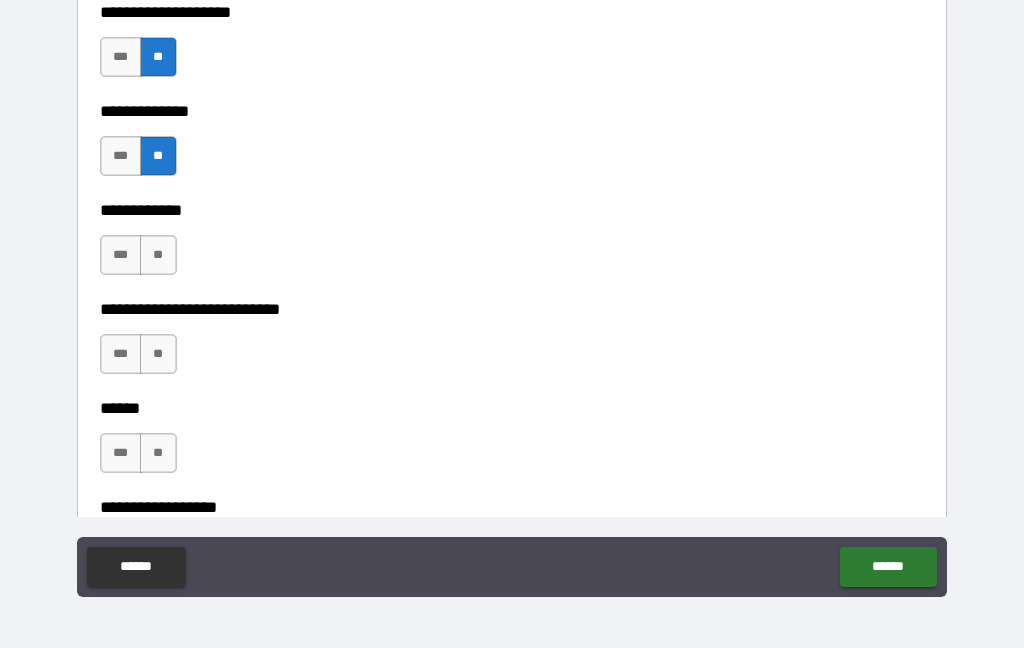 scroll, scrollTop: 9367, scrollLeft: 0, axis: vertical 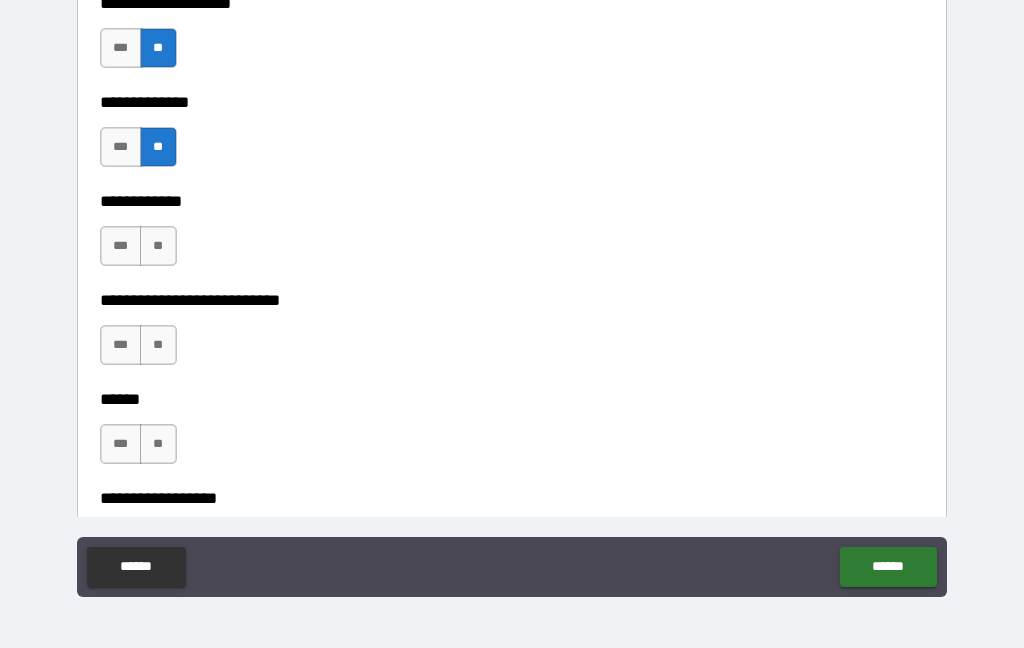 click on "**" at bounding box center [158, 246] 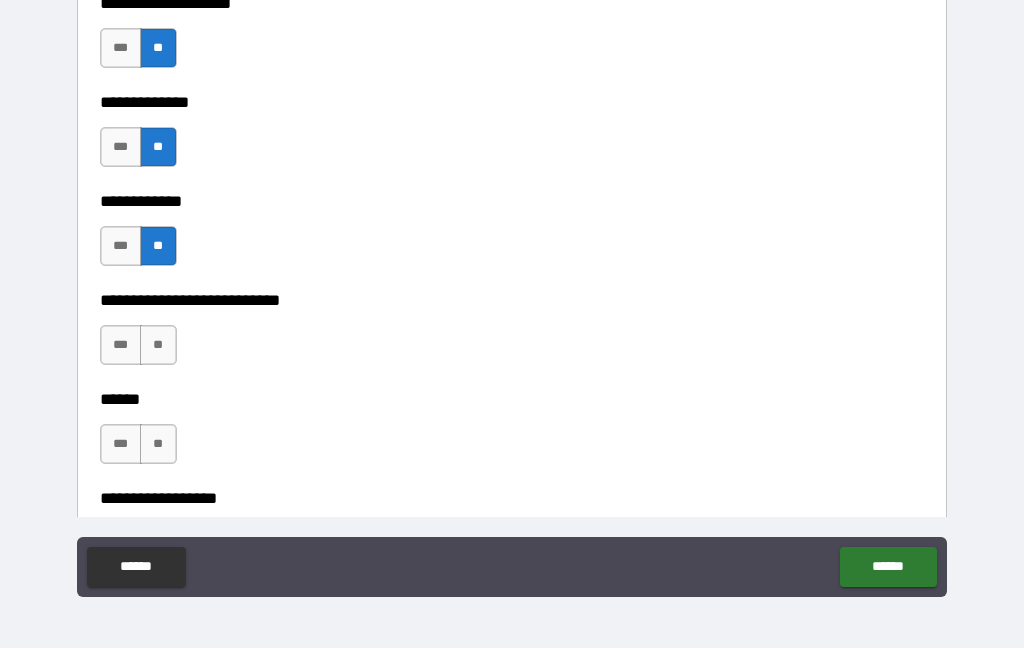 click on "**" at bounding box center [158, 345] 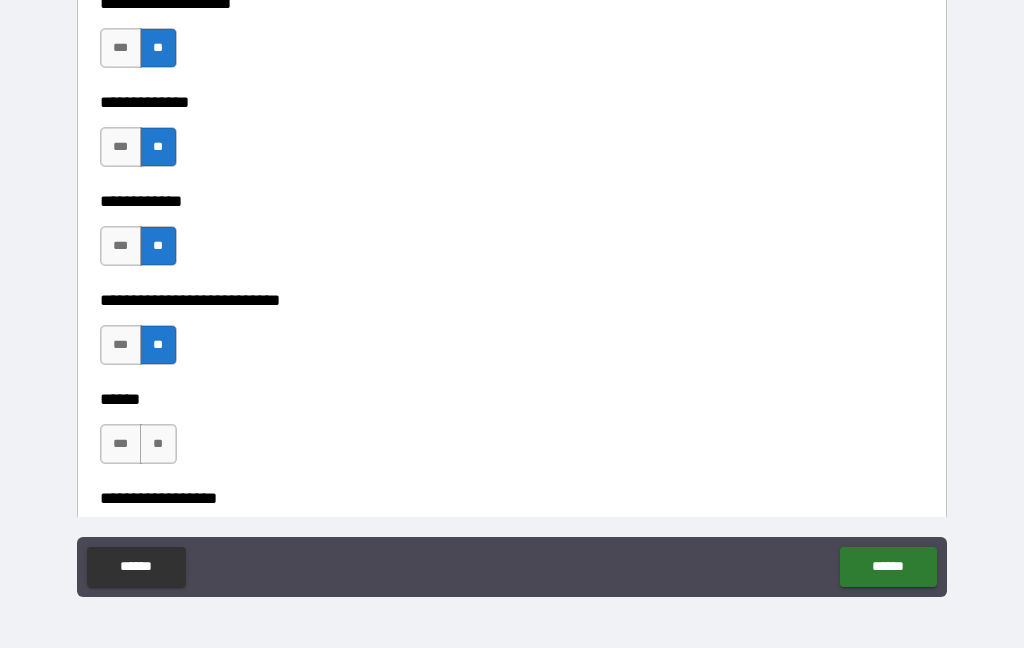 click on "**" at bounding box center (158, 444) 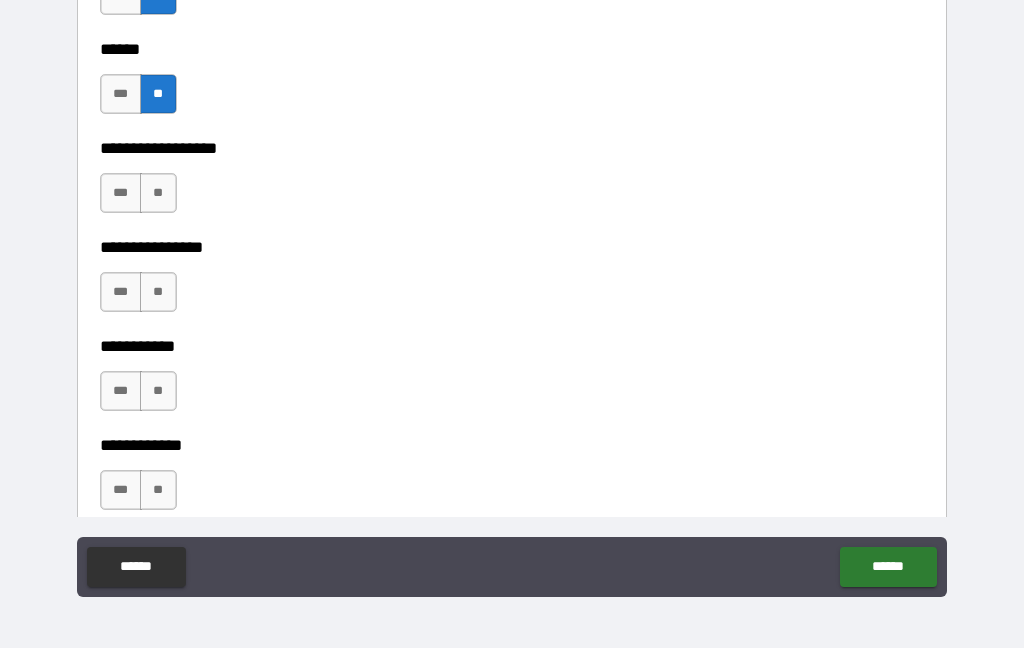 scroll, scrollTop: 9718, scrollLeft: 0, axis: vertical 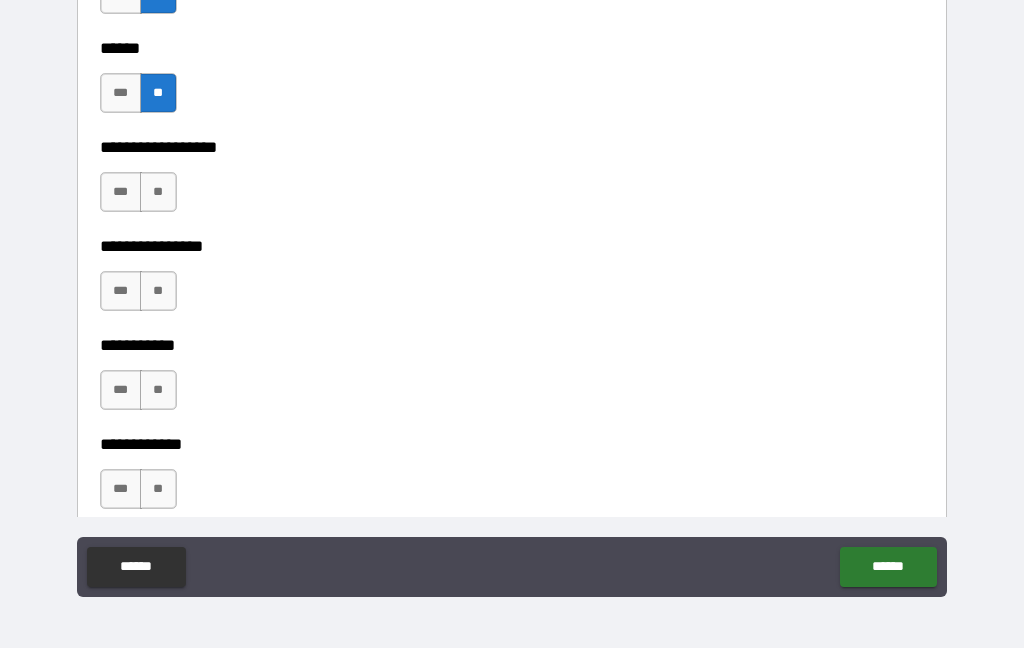 click on "**" at bounding box center (158, 192) 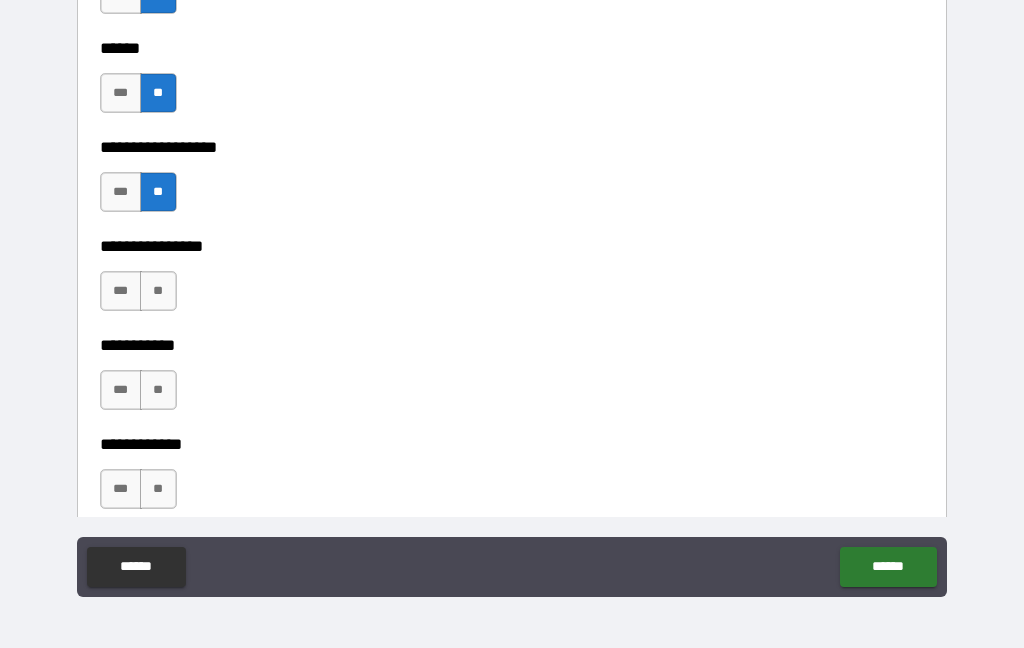 click on "**" at bounding box center (158, 291) 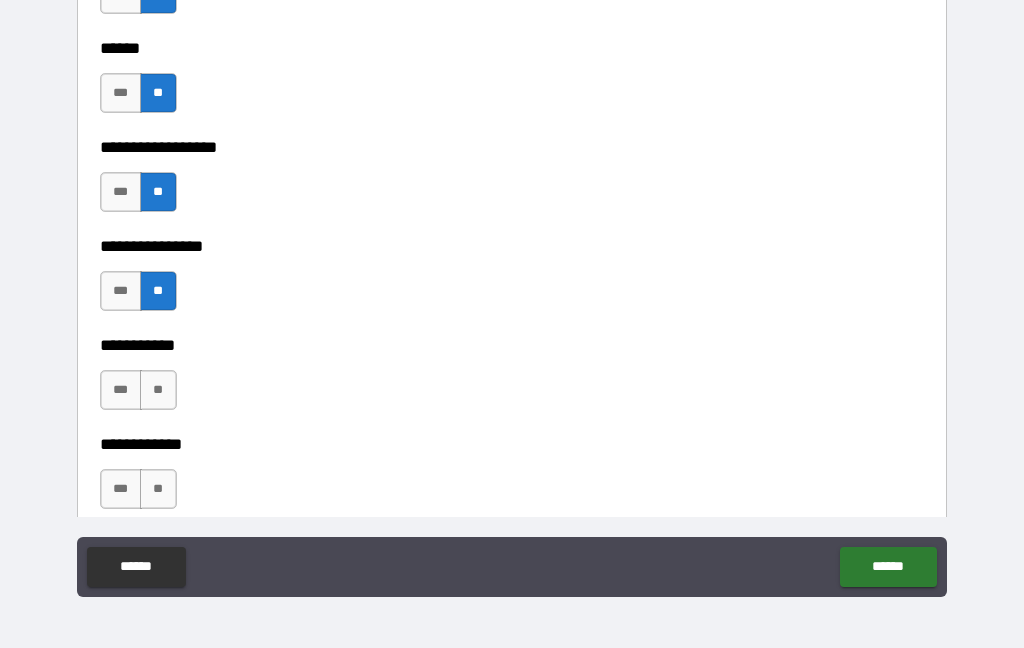 click on "**" at bounding box center [158, 390] 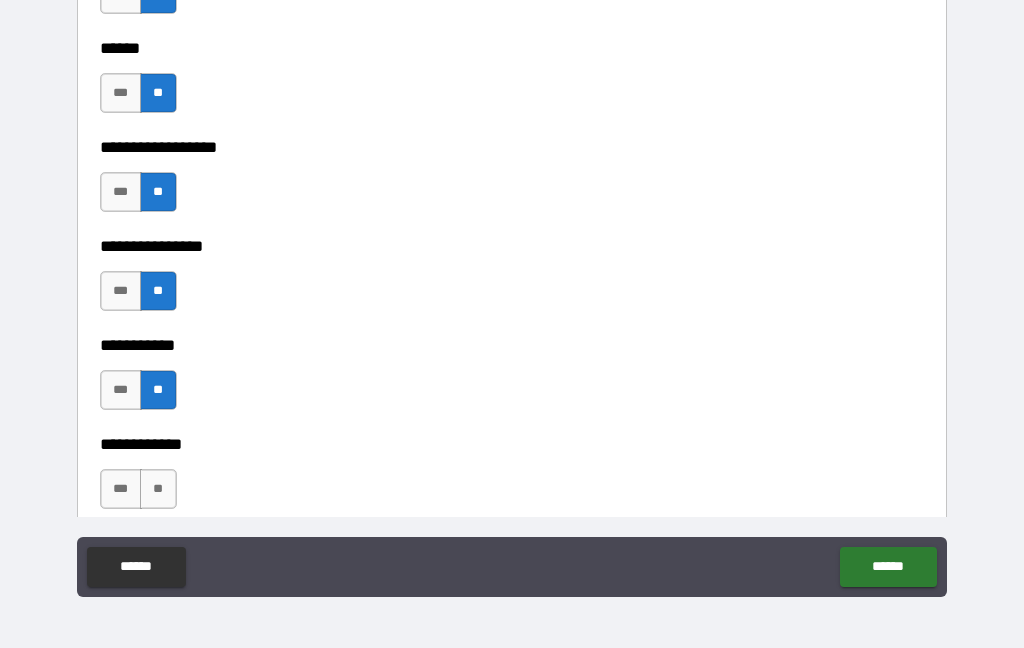 click on "**" at bounding box center [158, 489] 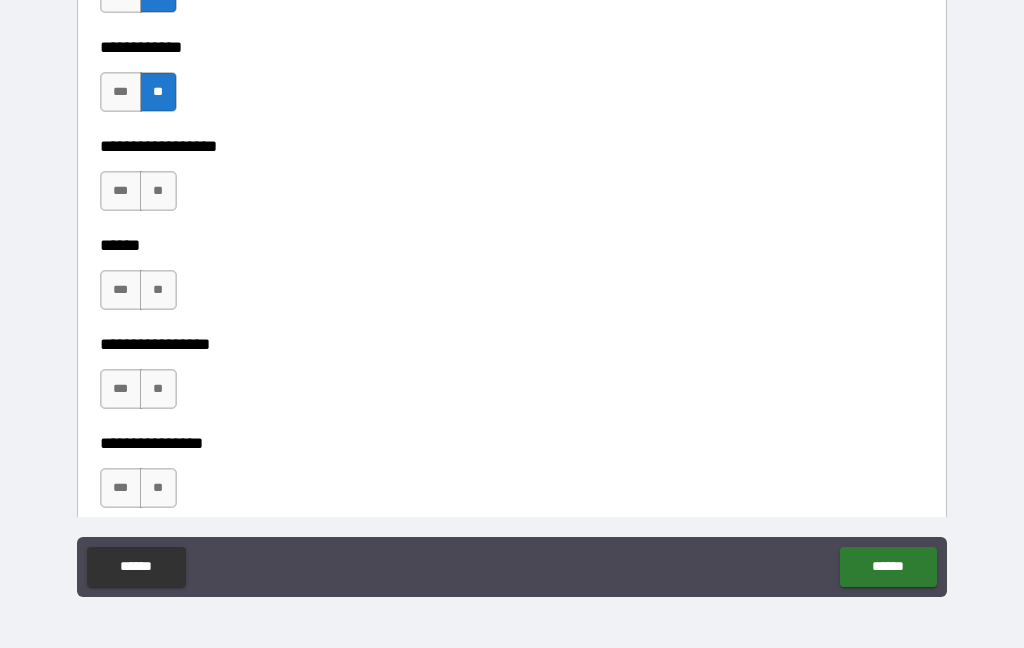 scroll, scrollTop: 10121, scrollLeft: 0, axis: vertical 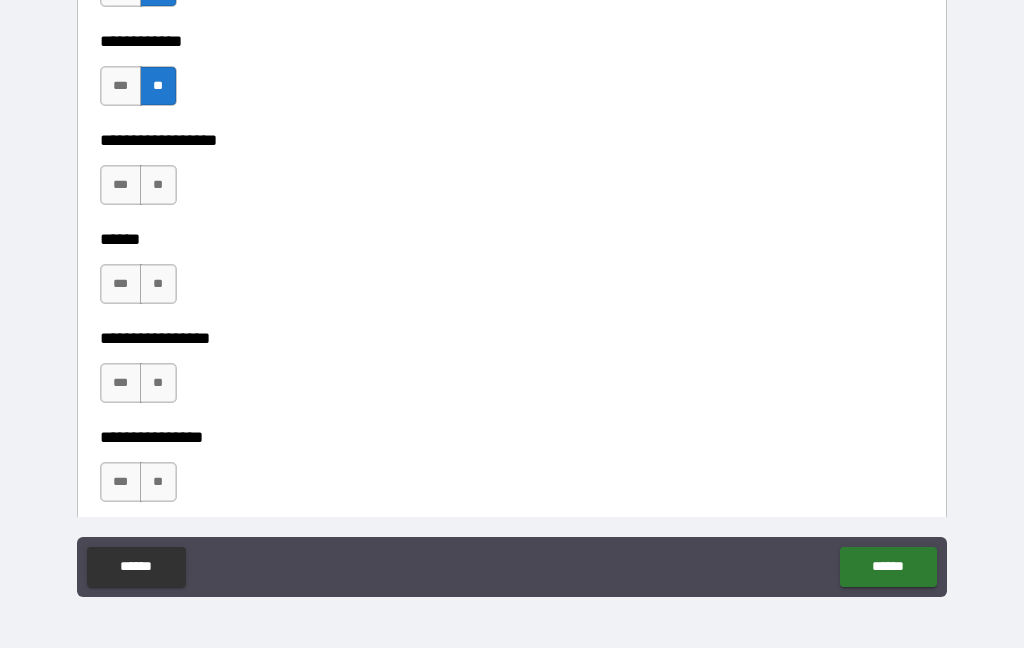 click on "**" at bounding box center [158, 185] 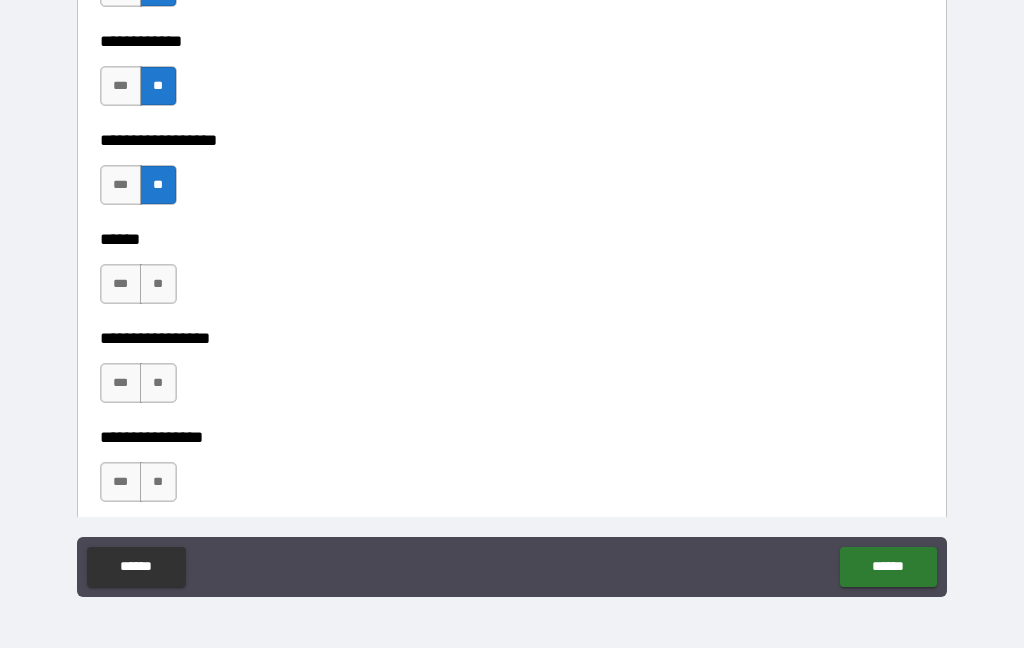 click on "**" at bounding box center (158, 284) 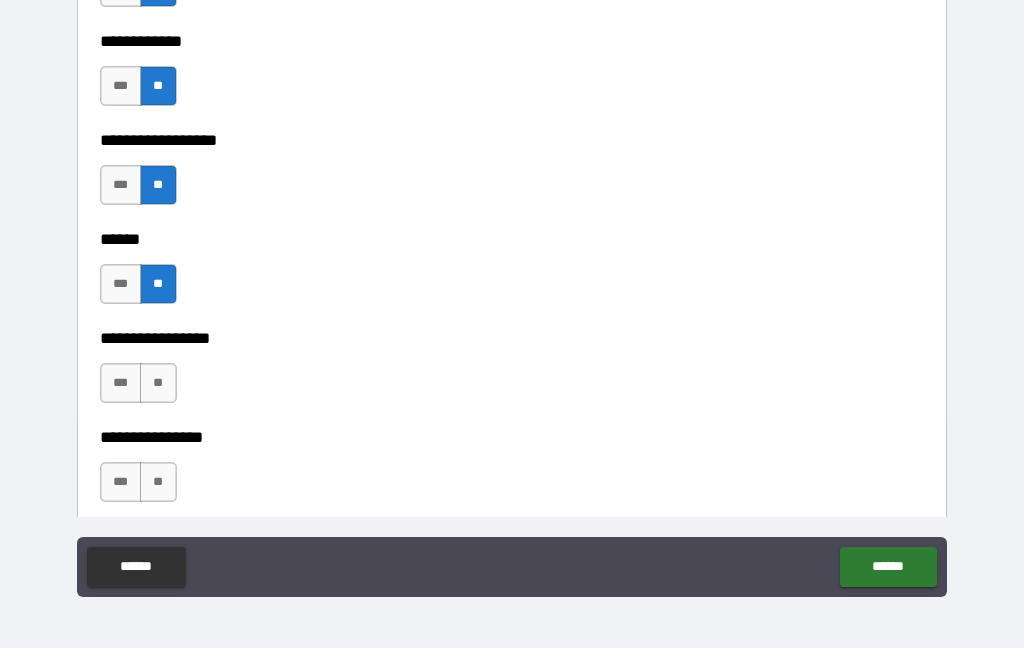 click on "**" at bounding box center (158, 383) 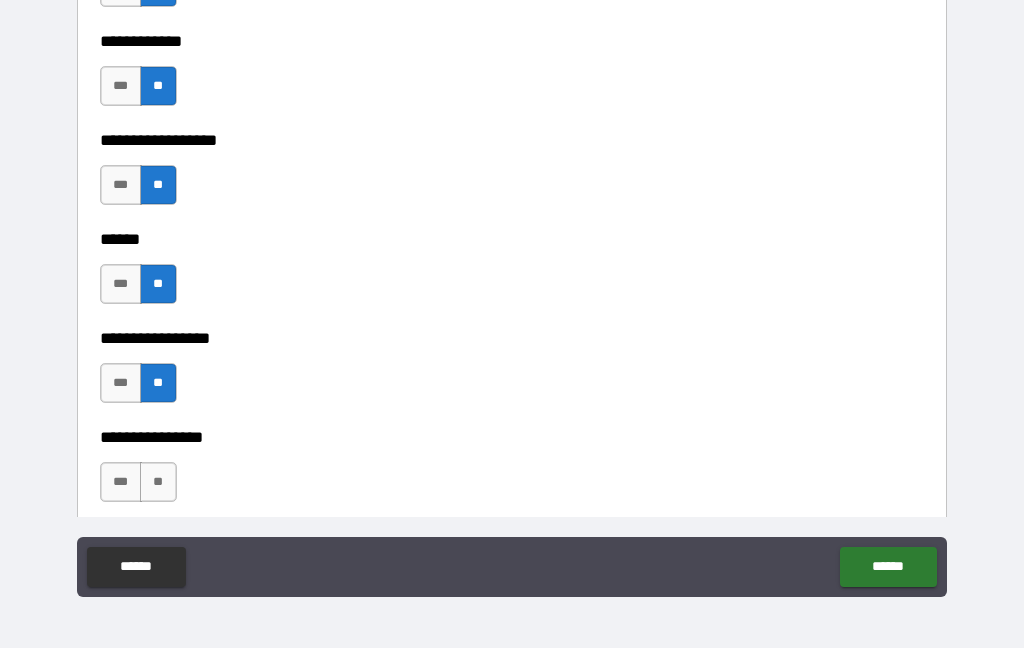 click on "**" at bounding box center [158, 482] 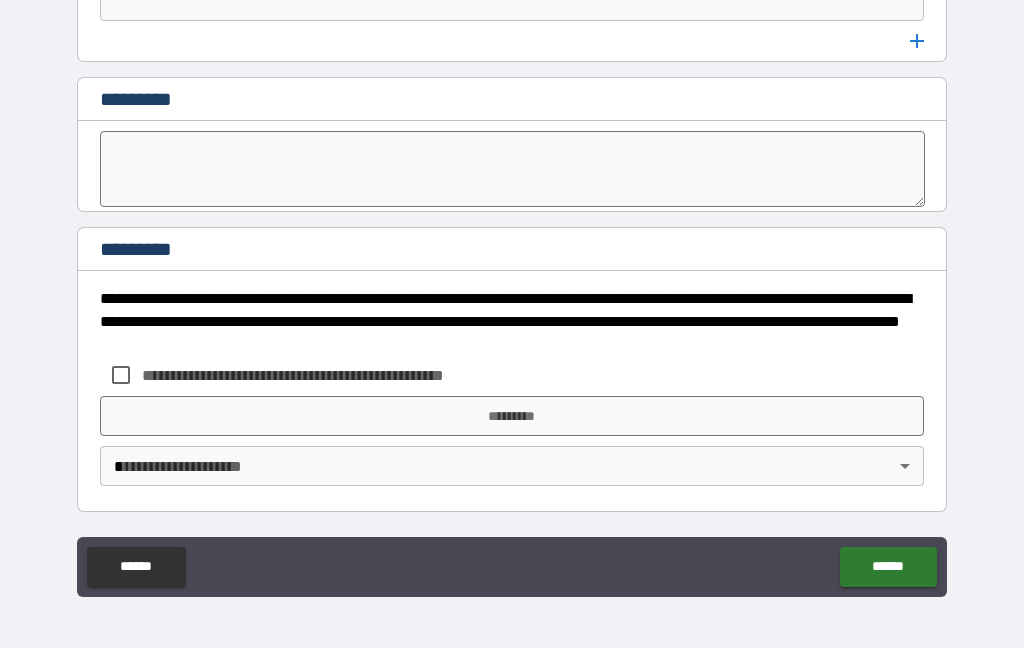 scroll, scrollTop: 10766, scrollLeft: 0, axis: vertical 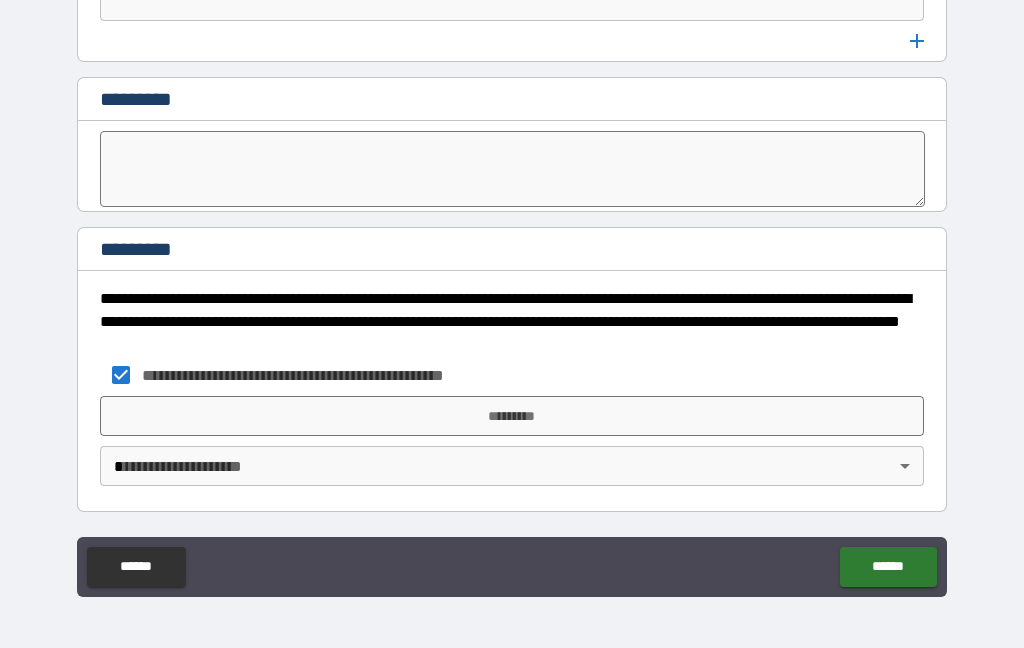 click on "**********" at bounding box center (512, 284) 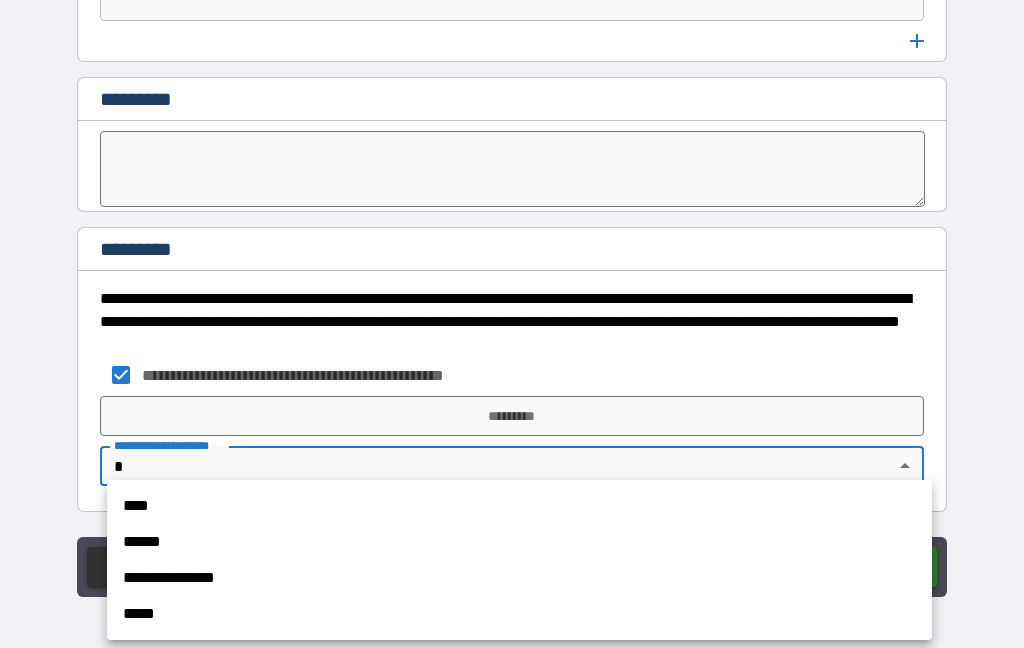 click on "****" at bounding box center [519, 506] 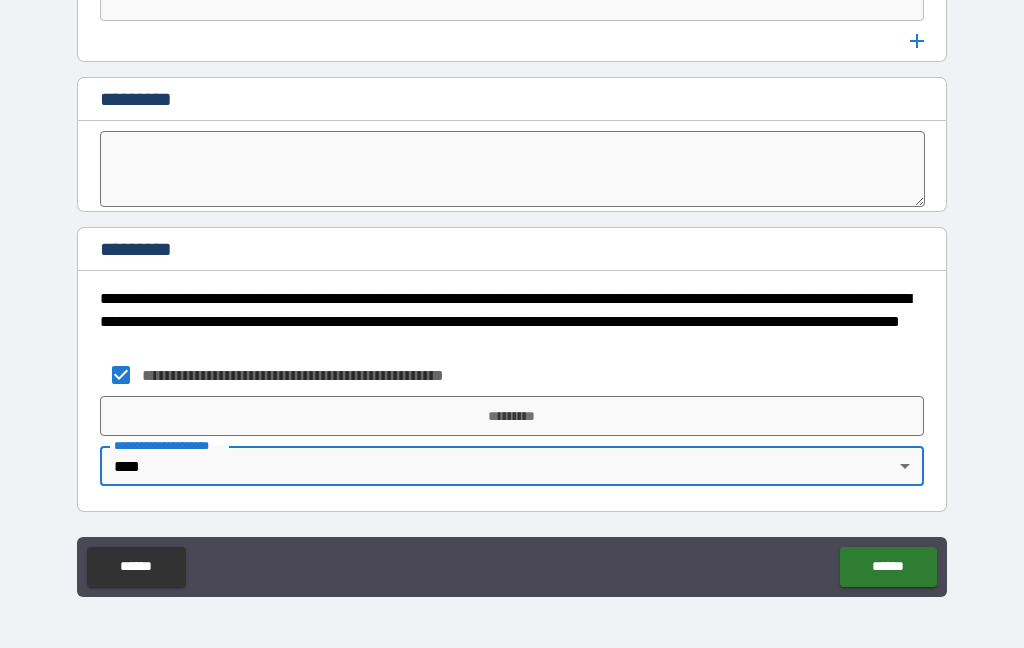 type on "****" 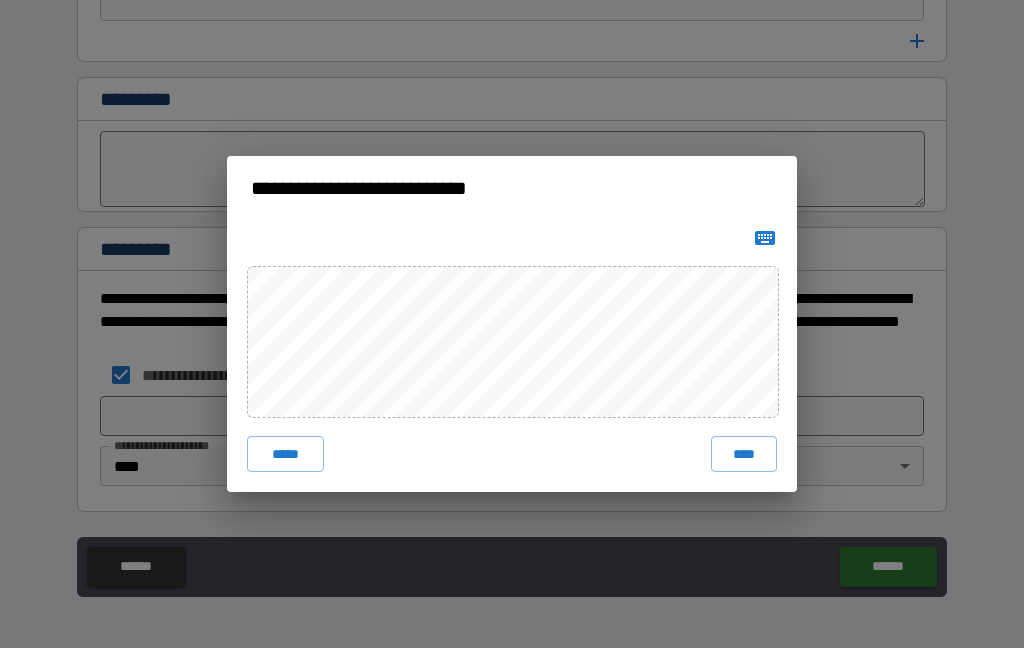 click on "****" at bounding box center (744, 454) 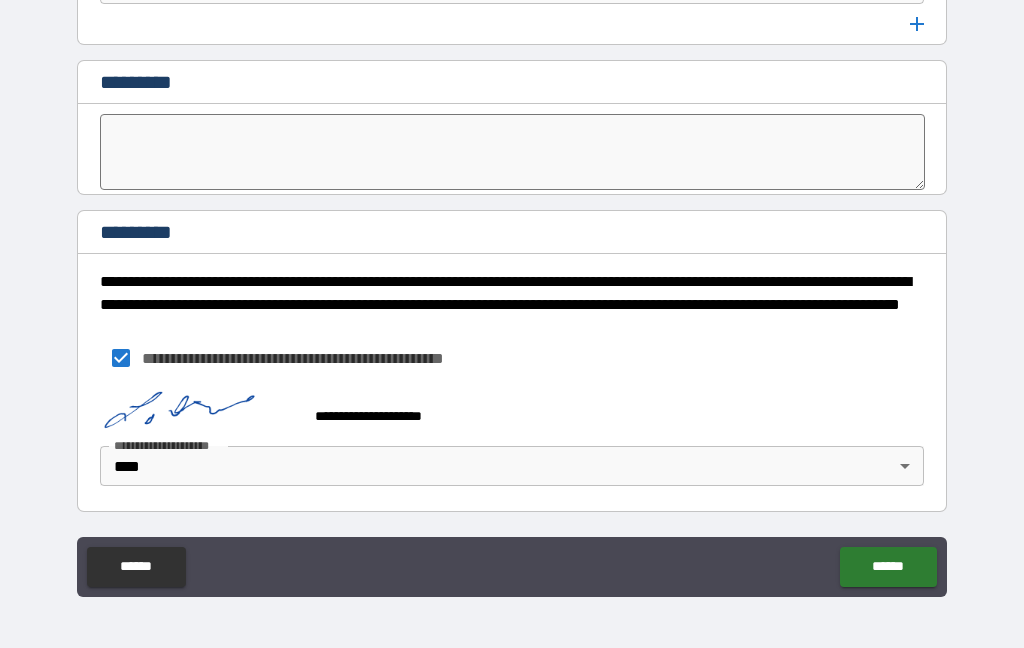scroll, scrollTop: 10783, scrollLeft: 0, axis: vertical 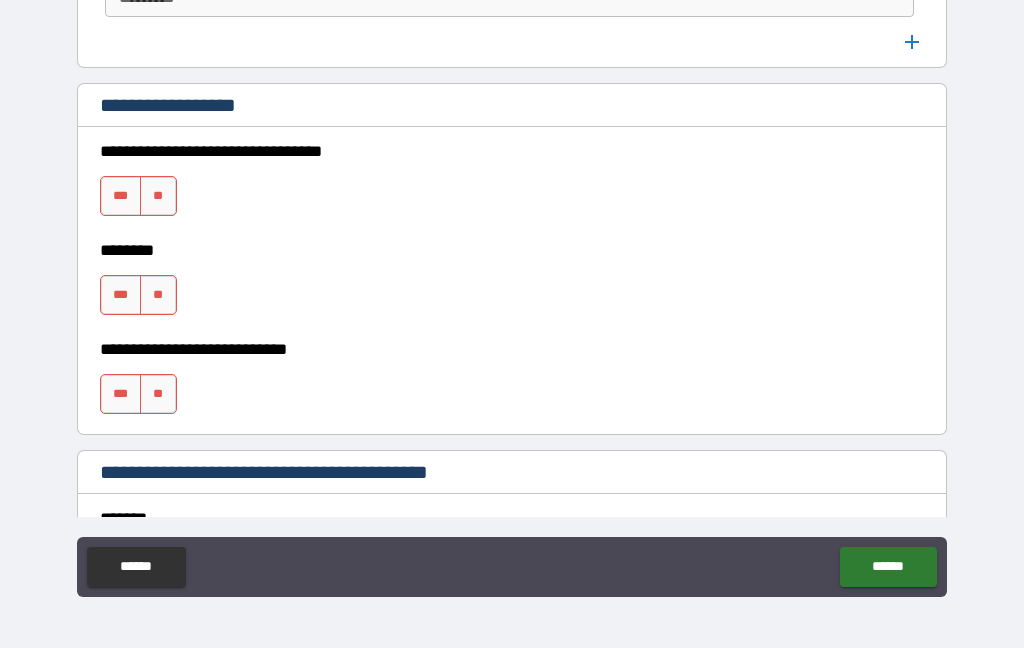 click on "**" at bounding box center [158, 196] 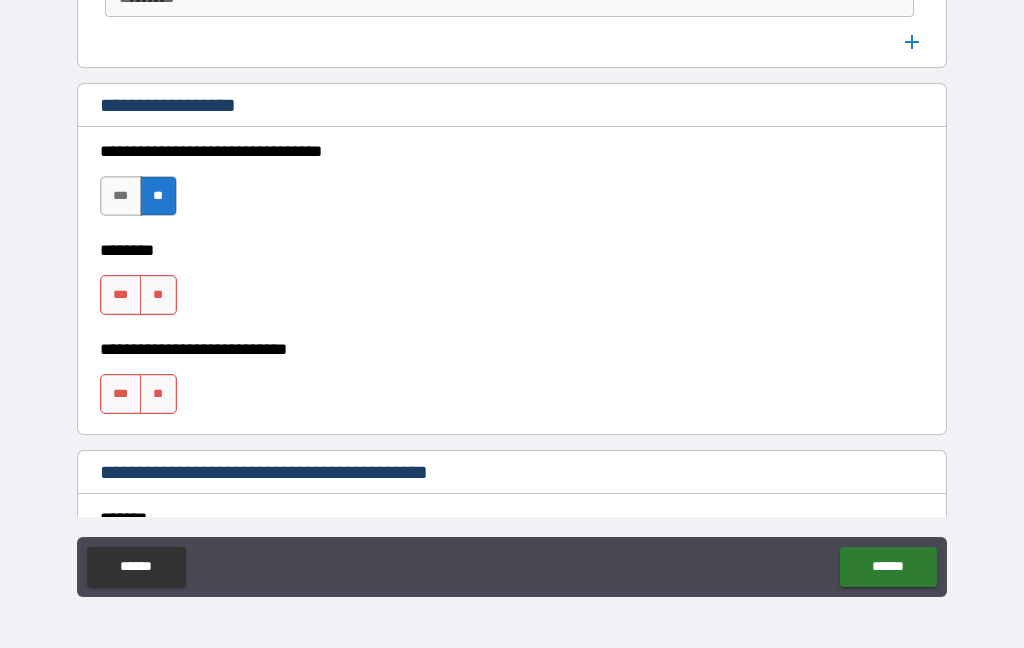 click on "**" at bounding box center [158, 295] 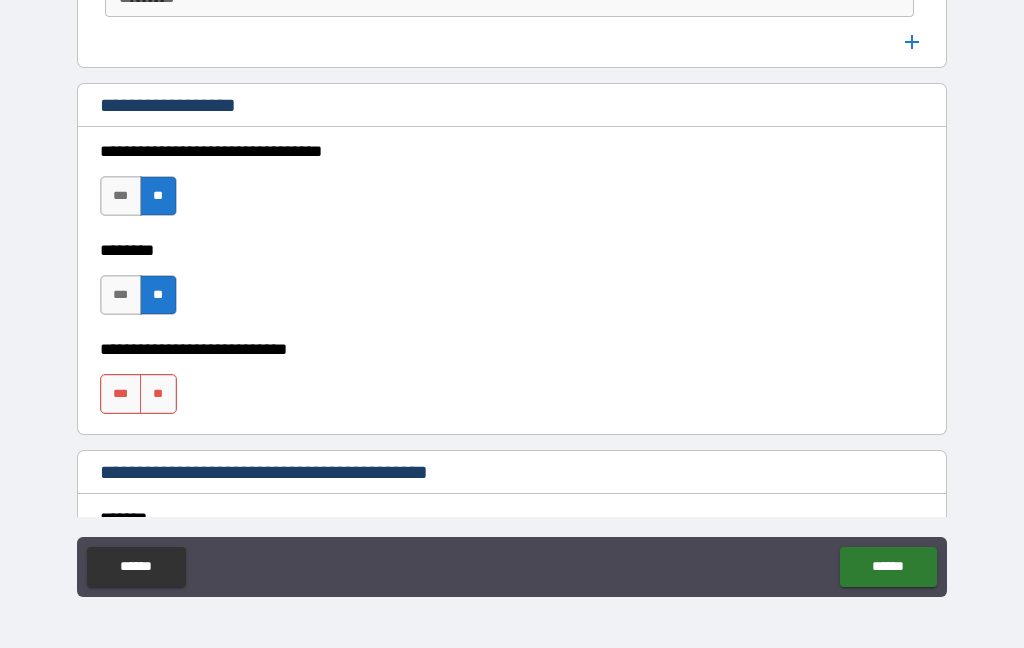 click on "**" at bounding box center [158, 394] 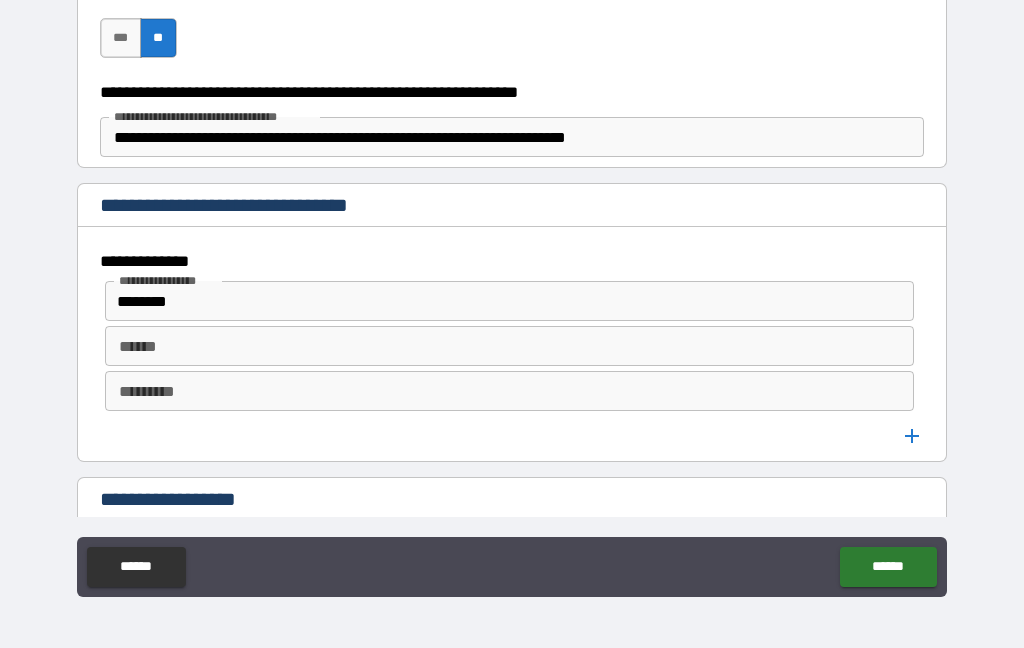 scroll, scrollTop: 1068, scrollLeft: 0, axis: vertical 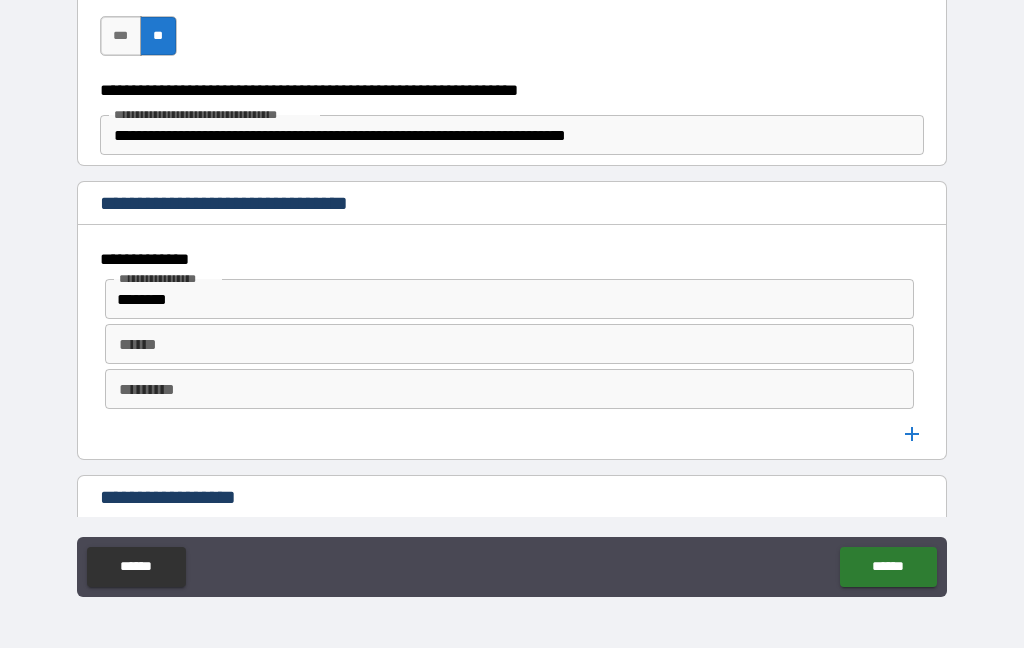 click on "******" at bounding box center [888, 567] 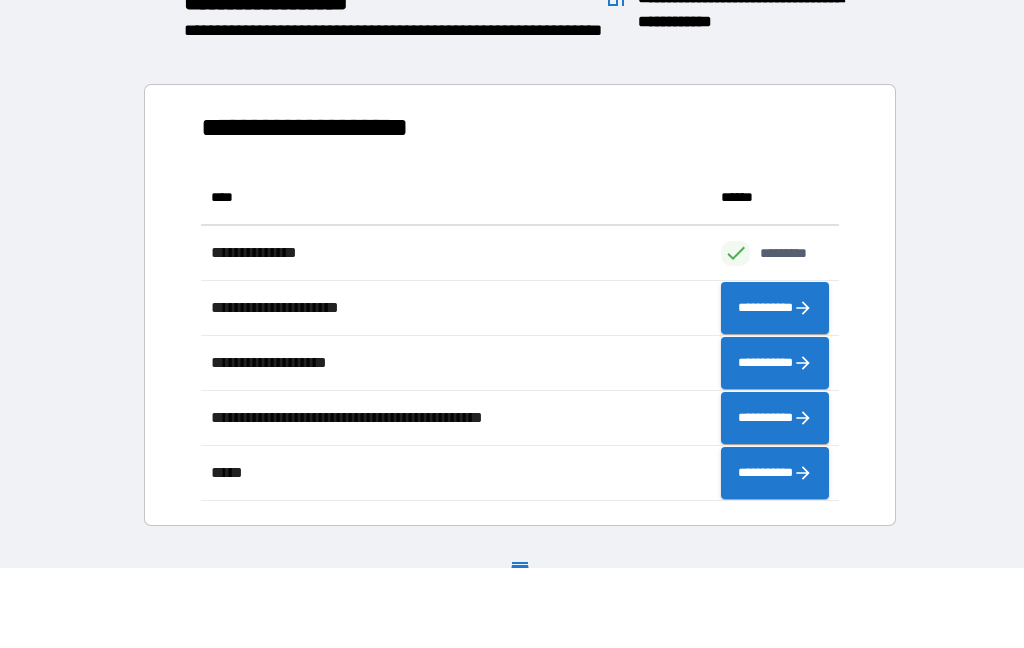 scroll, scrollTop: 331, scrollLeft: 638, axis: both 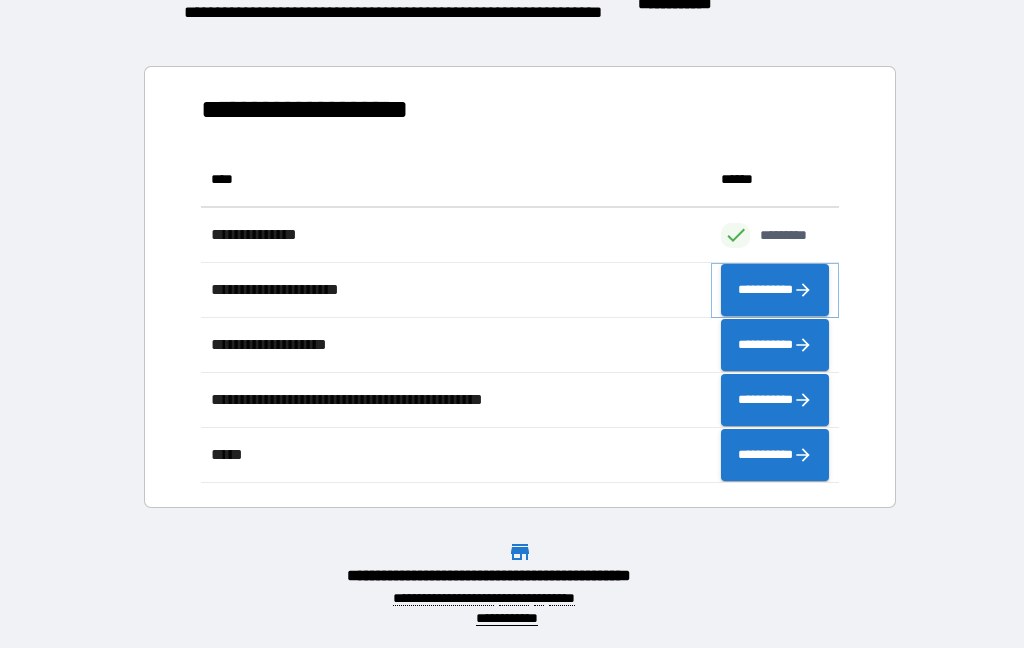 click on "**********" at bounding box center (775, 290) 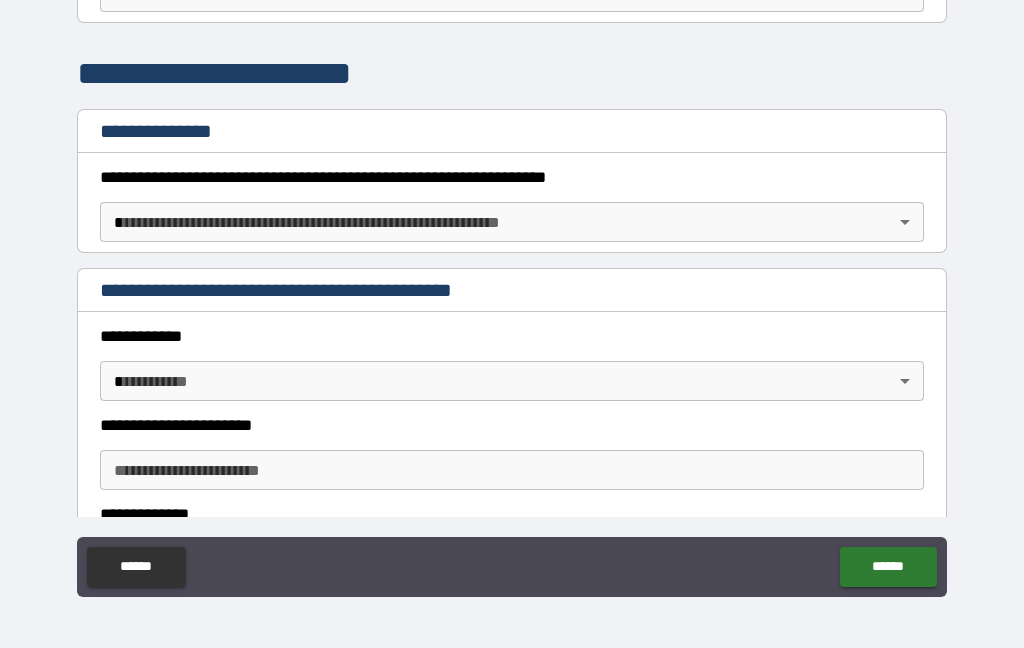 scroll, scrollTop: 191, scrollLeft: 0, axis: vertical 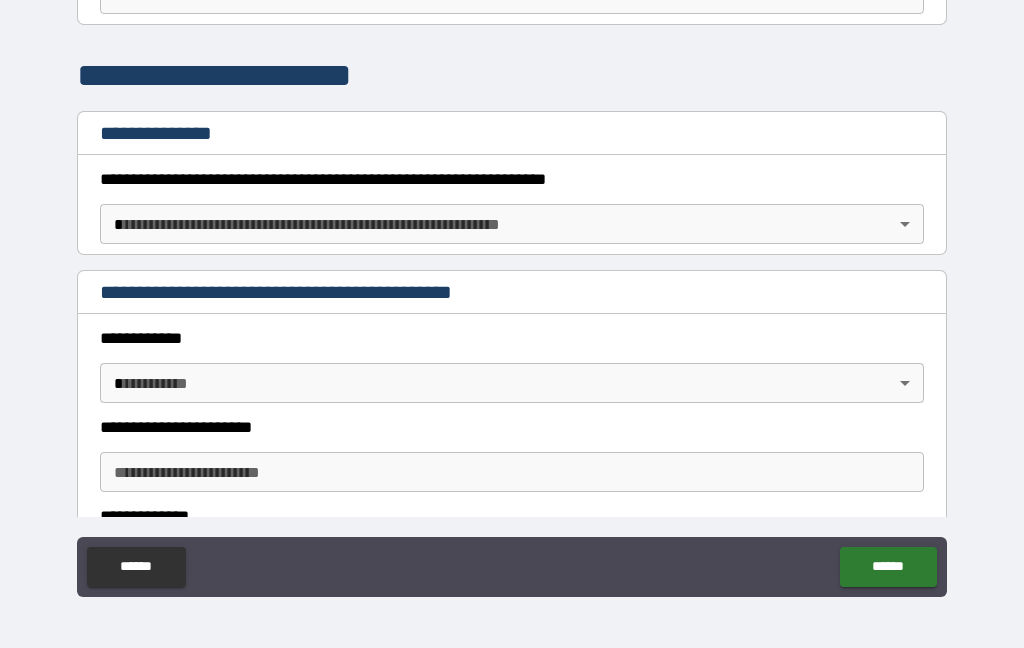 click on "**********" at bounding box center [512, 284] 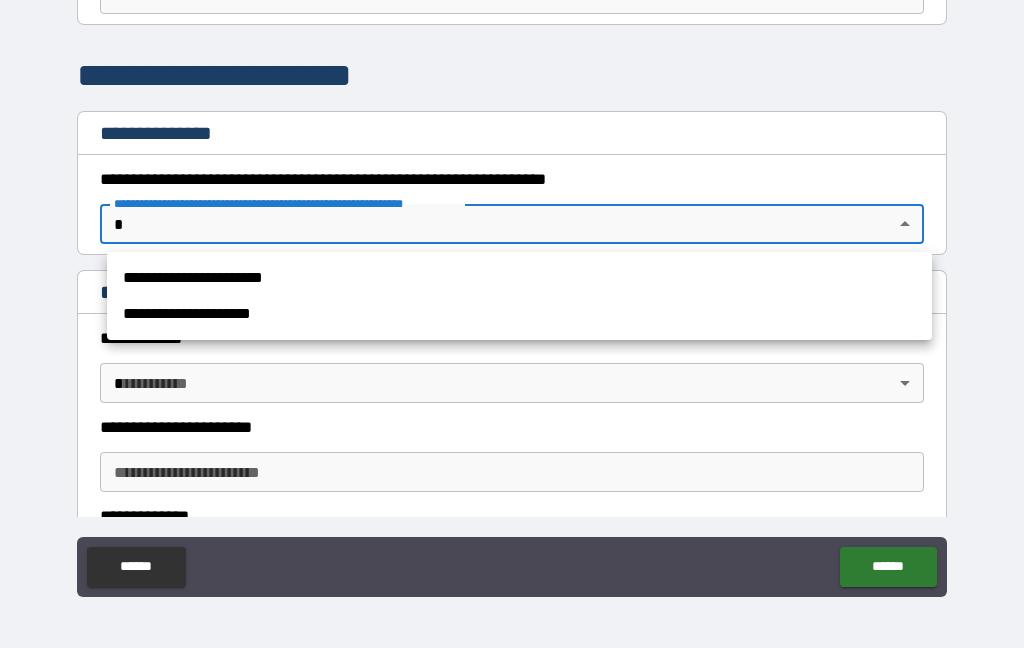 click on "**********" at bounding box center [519, 278] 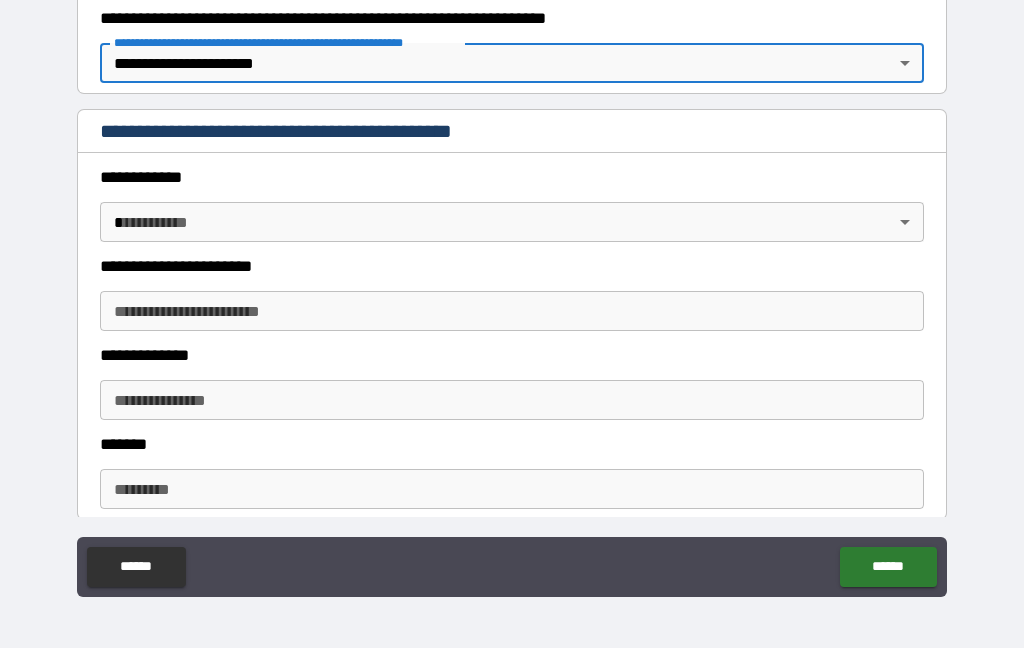 click on "*******   *" at bounding box center [512, 489] 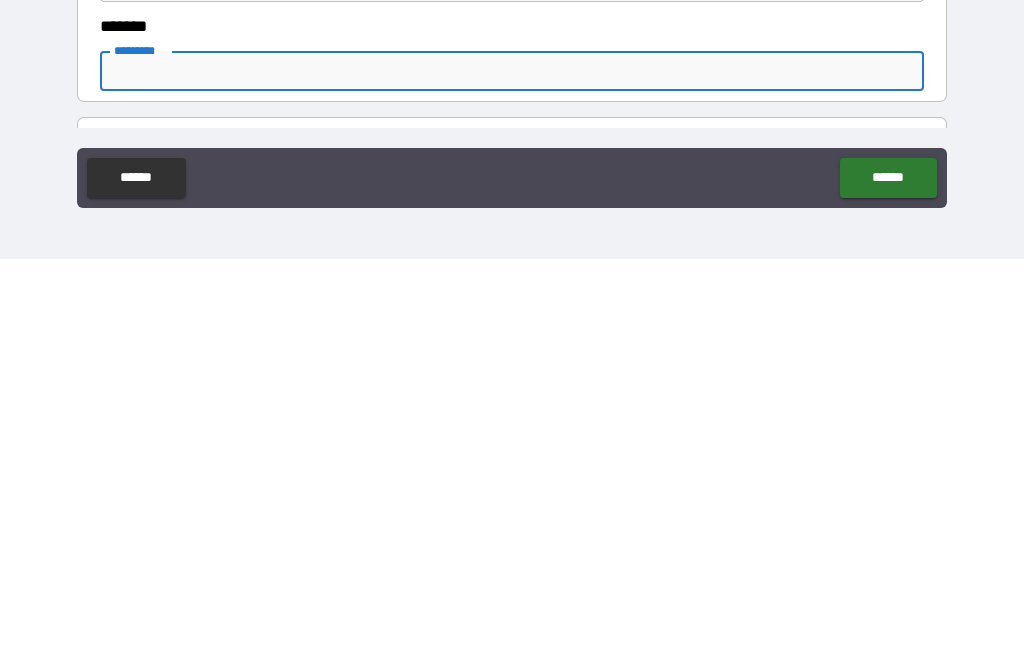 scroll, scrollTop: 382, scrollLeft: 0, axis: vertical 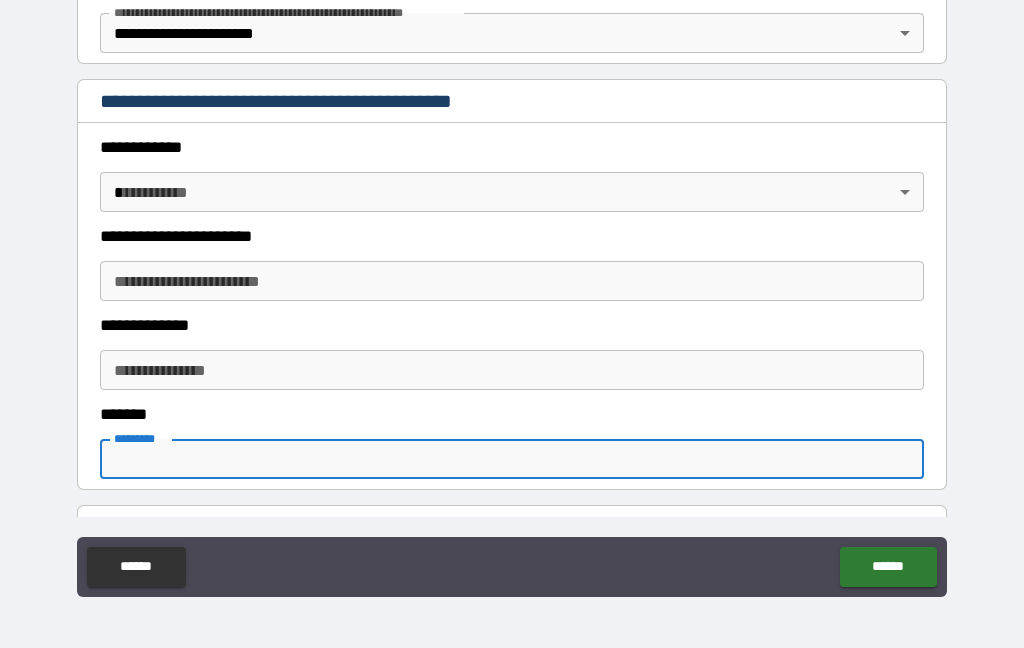 click on "**********" at bounding box center [512, 284] 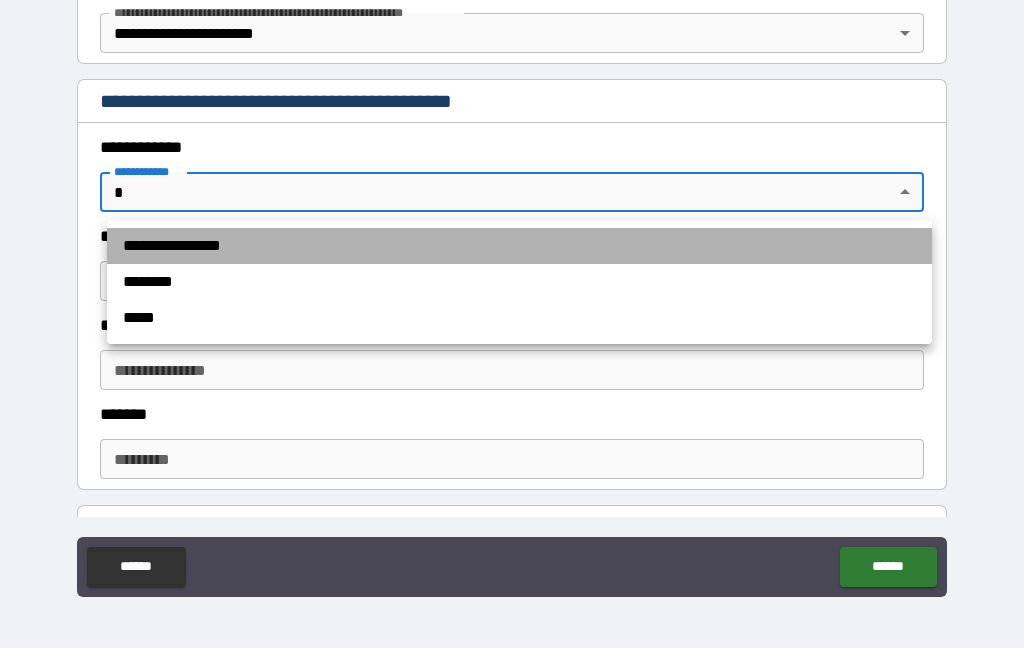 click on "**********" at bounding box center (519, 246) 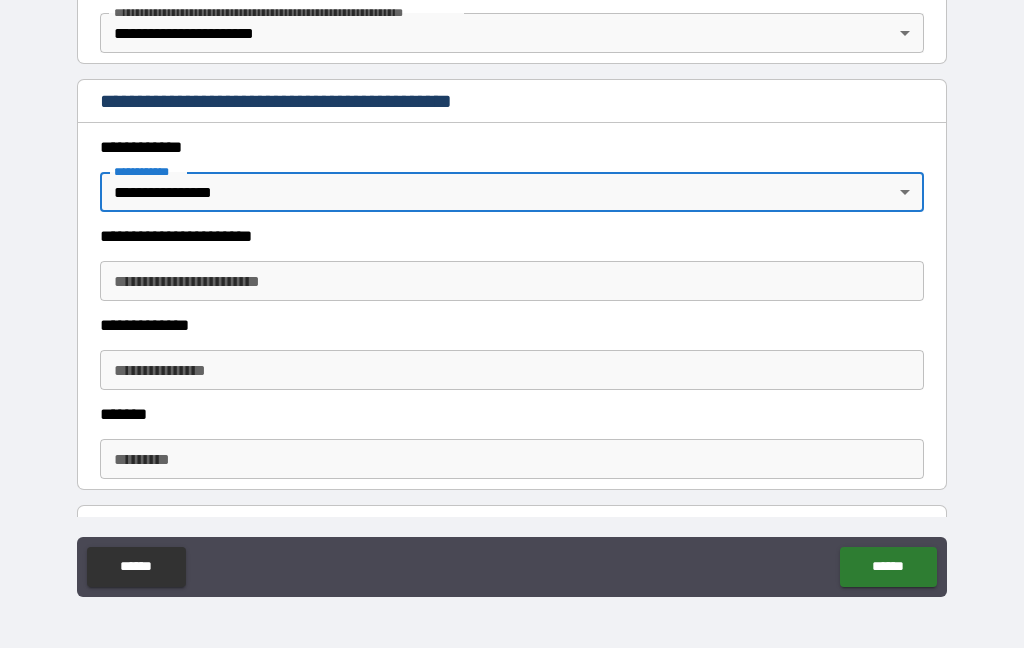 type on "*" 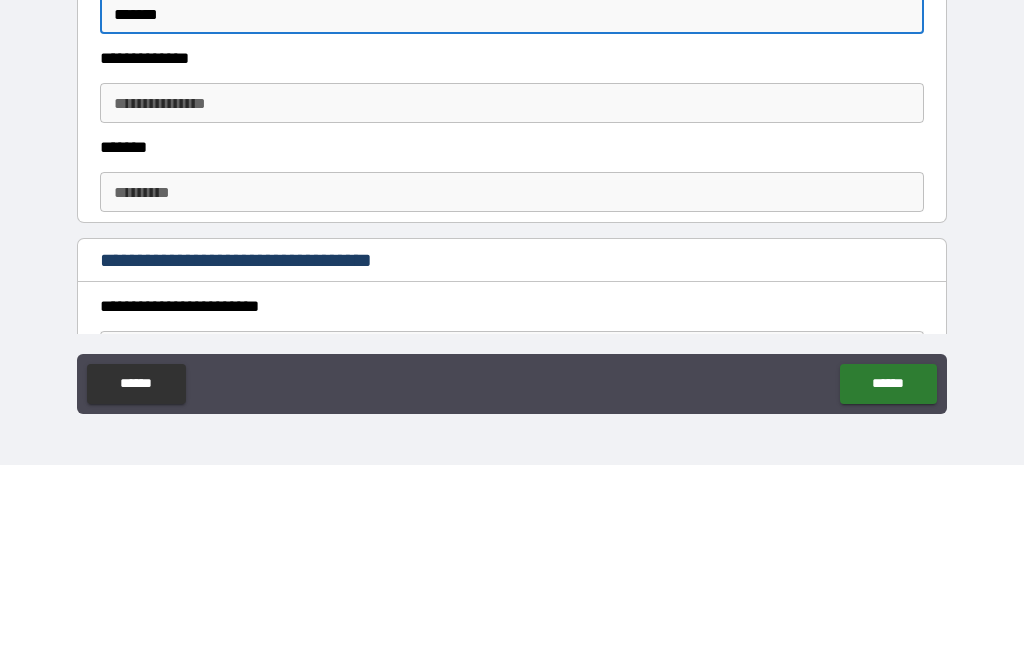 scroll, scrollTop: 466, scrollLeft: 0, axis: vertical 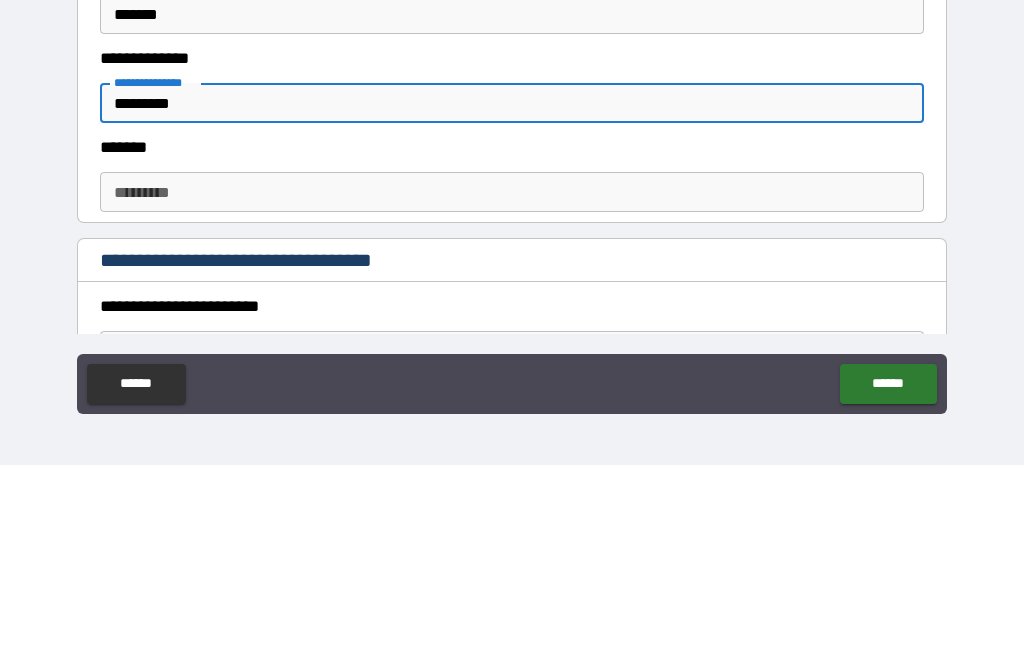 type on "*********" 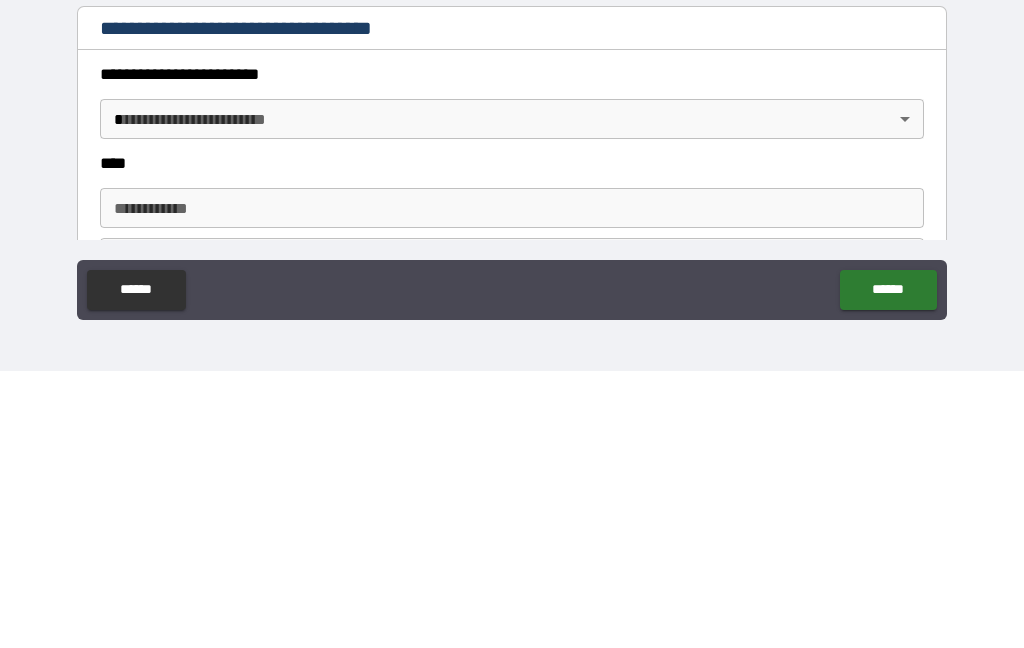 scroll, scrollTop: 605, scrollLeft: 0, axis: vertical 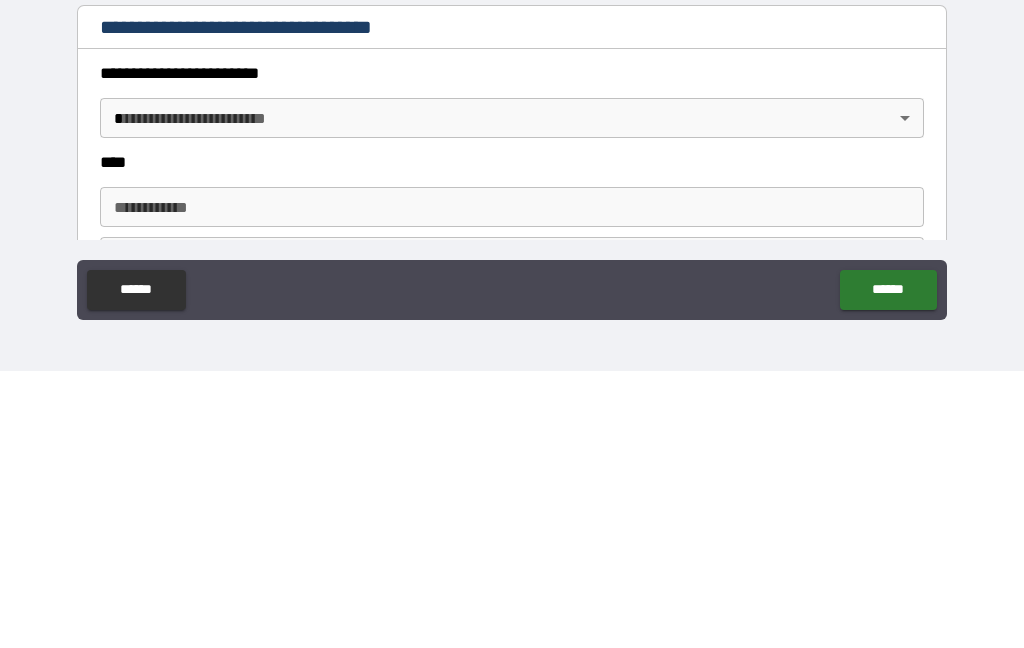 type on "*******" 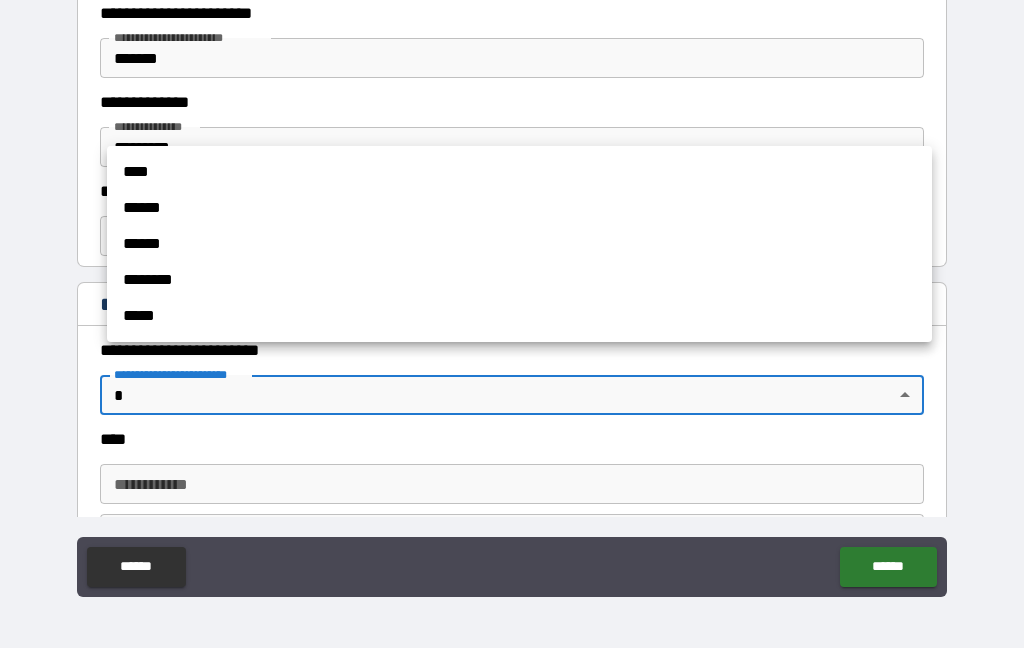 click on "****" at bounding box center [519, 172] 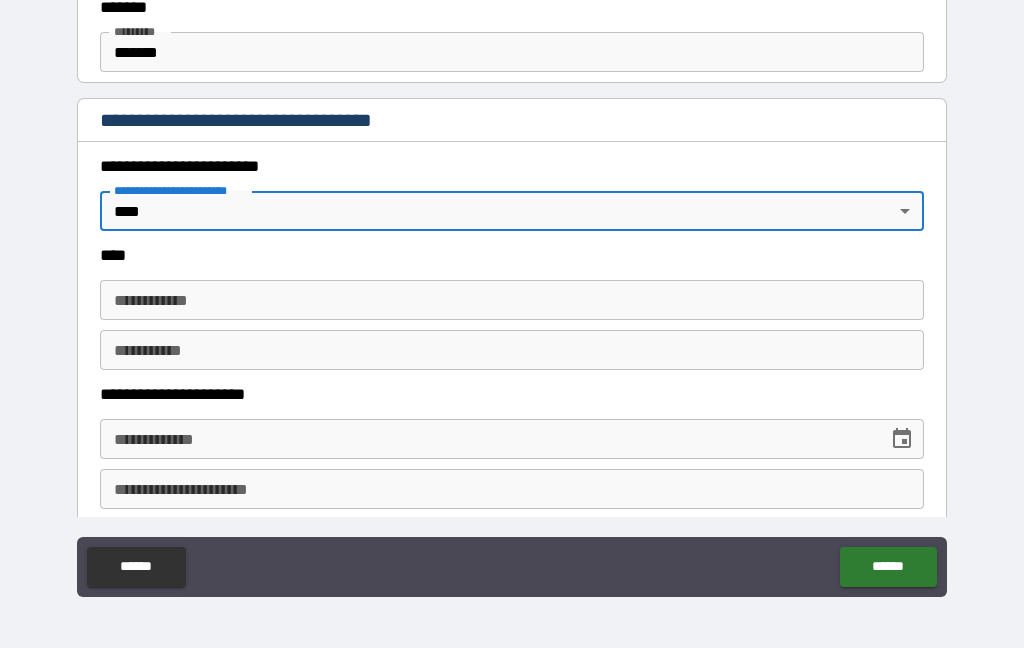 scroll, scrollTop: 792, scrollLeft: 0, axis: vertical 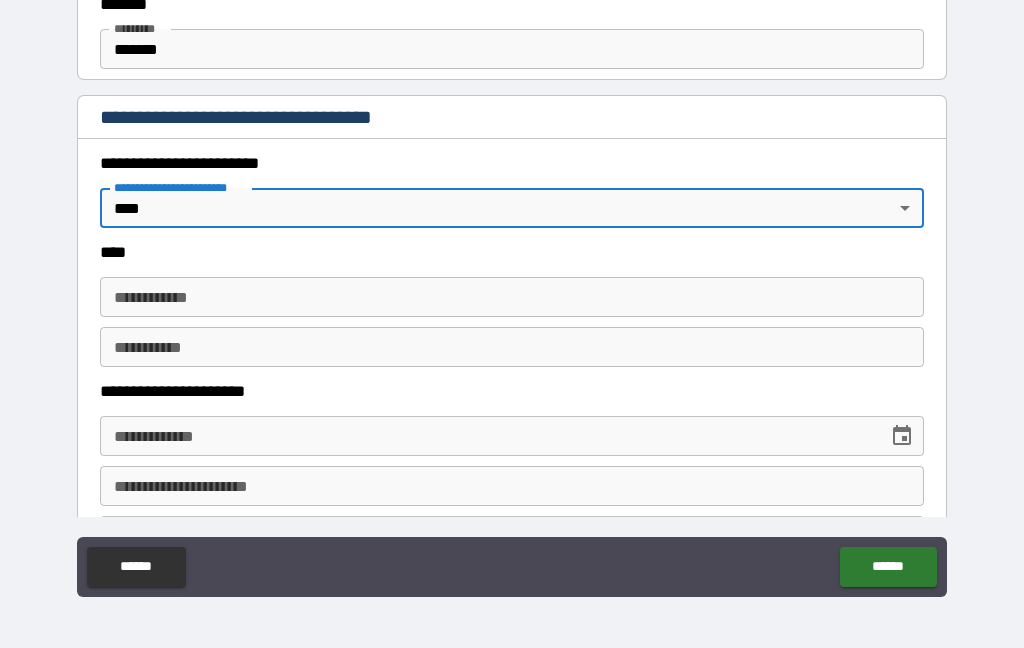 click on "**********" at bounding box center [512, 297] 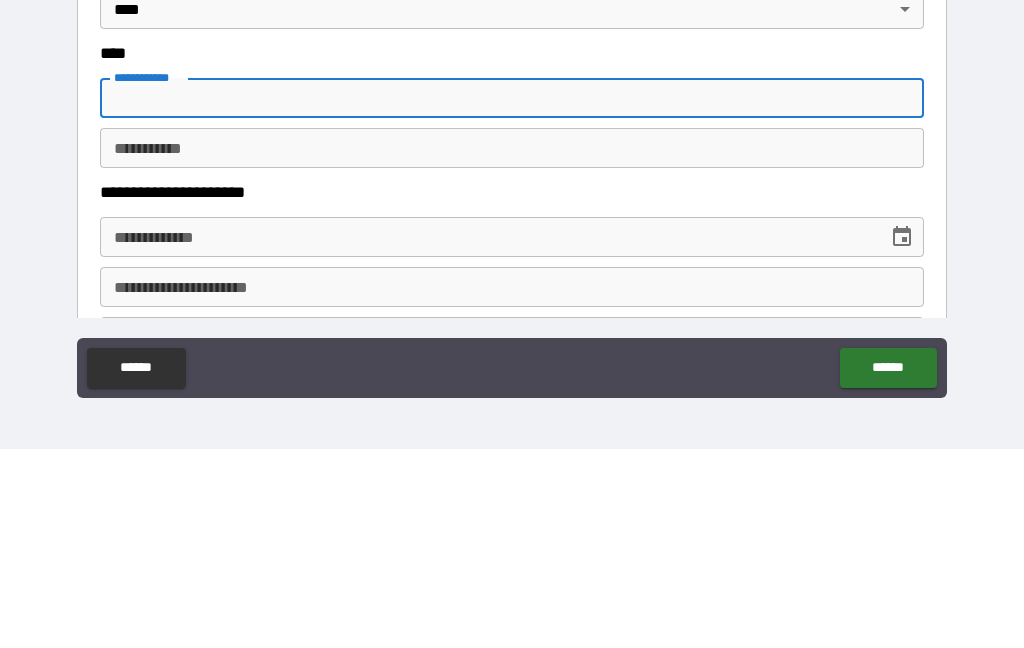 type on "******" 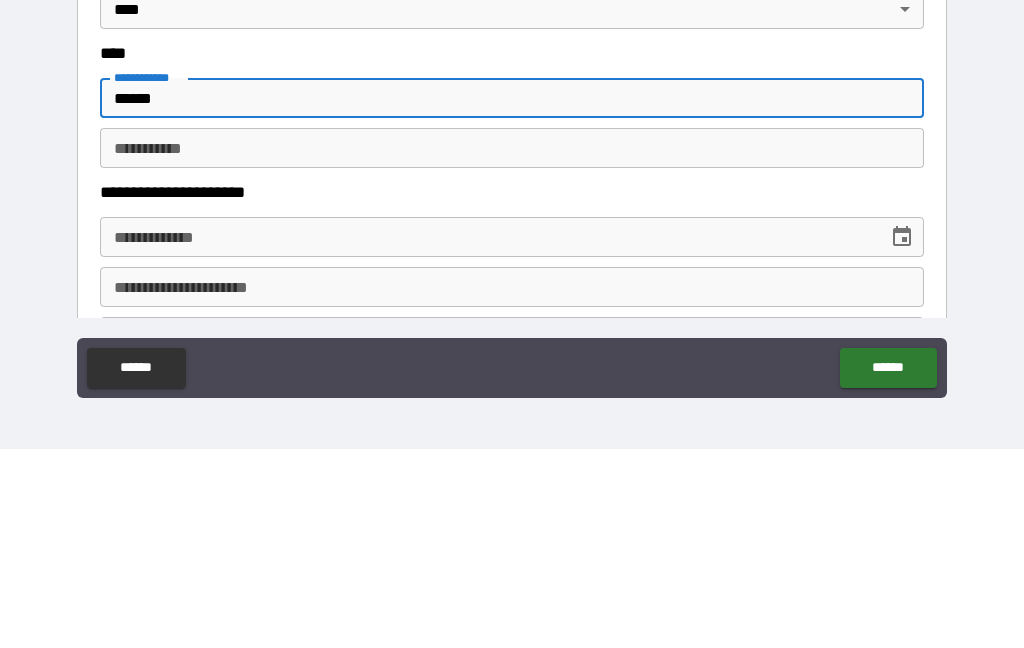 type on "********" 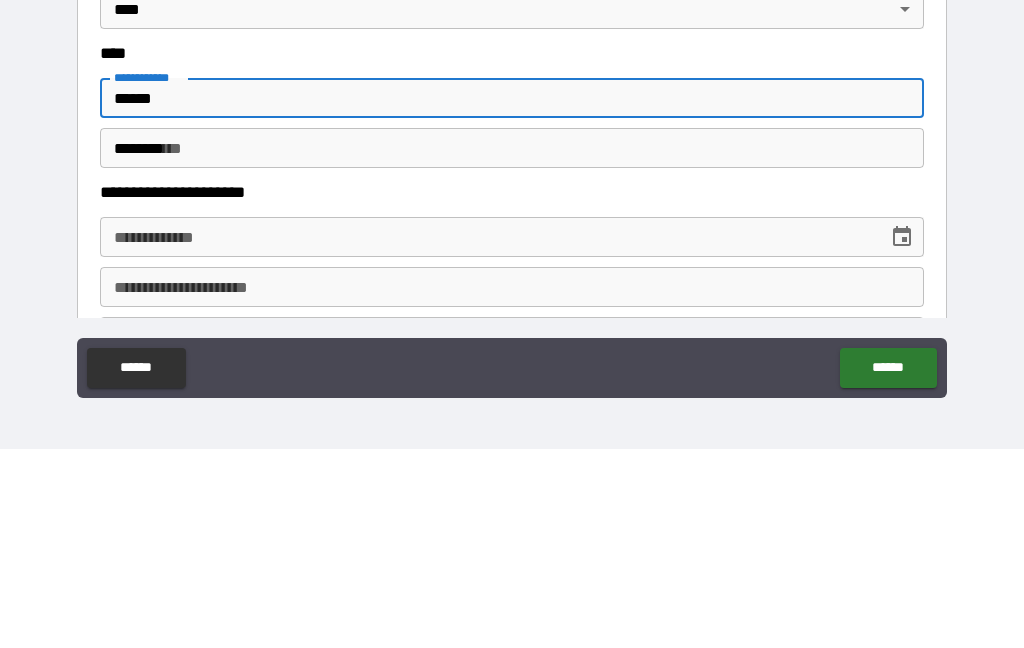 type on "**********" 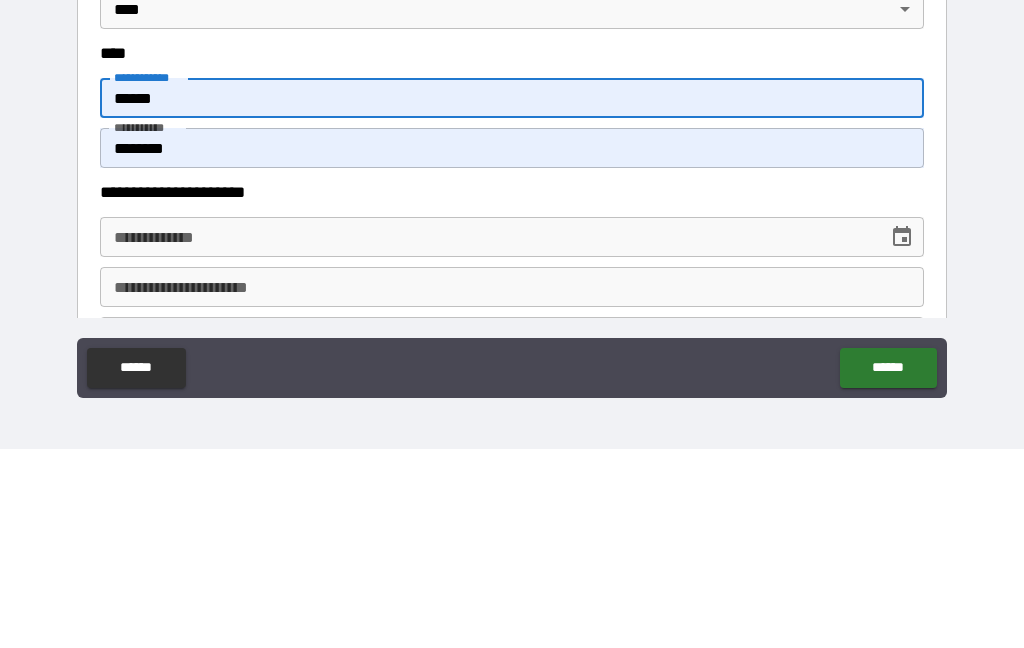 type on "**********" 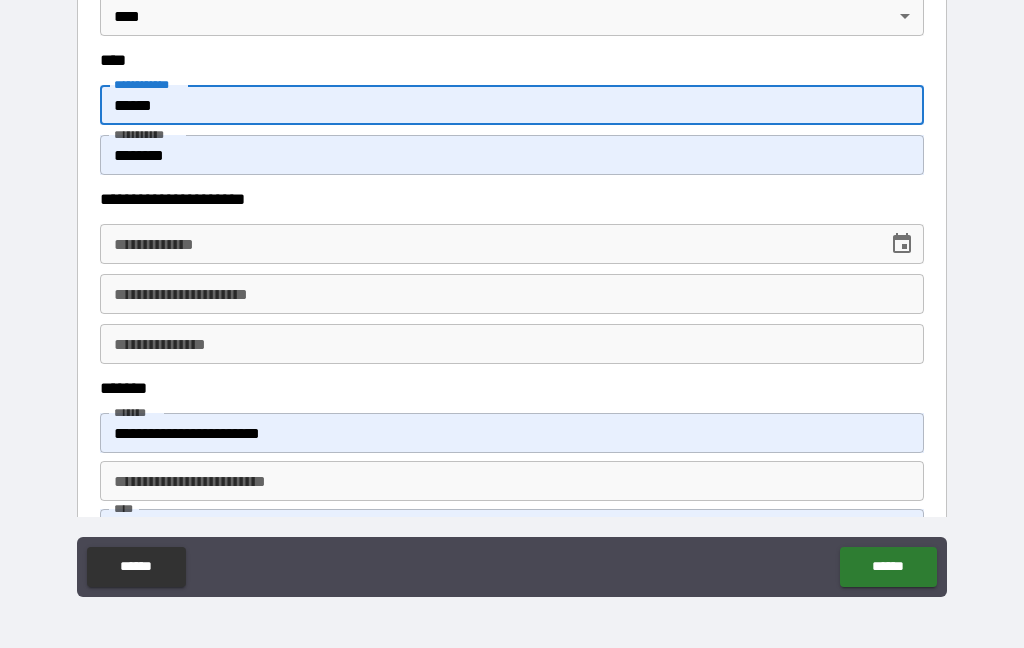 scroll, scrollTop: 983, scrollLeft: 0, axis: vertical 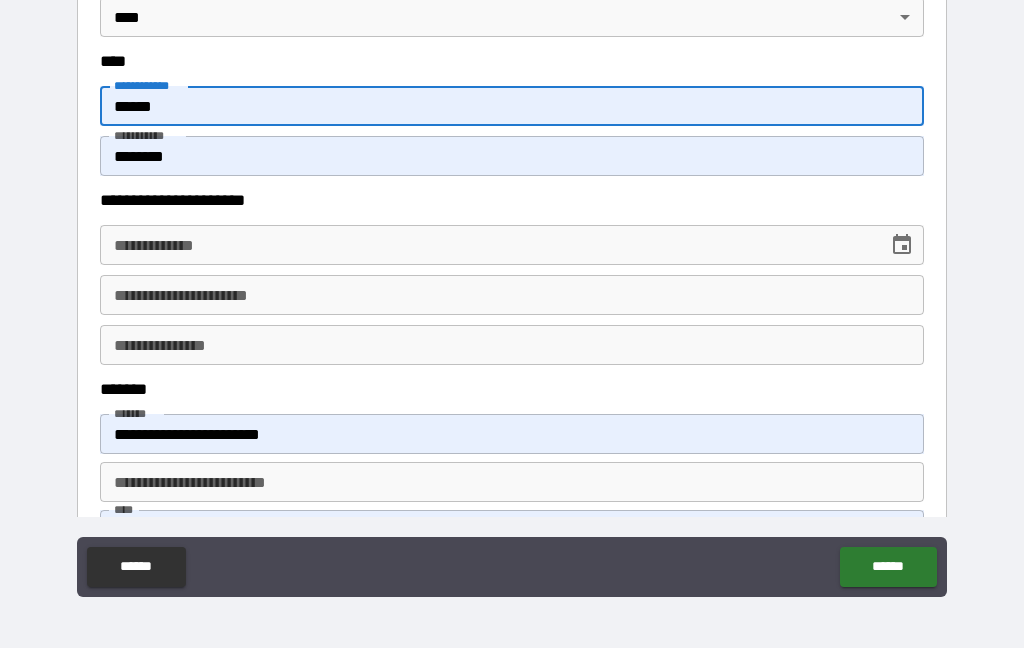 click on "**********" at bounding box center (487, 245) 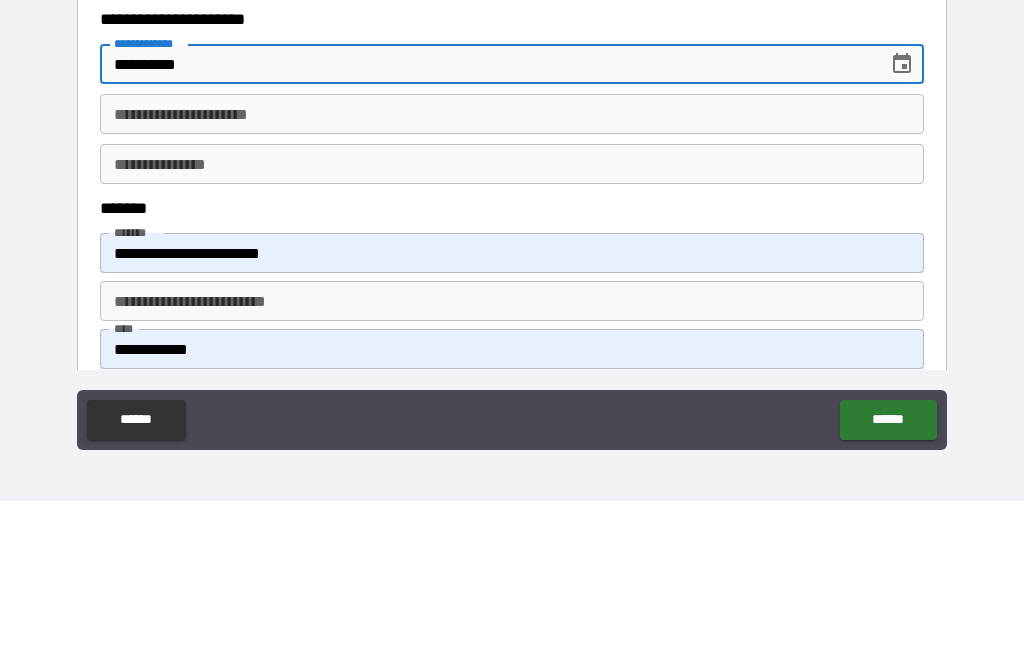 scroll, scrollTop: 1021, scrollLeft: 0, axis: vertical 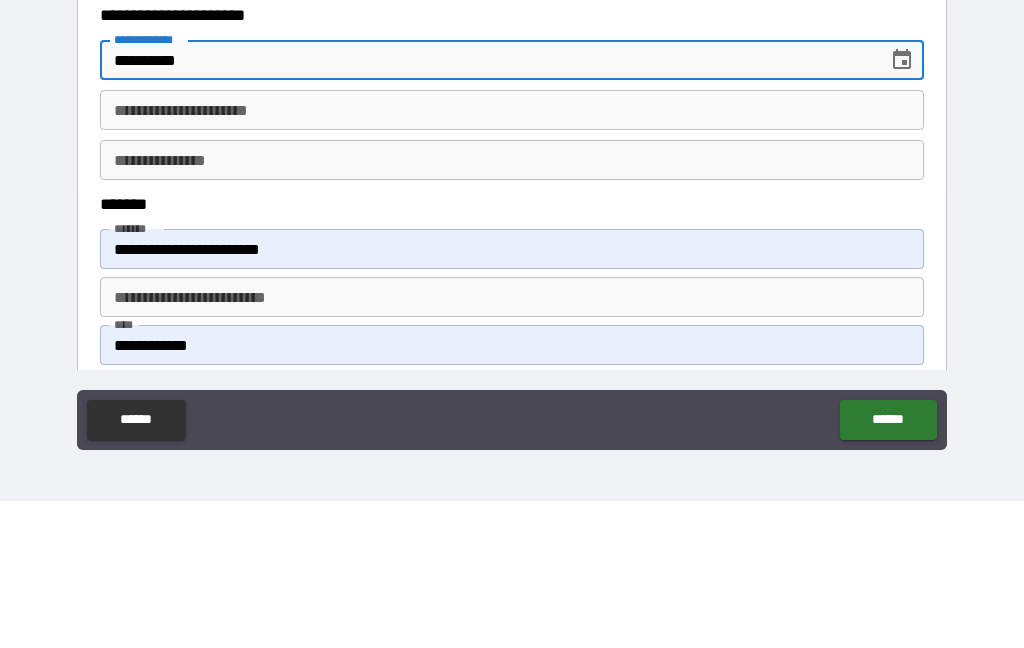 type on "**********" 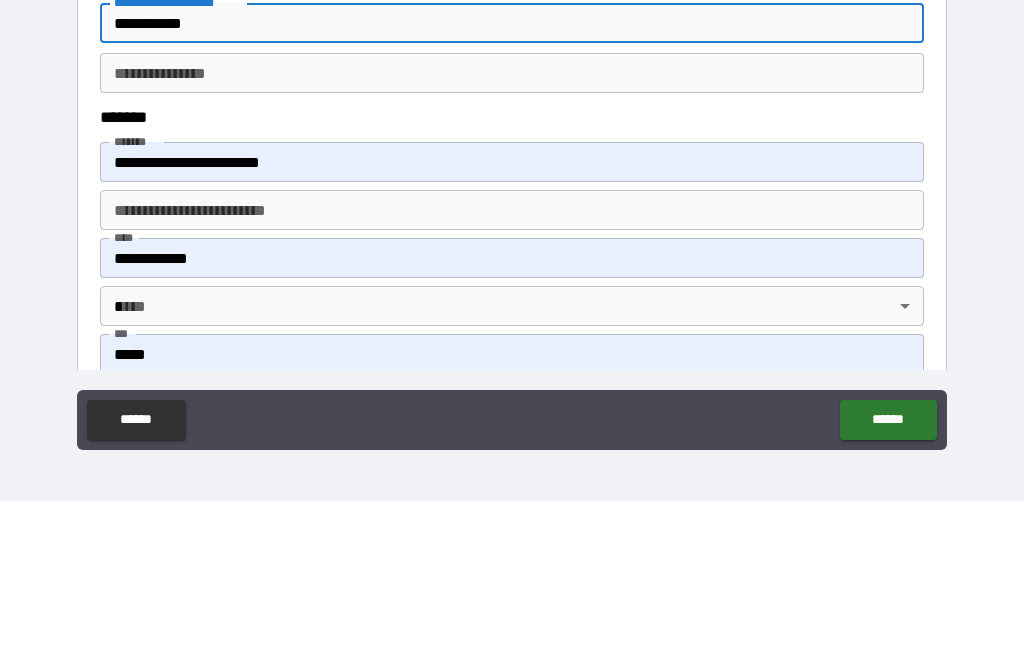 scroll, scrollTop: 1109, scrollLeft: 0, axis: vertical 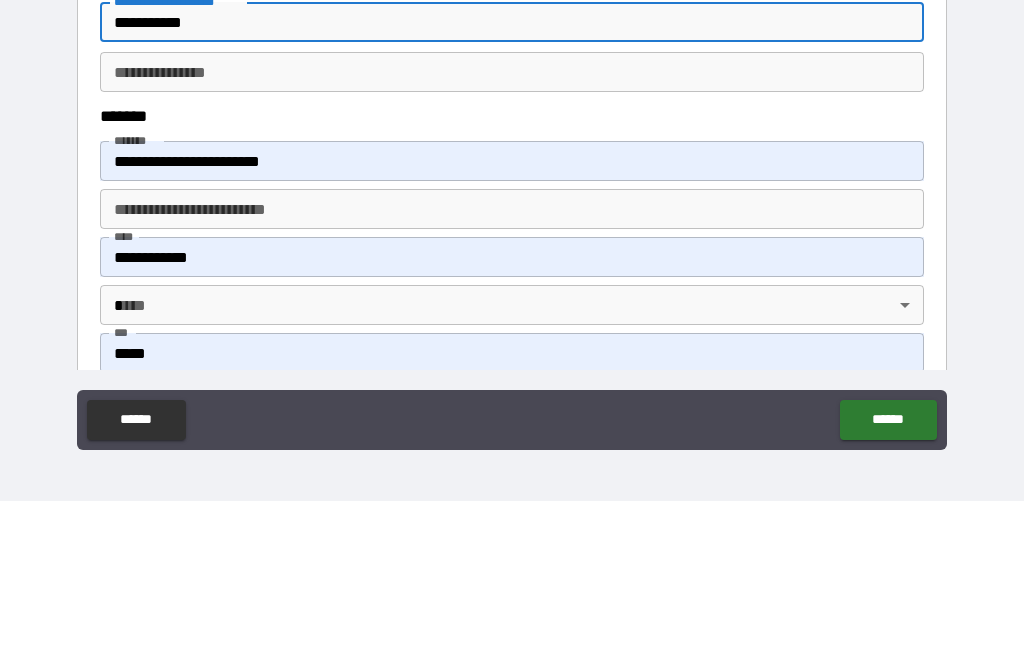 type on "**********" 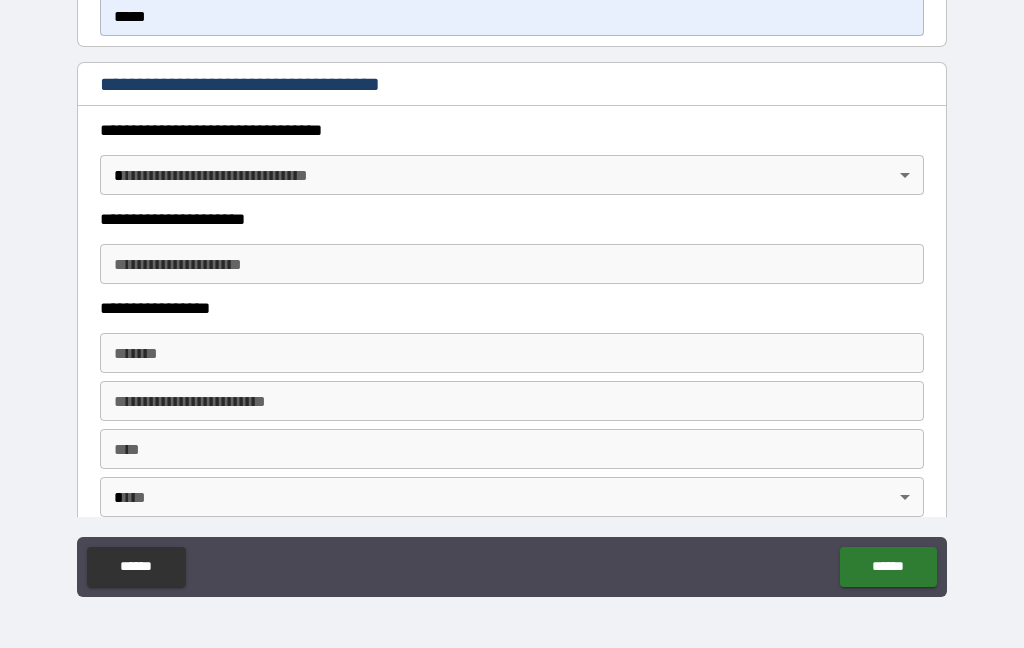 scroll, scrollTop: 1595, scrollLeft: 0, axis: vertical 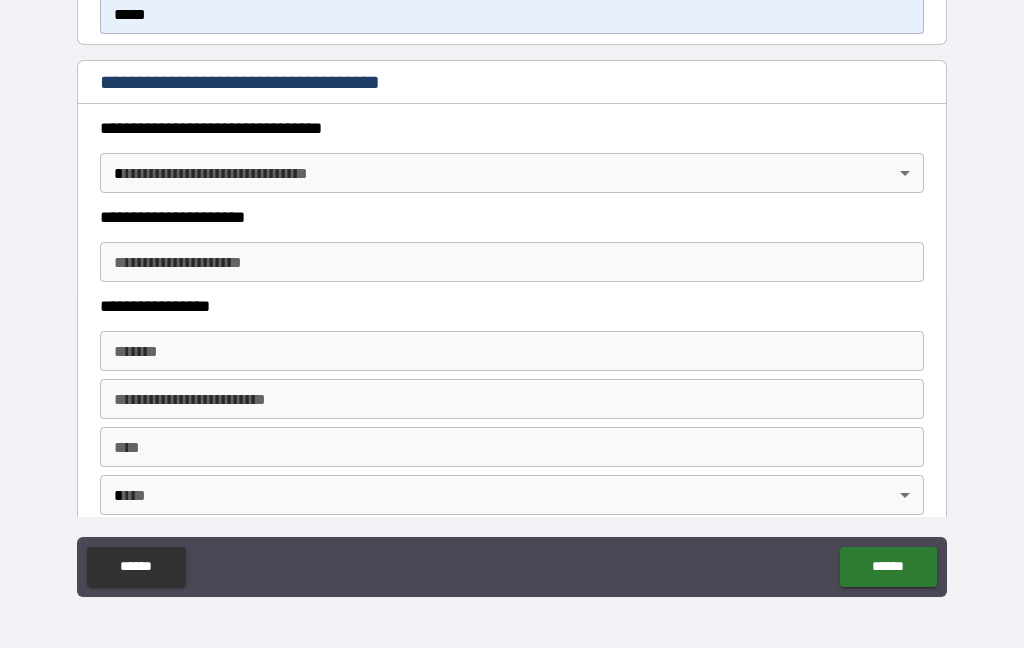 type on "**********" 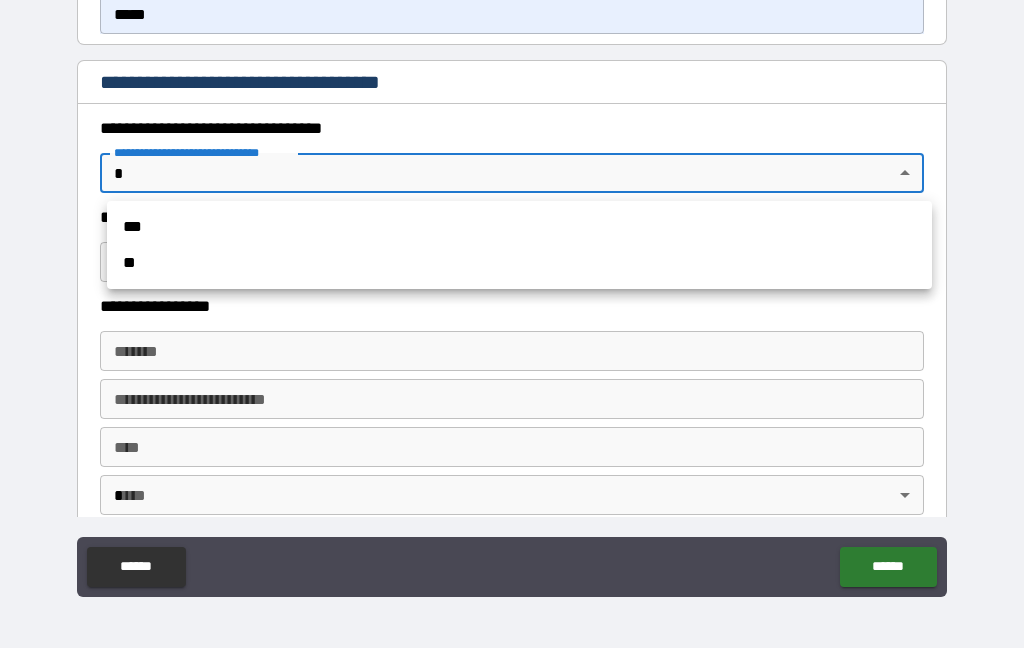 click on "**" at bounding box center (519, 263) 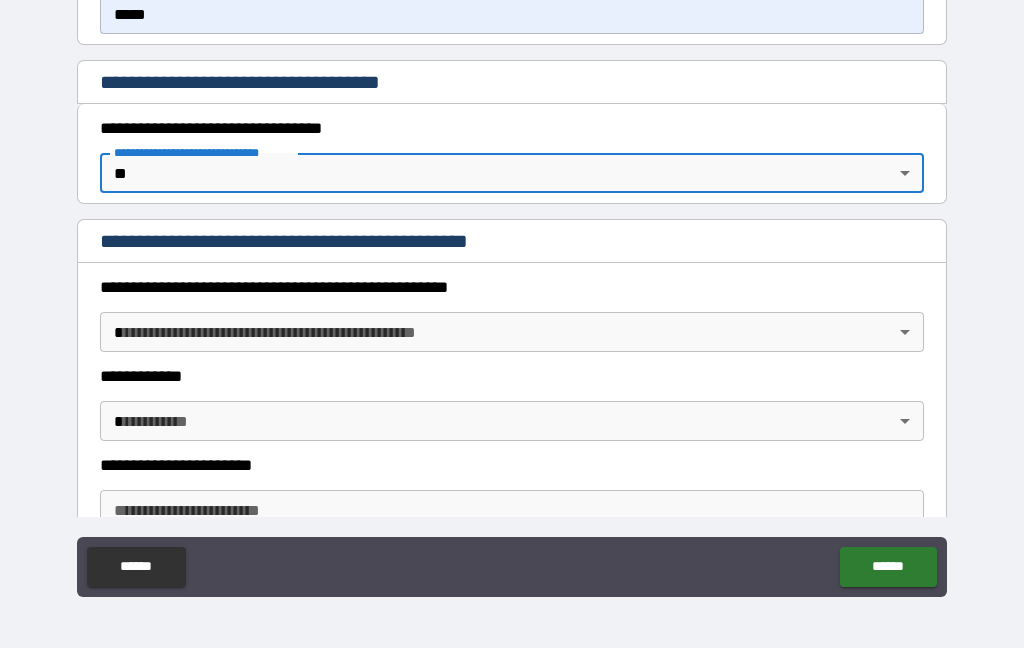 type on "*" 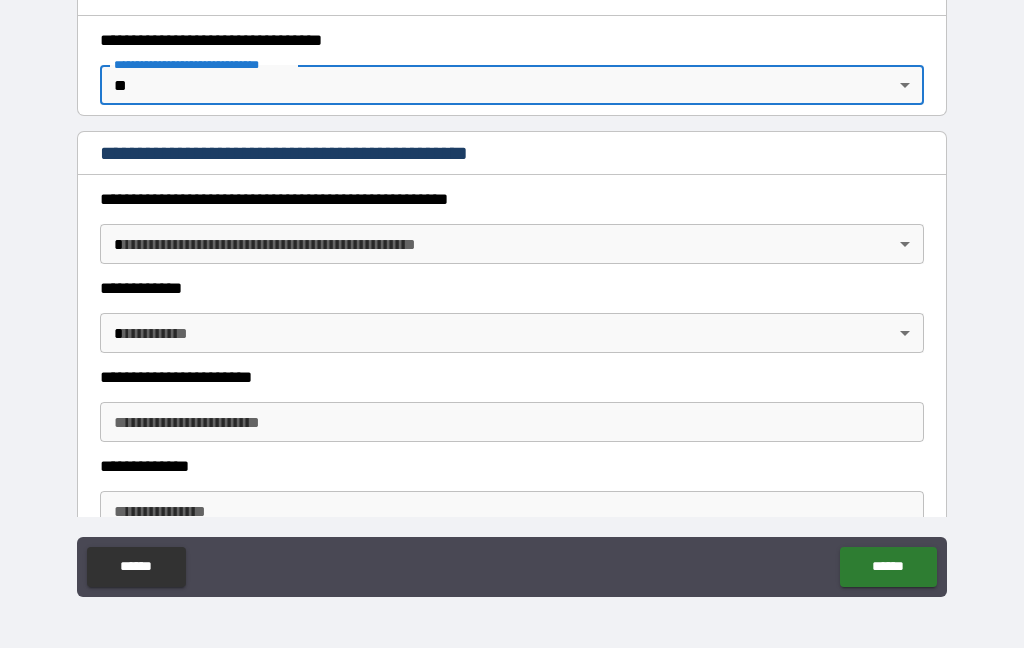 scroll, scrollTop: 1676, scrollLeft: 0, axis: vertical 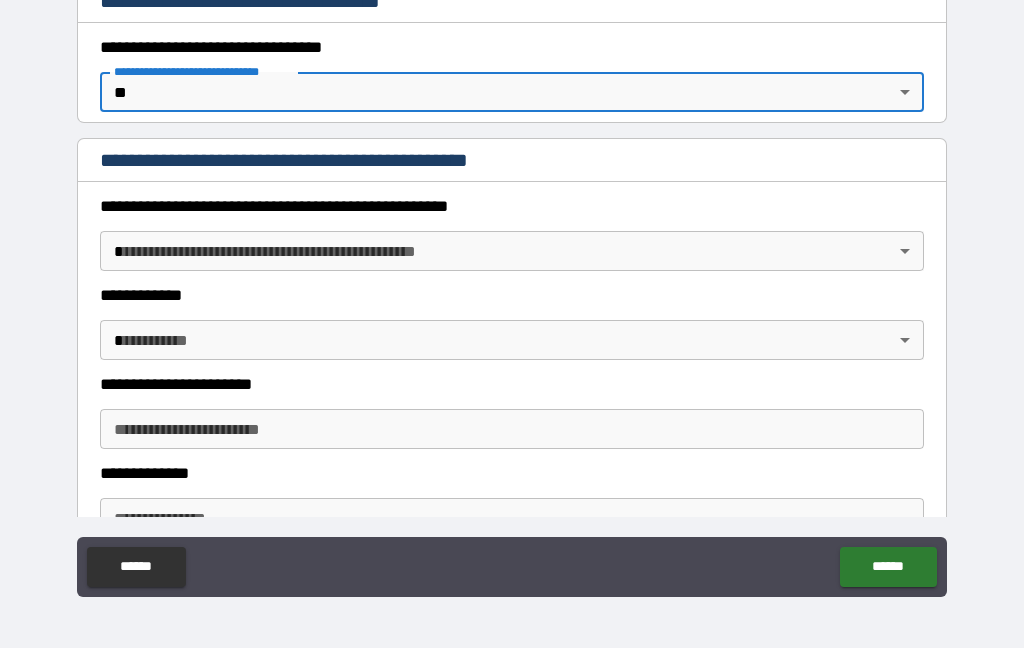 click on "**********" at bounding box center (512, 284) 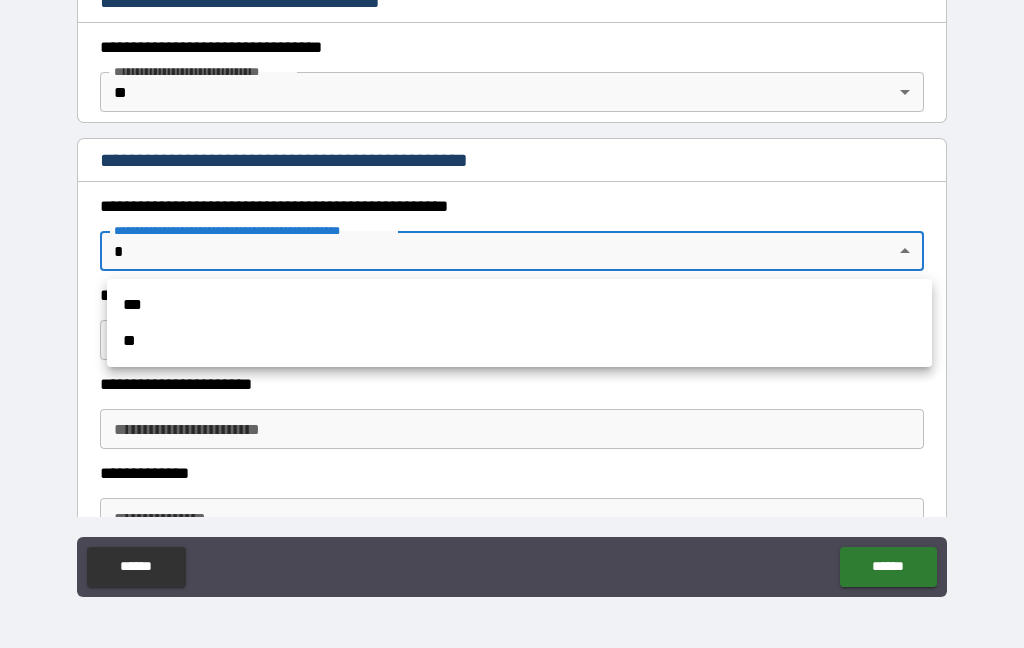 click on "**" at bounding box center (519, 341) 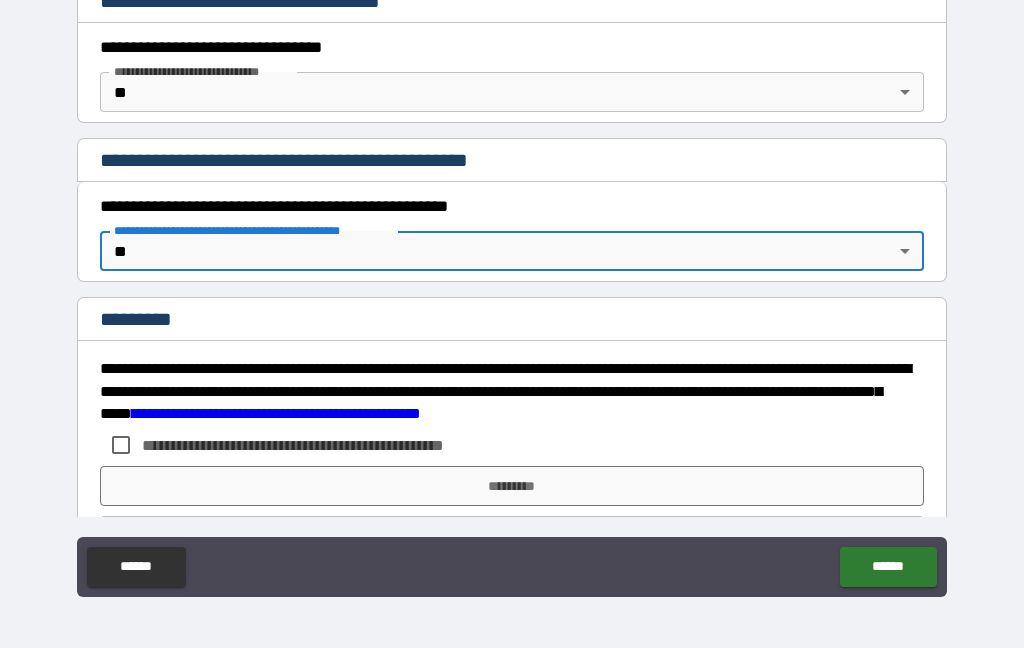 type on "*" 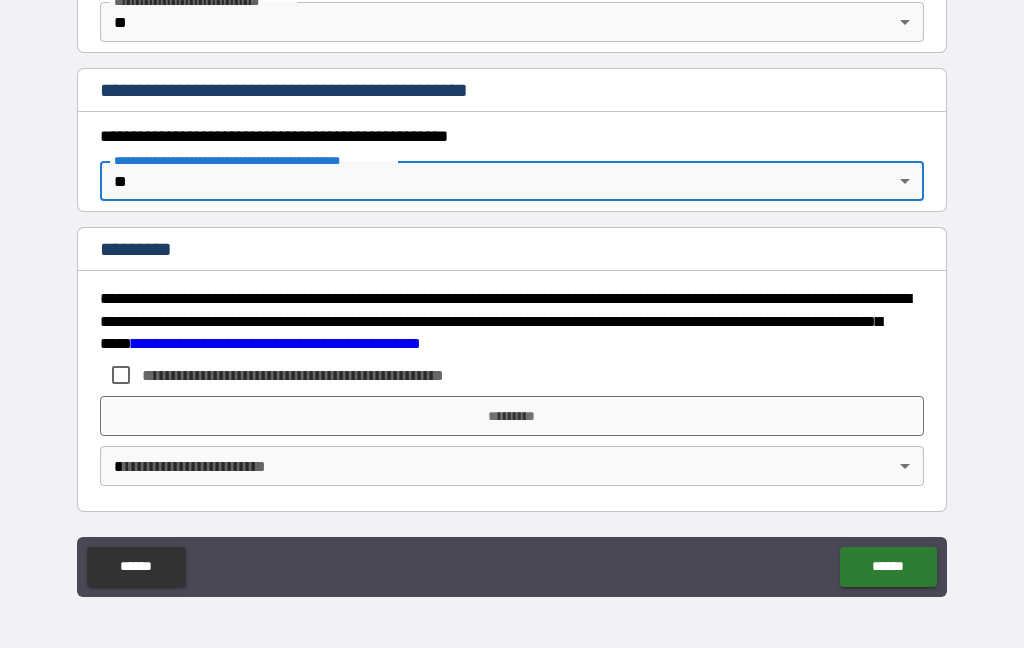 scroll, scrollTop: 1746, scrollLeft: 0, axis: vertical 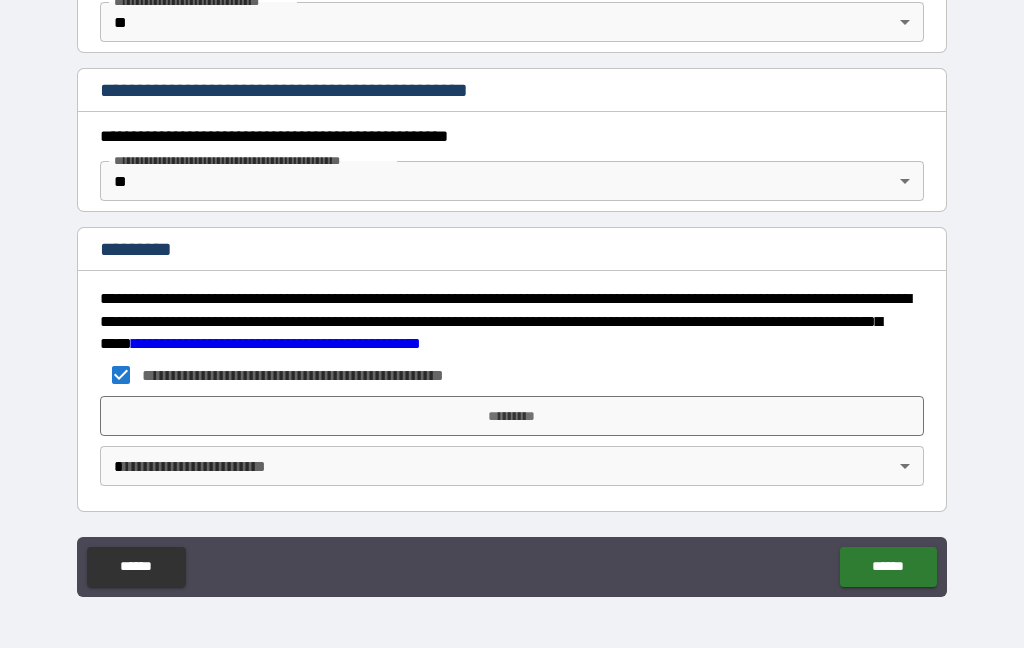 click on "*********" at bounding box center (512, 416) 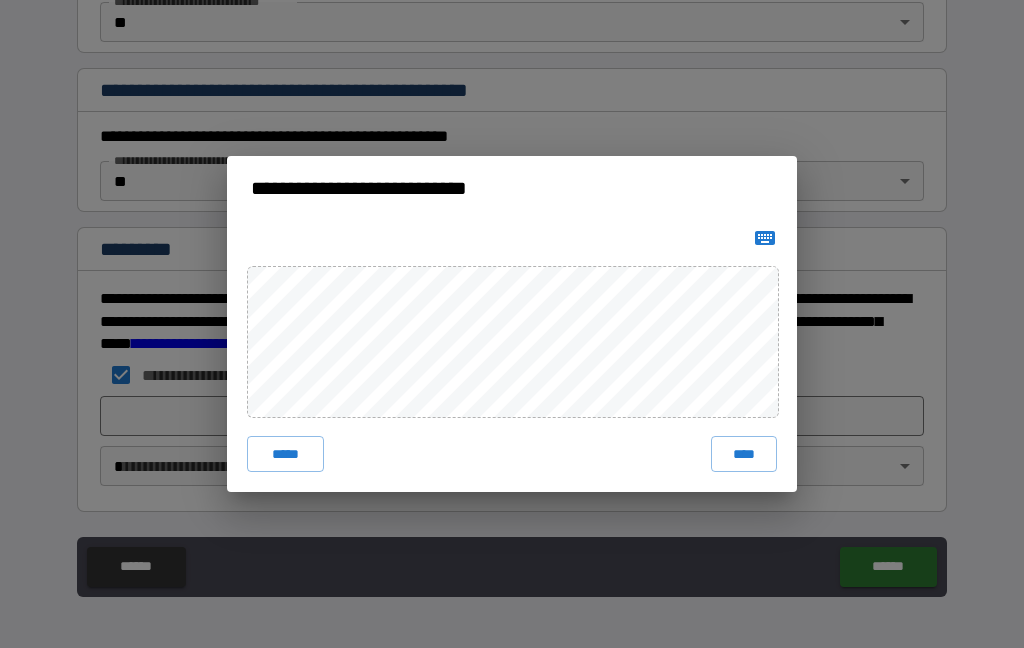 click on "****" at bounding box center [744, 454] 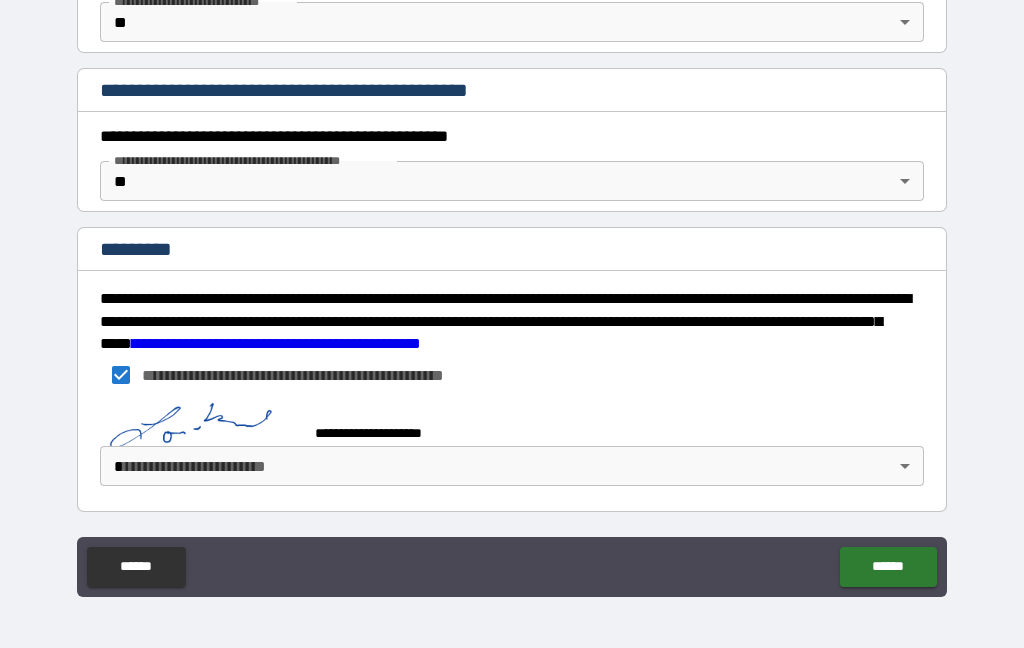scroll, scrollTop: 1736, scrollLeft: 0, axis: vertical 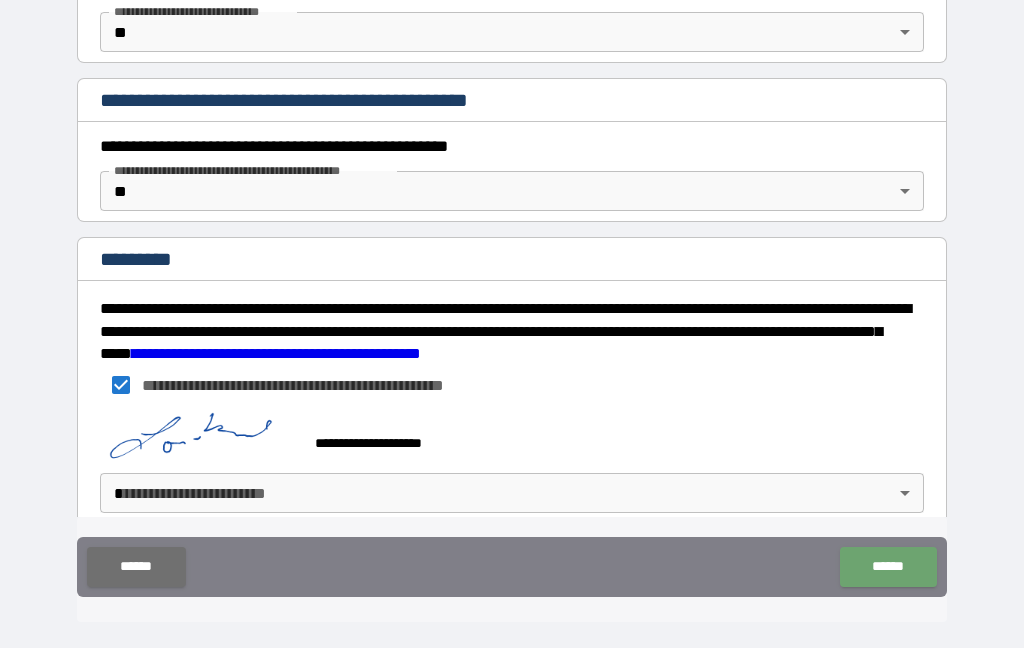 click on "******" at bounding box center (888, 567) 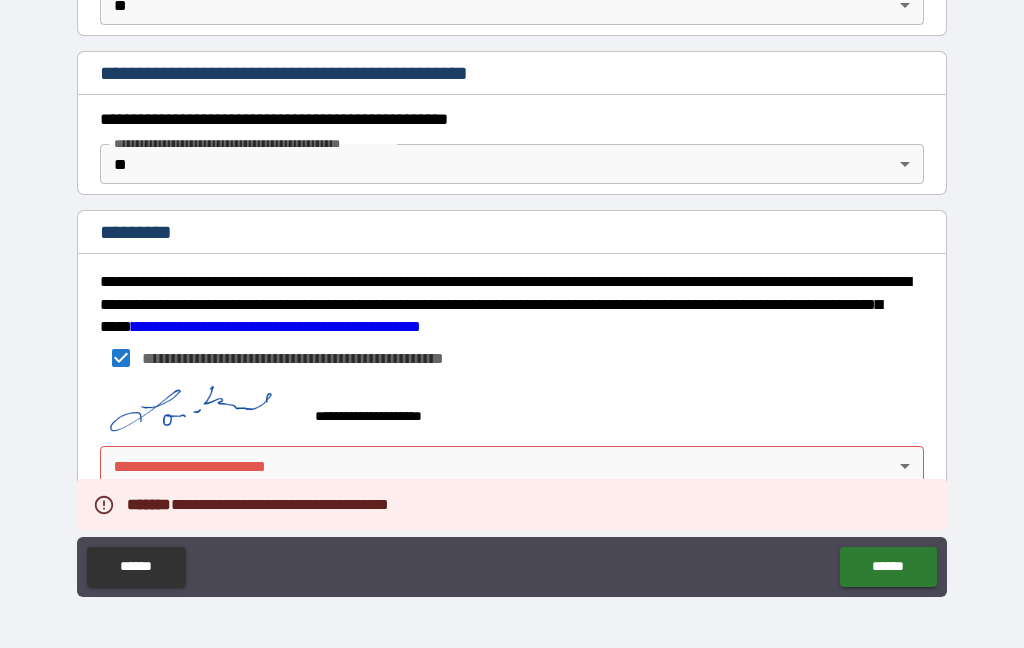 scroll, scrollTop: 1763, scrollLeft: 0, axis: vertical 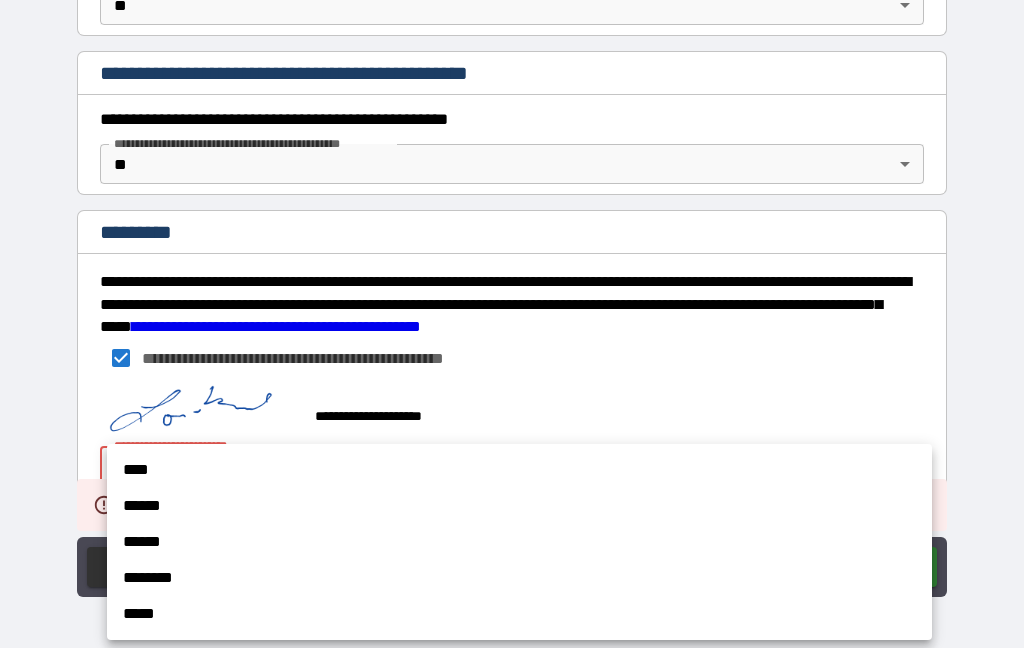 click on "****" at bounding box center [519, 470] 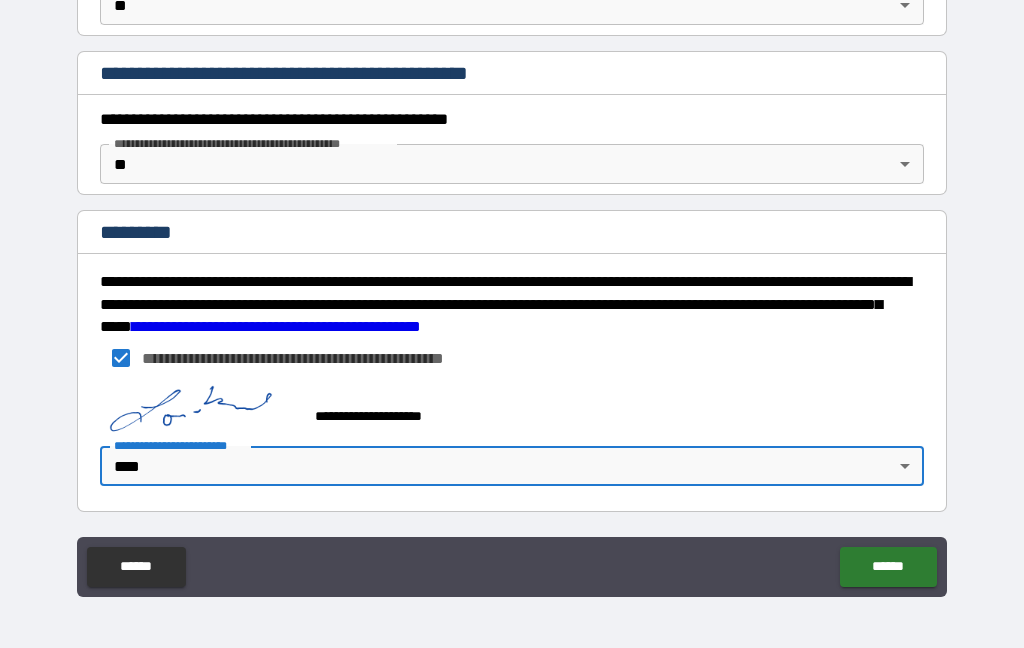 click on "******" at bounding box center (888, 567) 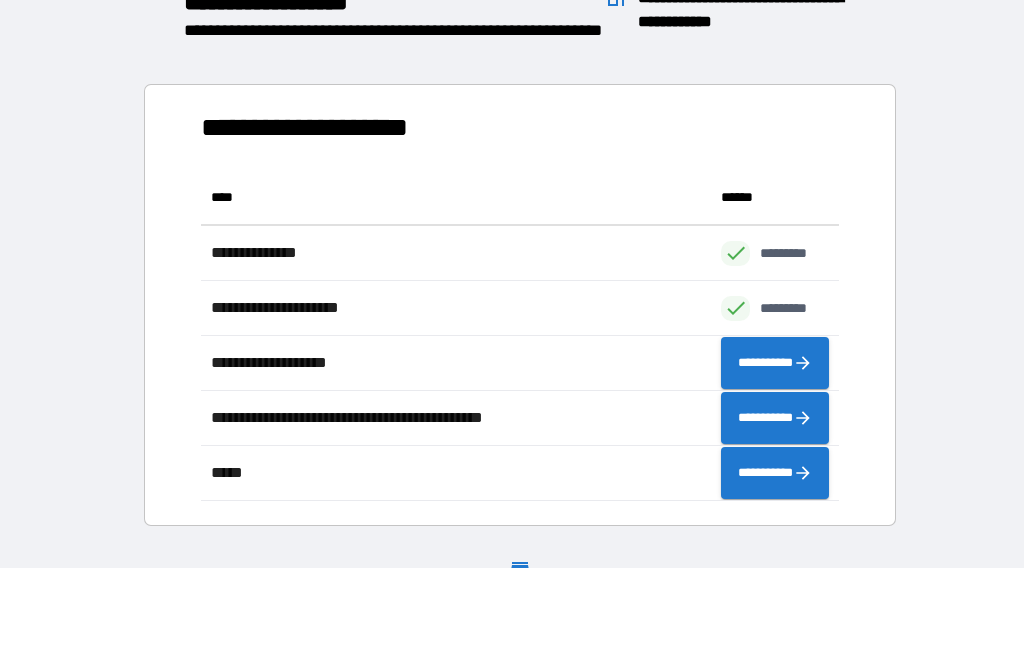 scroll, scrollTop: 331, scrollLeft: 638, axis: both 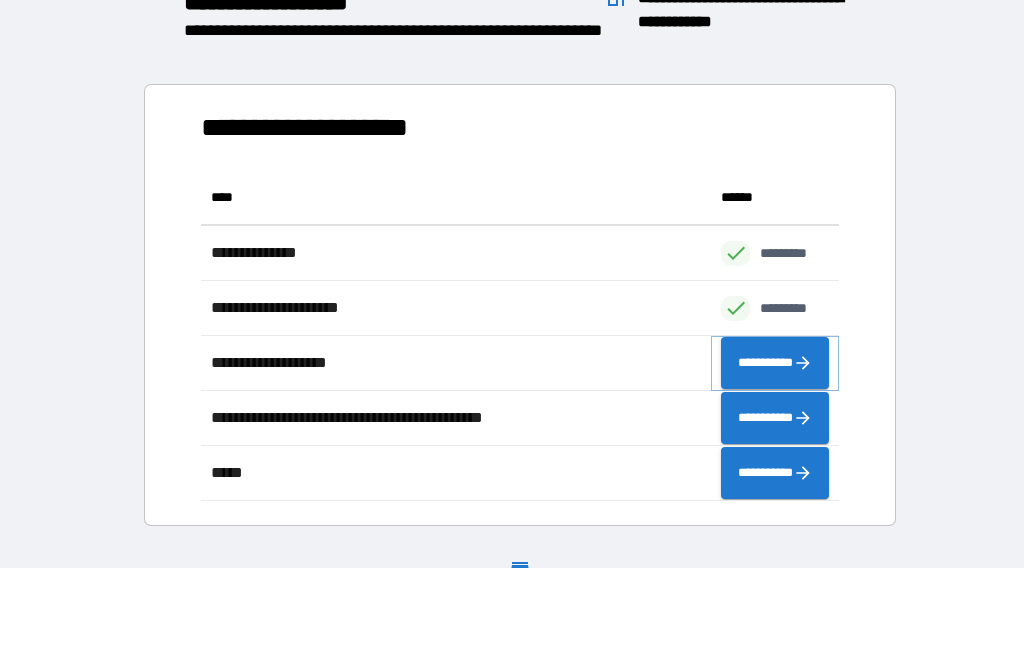 click on "**********" at bounding box center [775, 363] 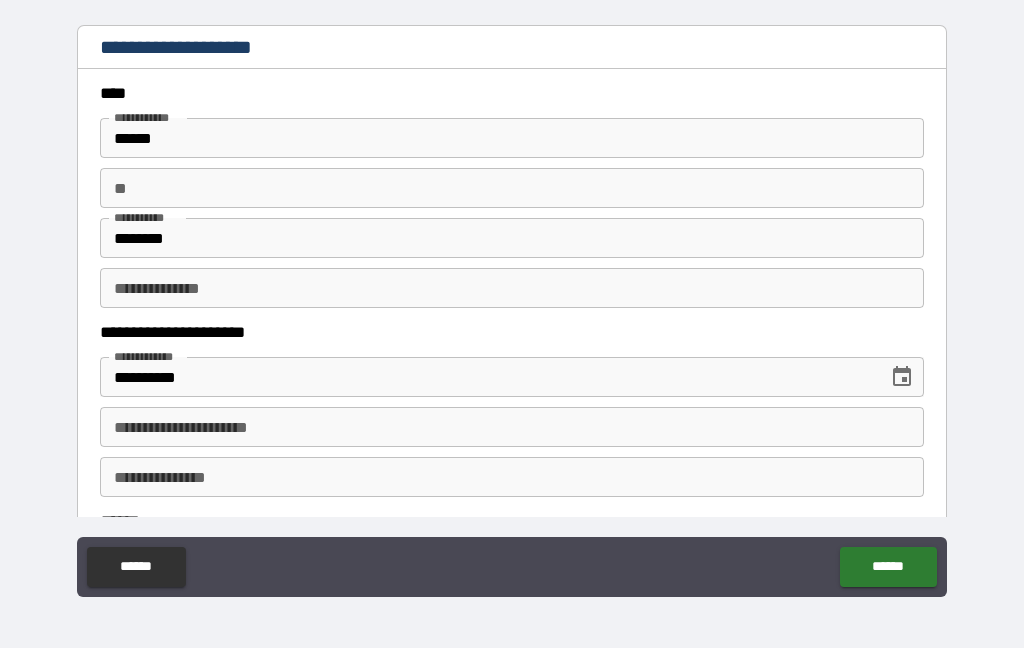 scroll, scrollTop: 12, scrollLeft: 0, axis: vertical 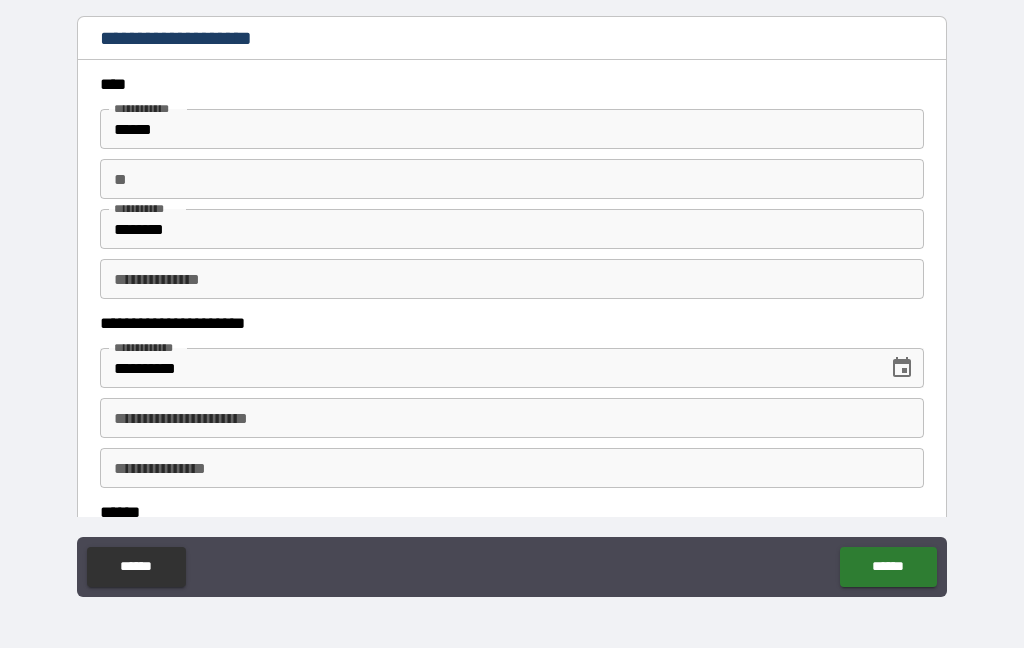 click on "**" at bounding box center (512, 179) 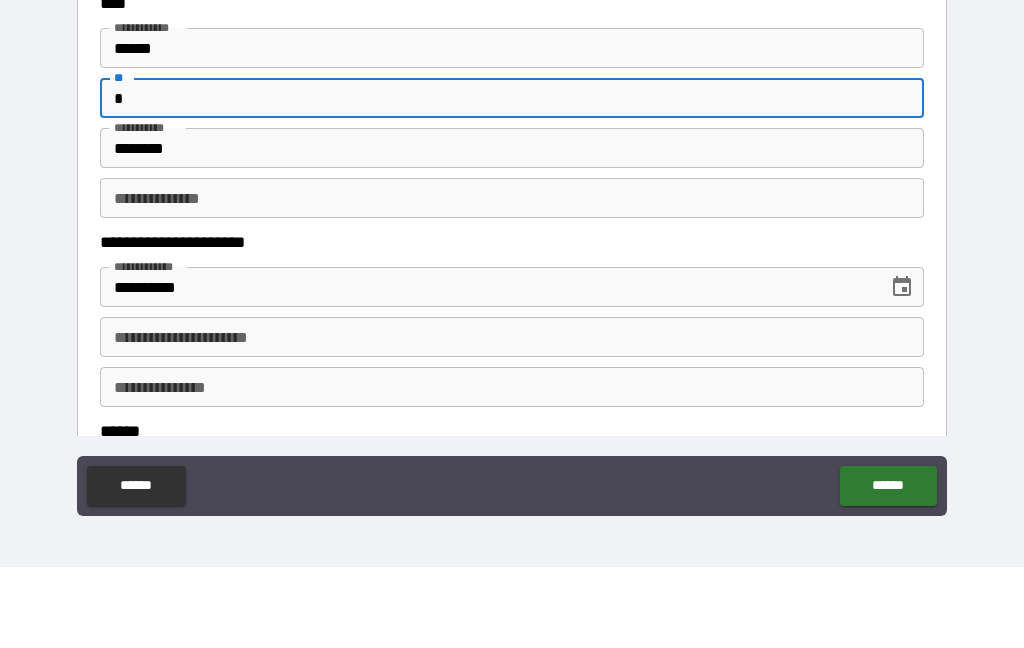 type on "*" 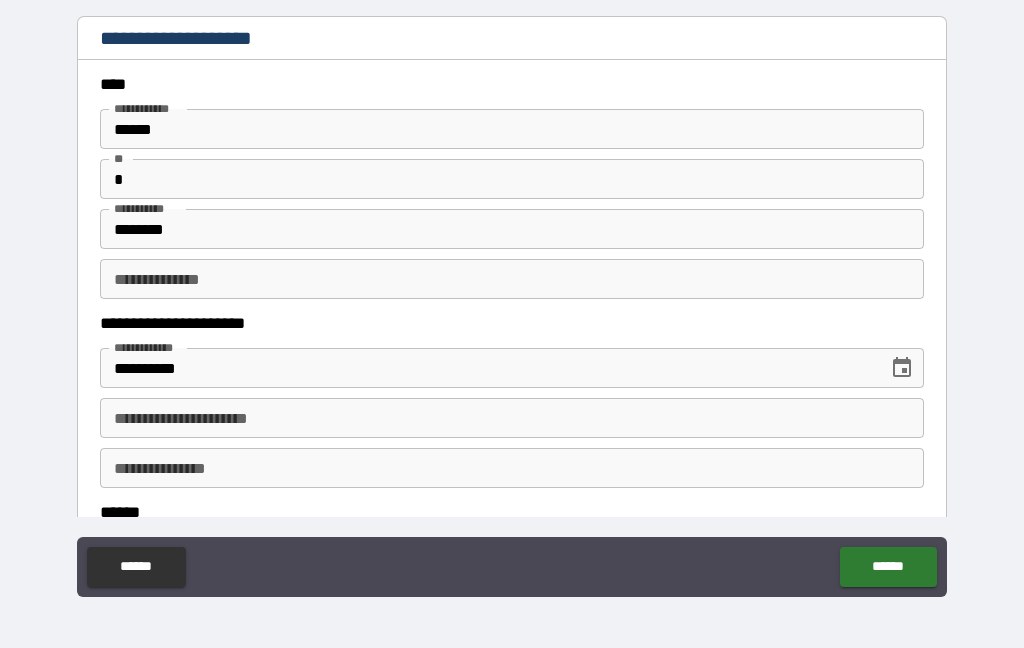 click on "**********" at bounding box center (512, 418) 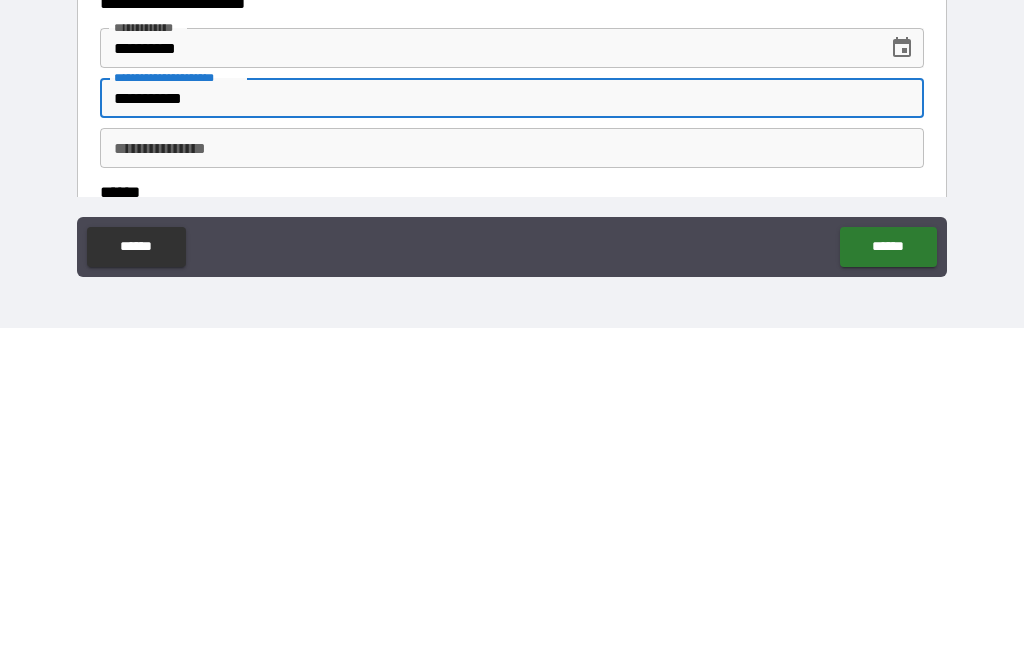 type on "**********" 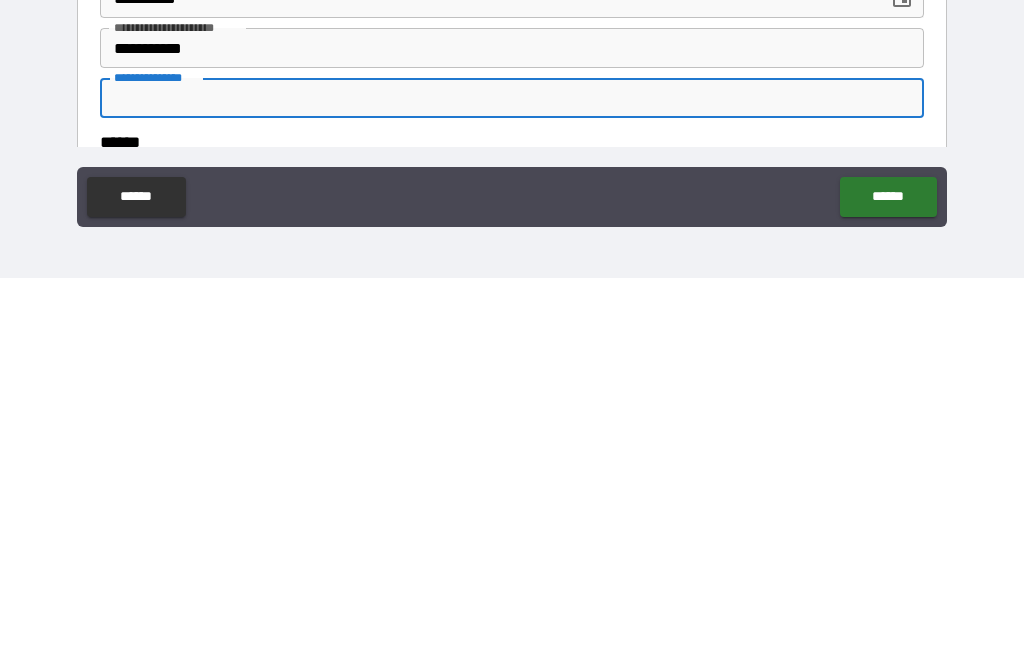 click on "**********" at bounding box center [512, 286] 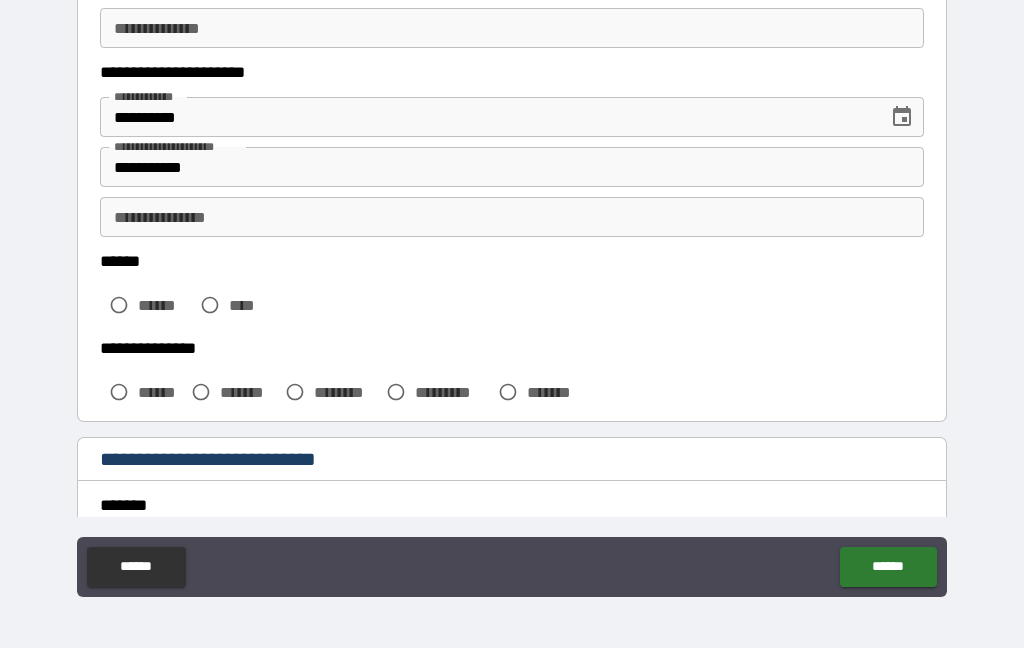 scroll, scrollTop: 268, scrollLeft: 0, axis: vertical 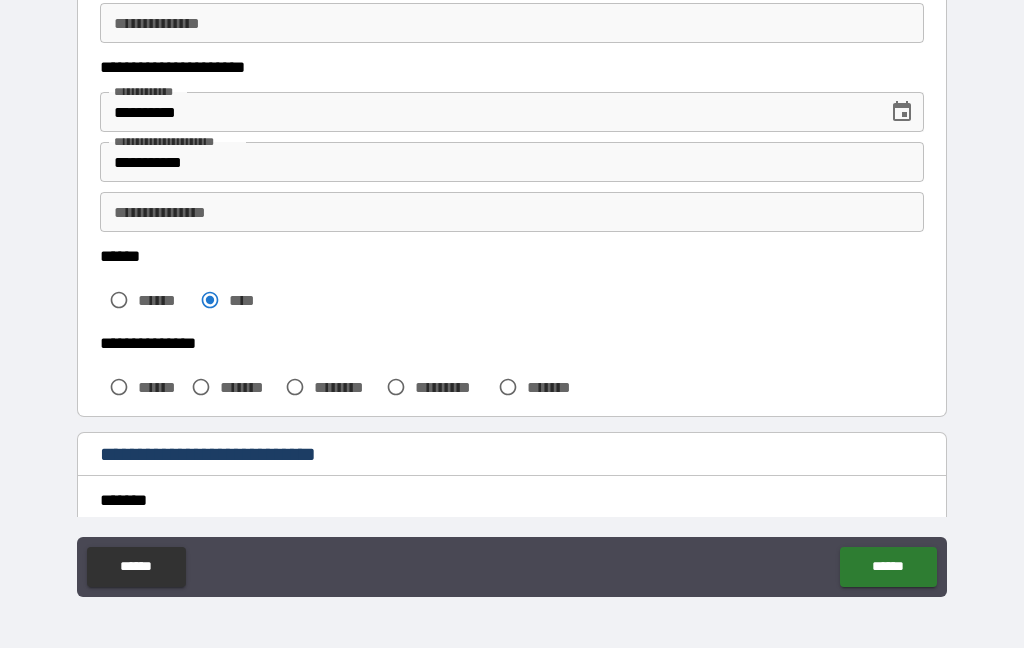 click on "**********" at bounding box center (512, 212) 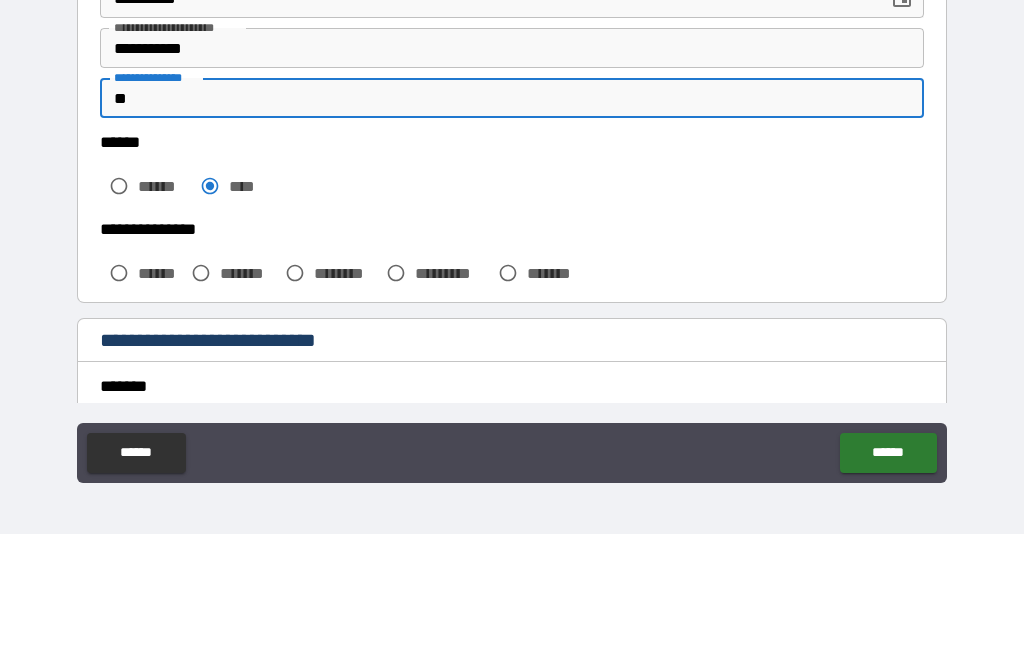 type on "**" 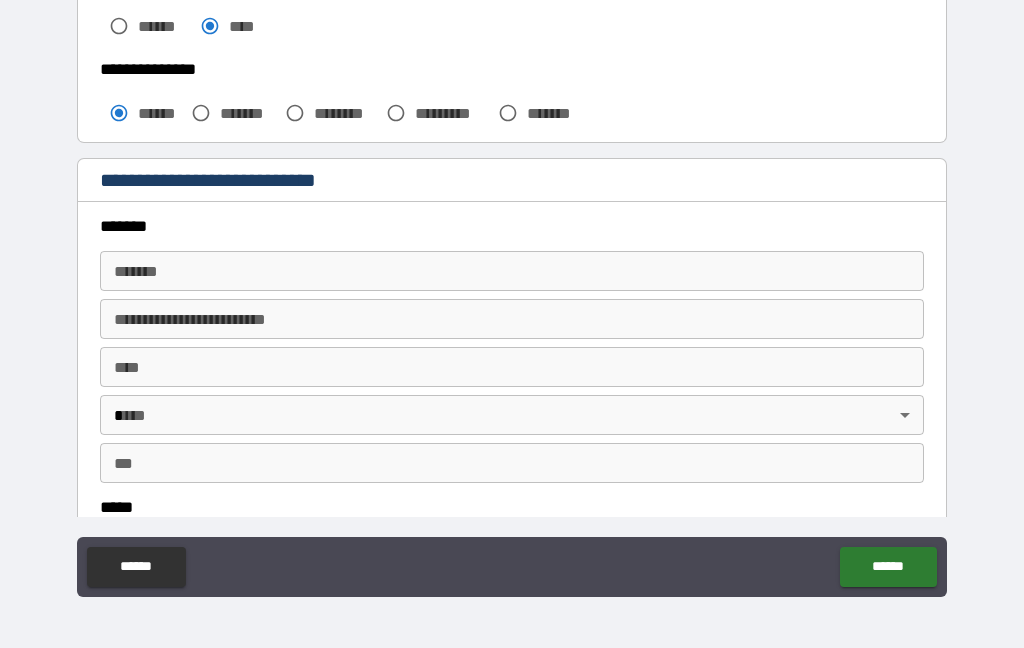 scroll, scrollTop: 544, scrollLeft: 0, axis: vertical 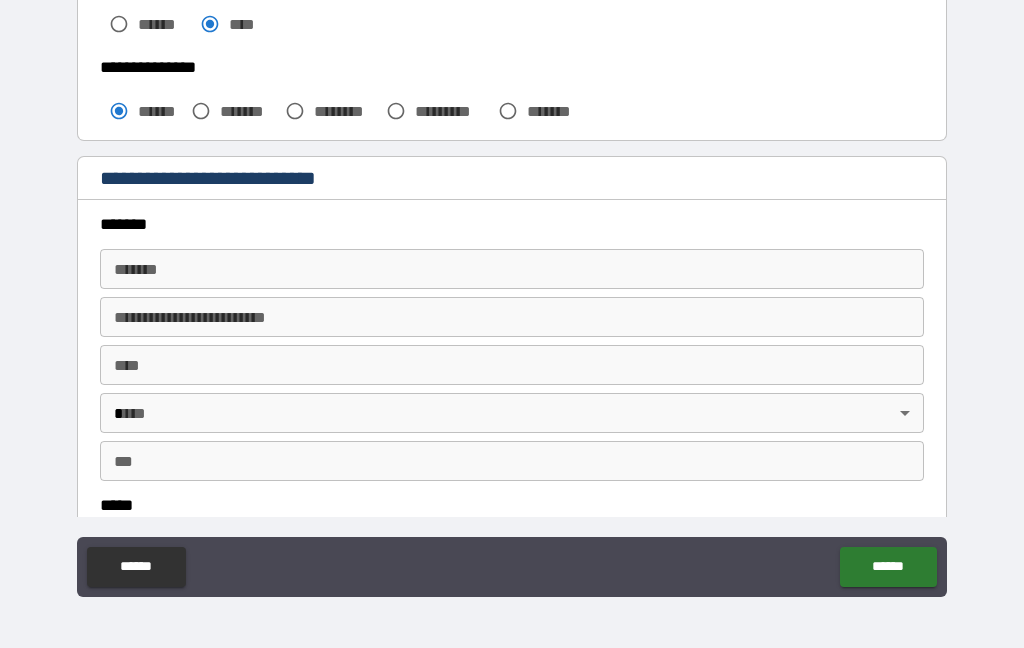click on "*******" at bounding box center (512, 269) 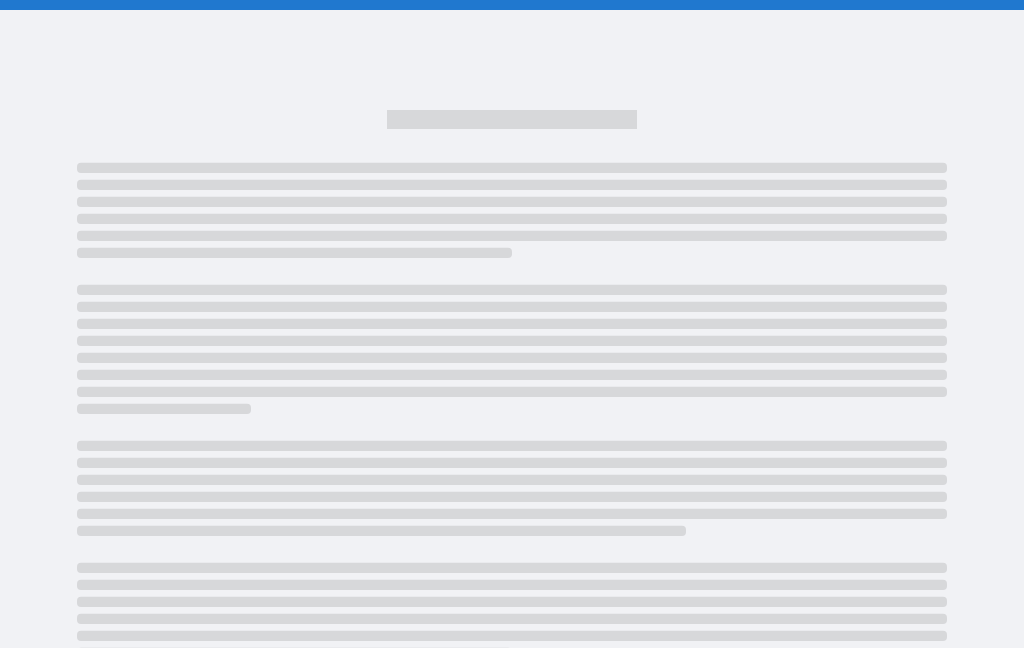 scroll, scrollTop: 80, scrollLeft: 0, axis: vertical 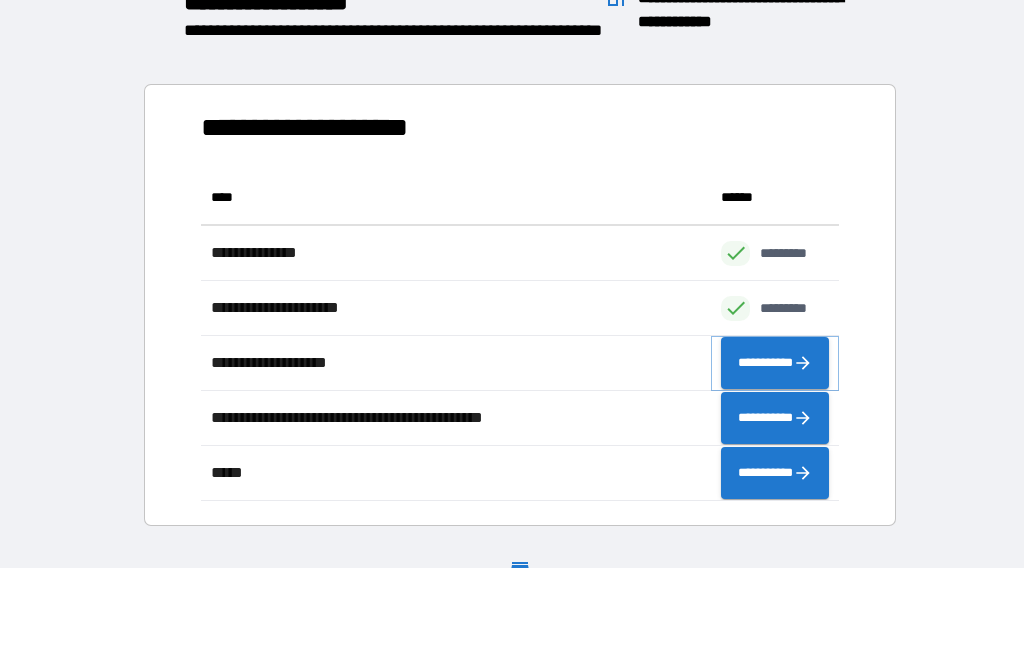 click on "**********" at bounding box center [775, 363] 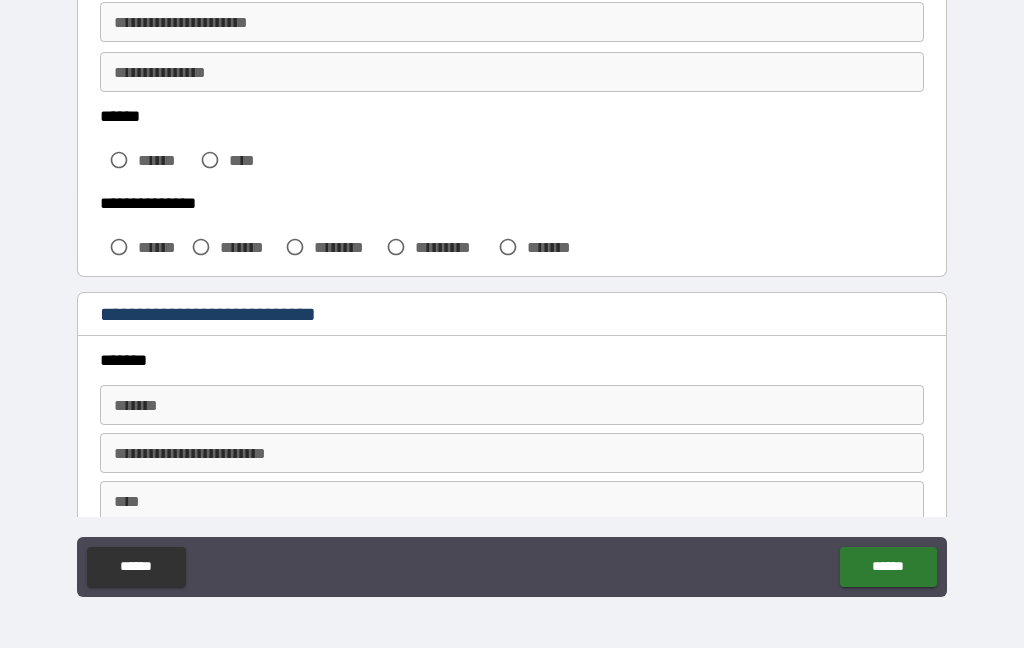 scroll, scrollTop: 603, scrollLeft: 0, axis: vertical 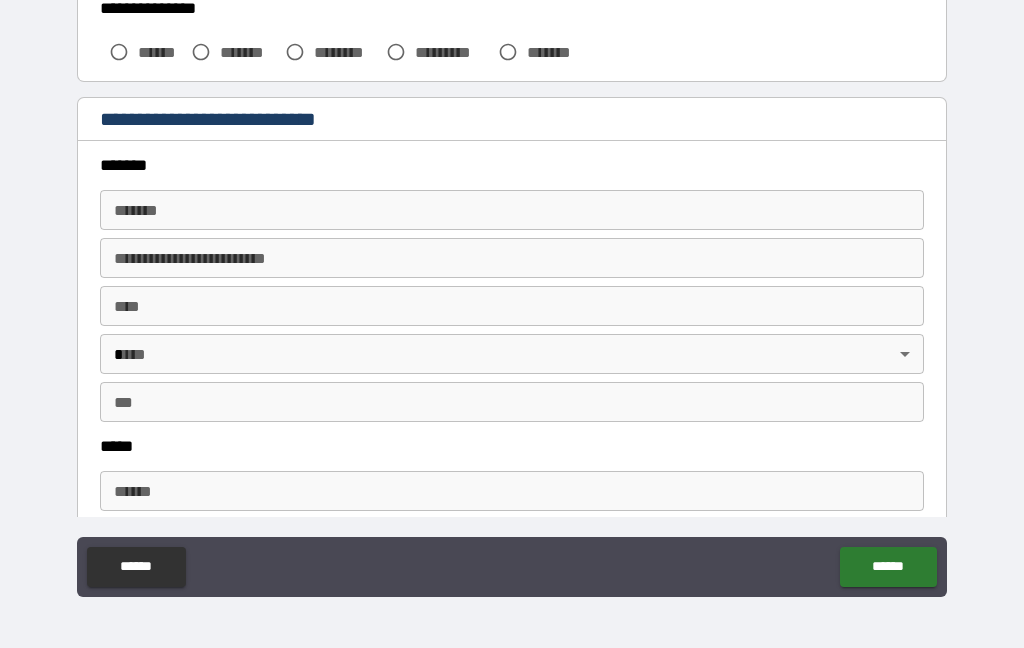 click on "*******" at bounding box center (512, 210) 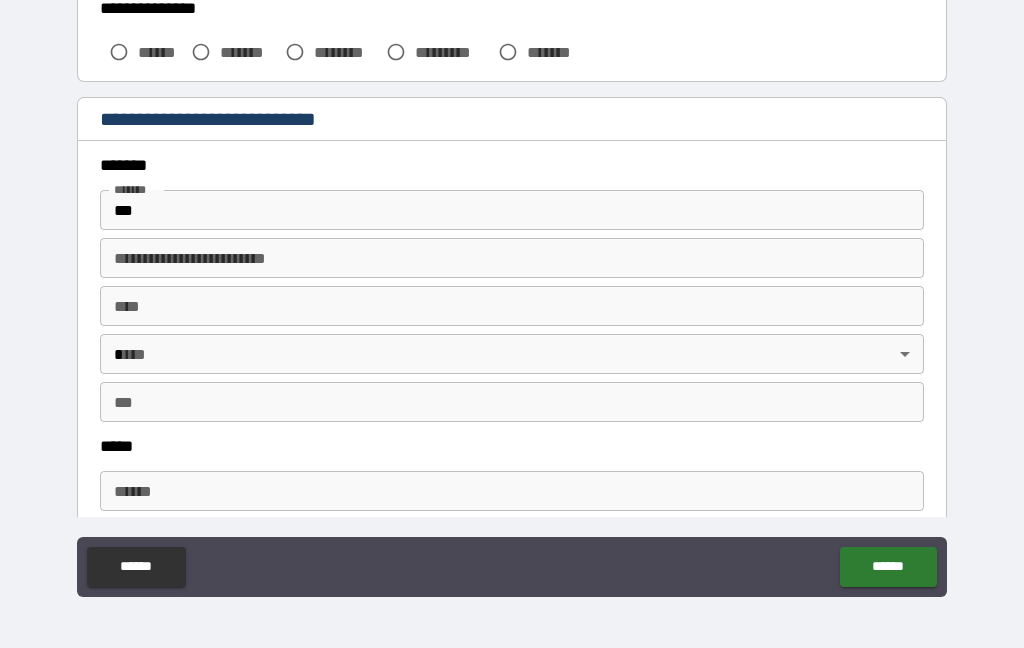 type on "**********" 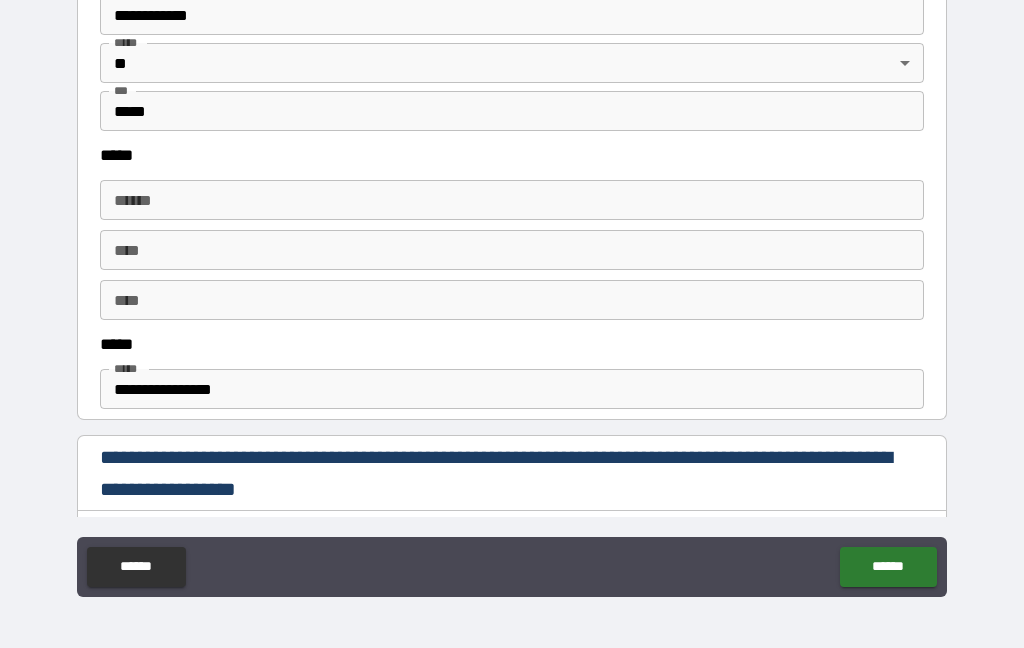 scroll, scrollTop: 897, scrollLeft: 0, axis: vertical 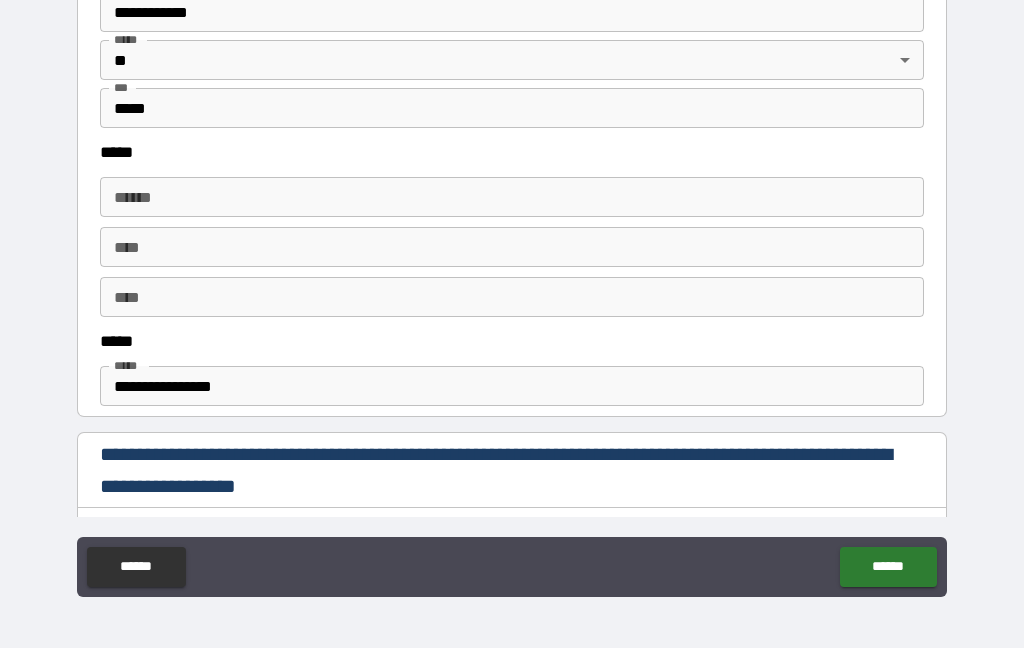 click on "******" at bounding box center [512, 197] 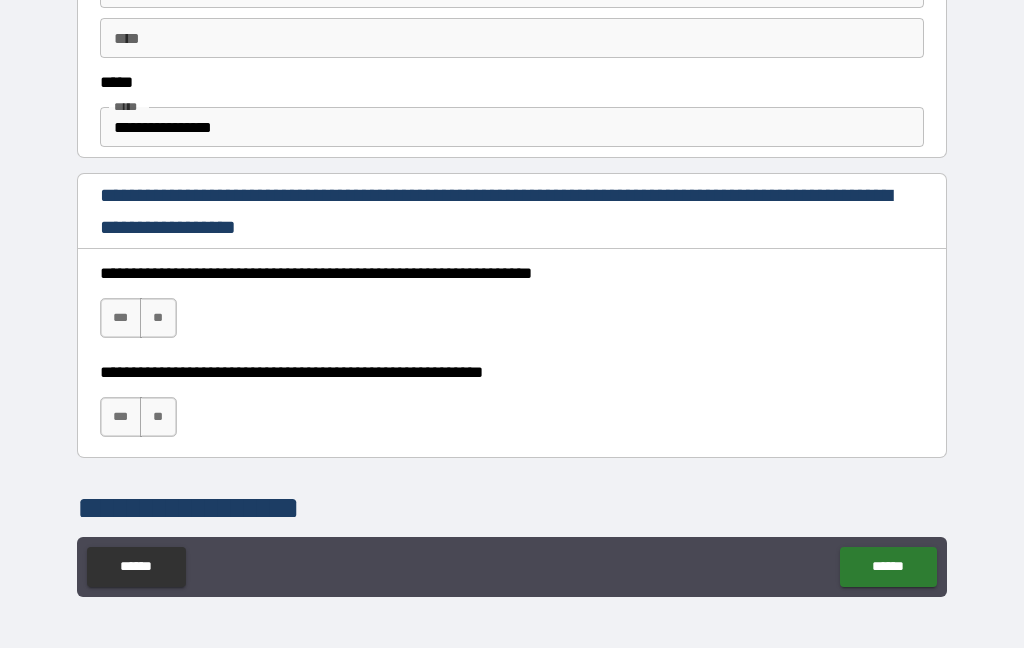 scroll, scrollTop: 1148, scrollLeft: 0, axis: vertical 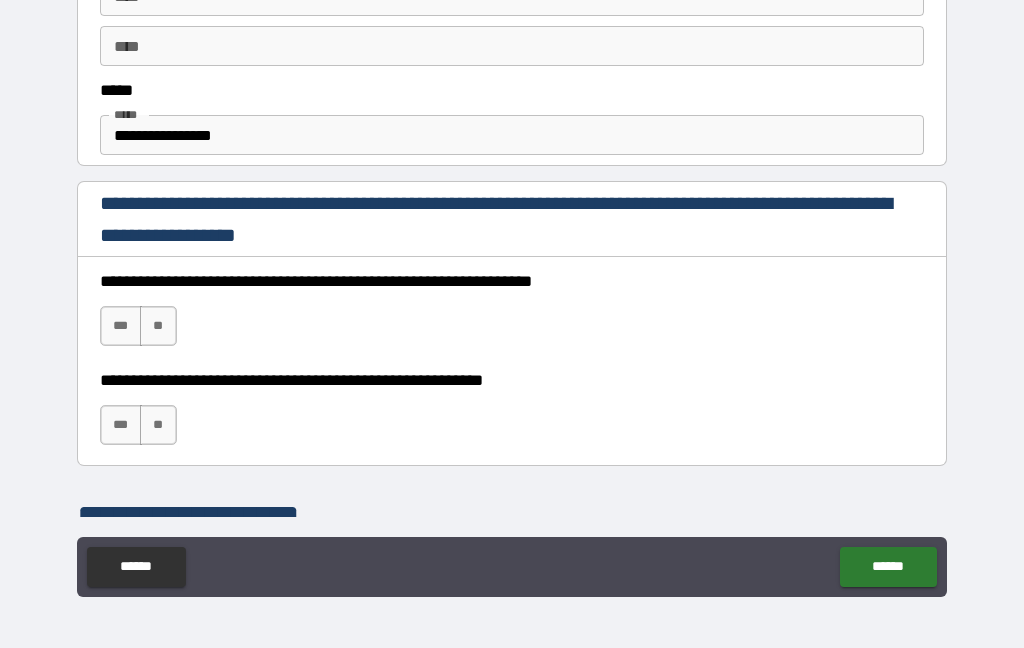 type on "**********" 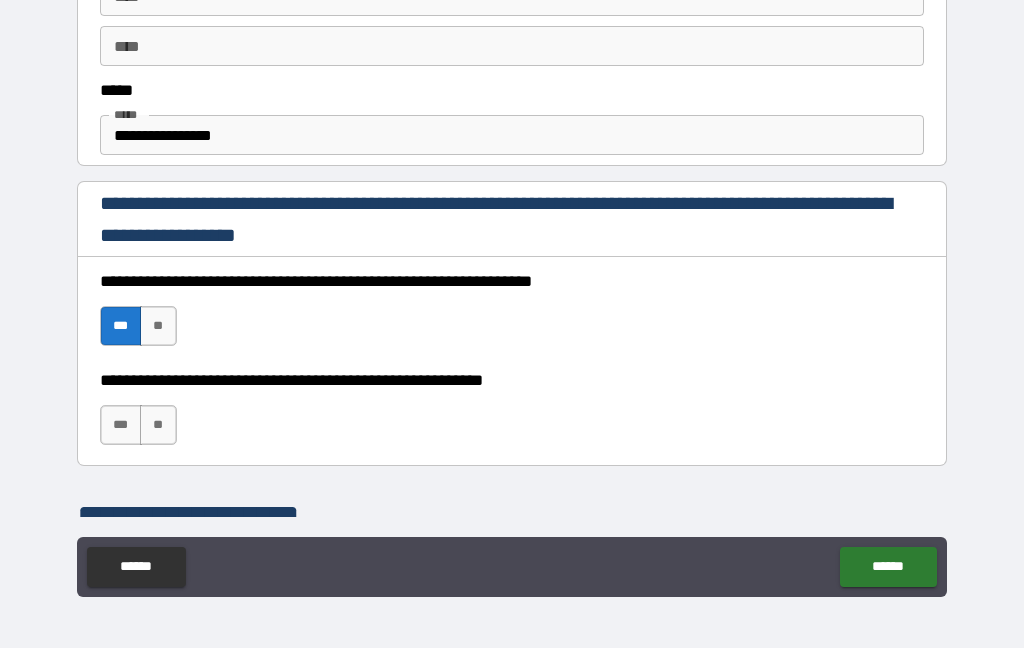 click on "***" at bounding box center (121, 425) 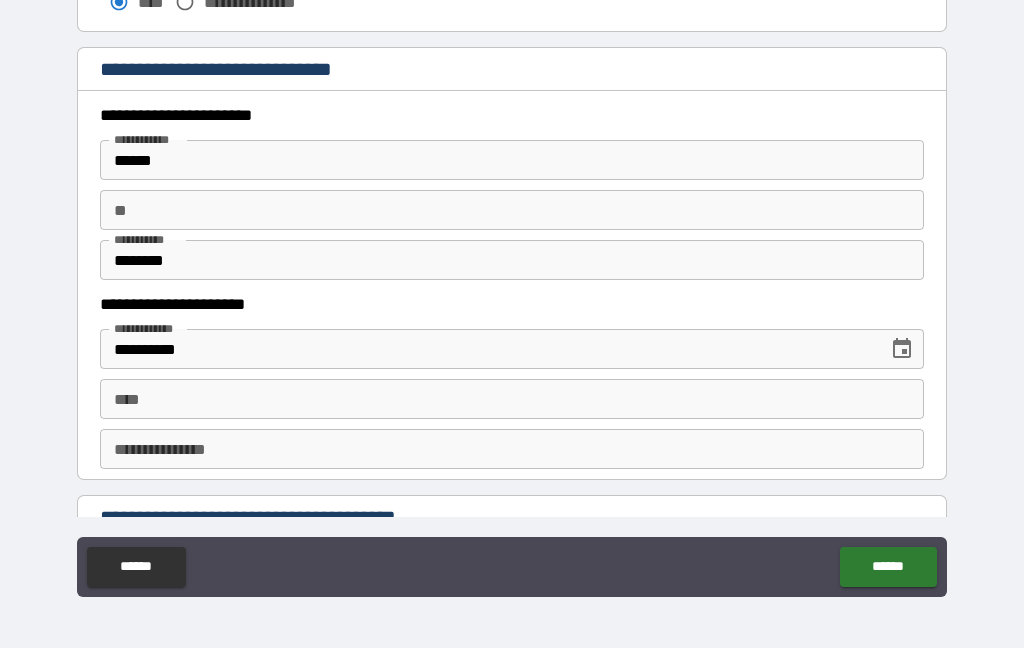 scroll, scrollTop: 1804, scrollLeft: 0, axis: vertical 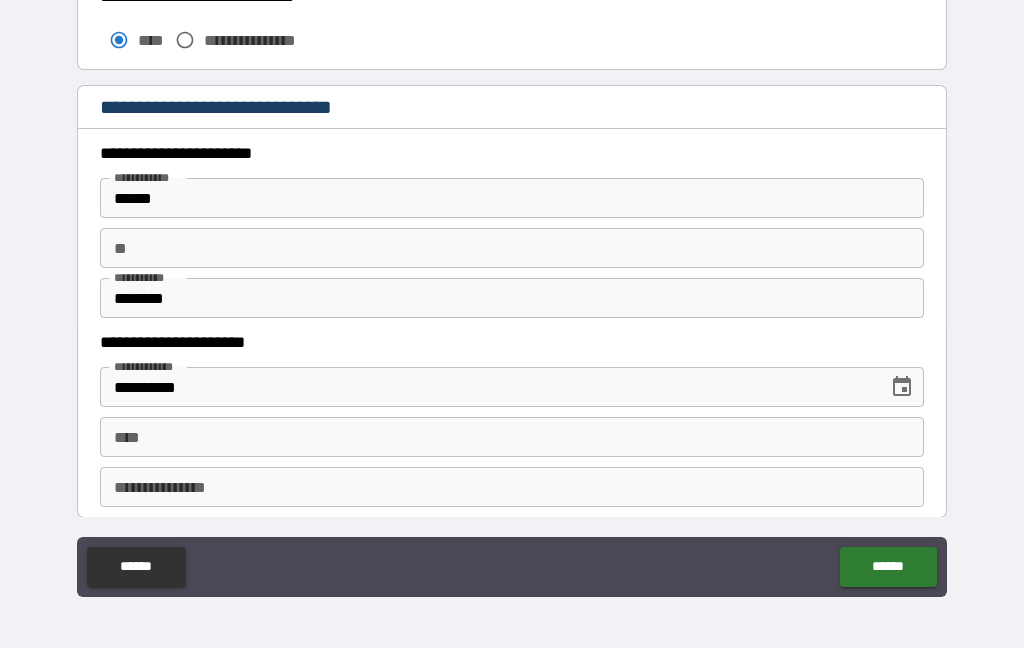 click on "**" at bounding box center (512, 248) 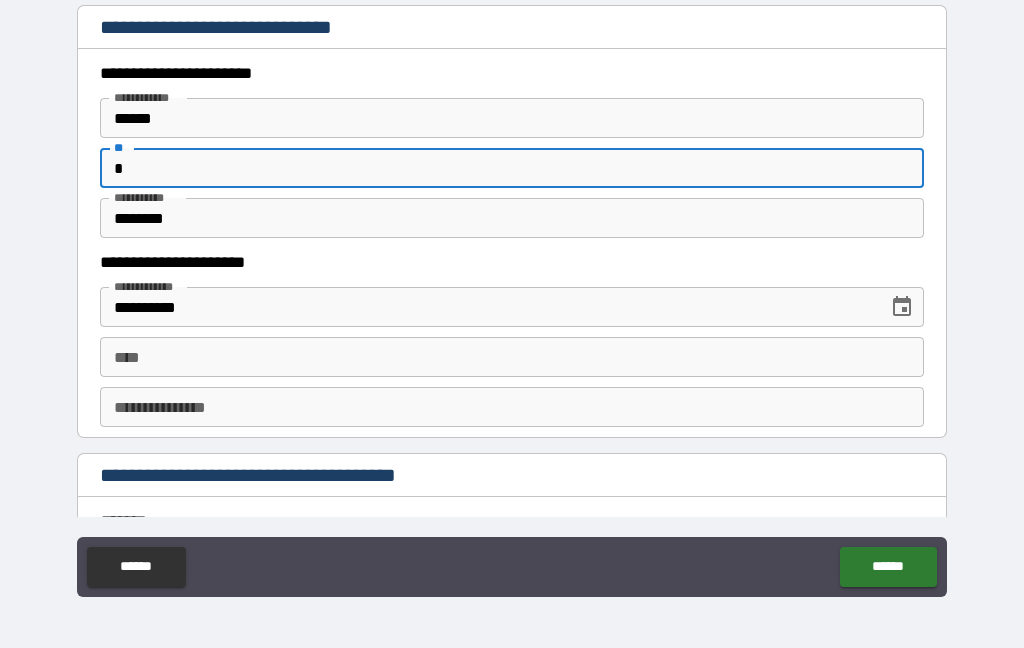 scroll, scrollTop: 1883, scrollLeft: 0, axis: vertical 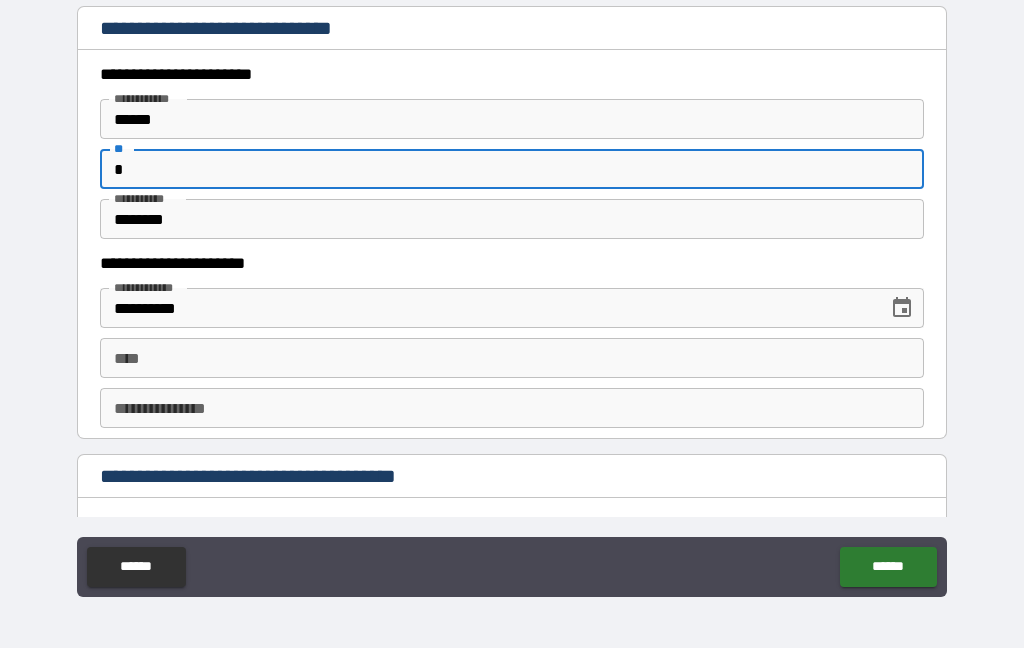type on "*" 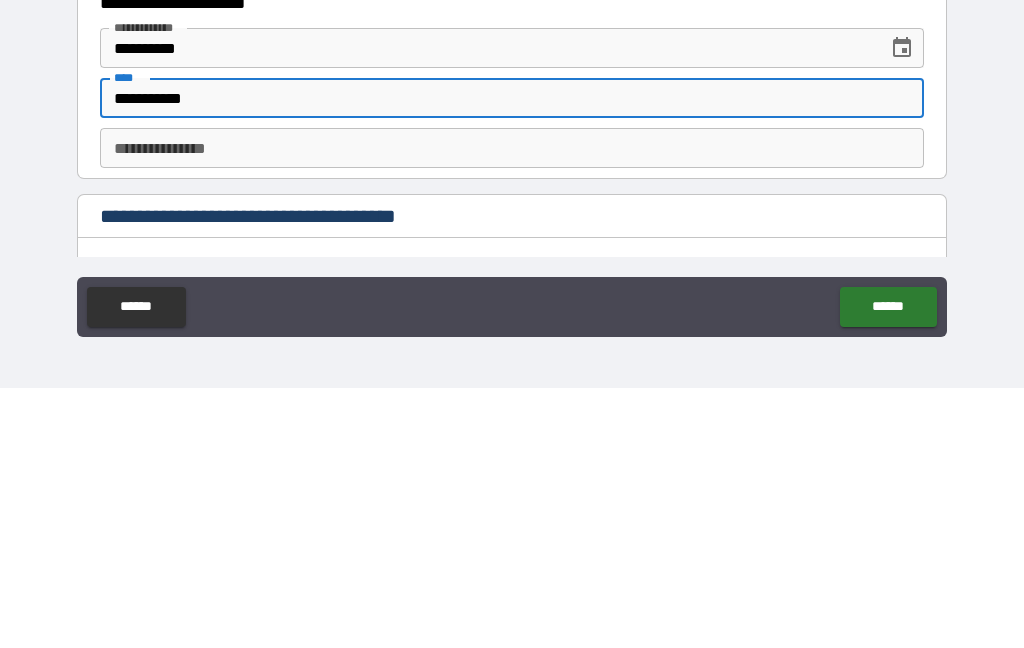 type on "**********" 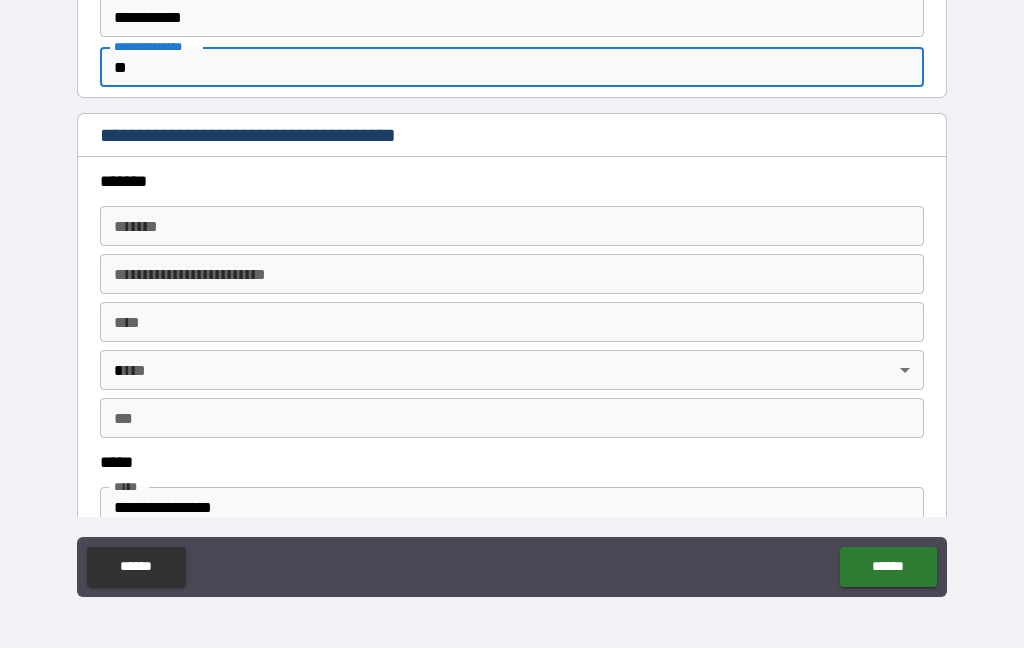 scroll, scrollTop: 2226, scrollLeft: 0, axis: vertical 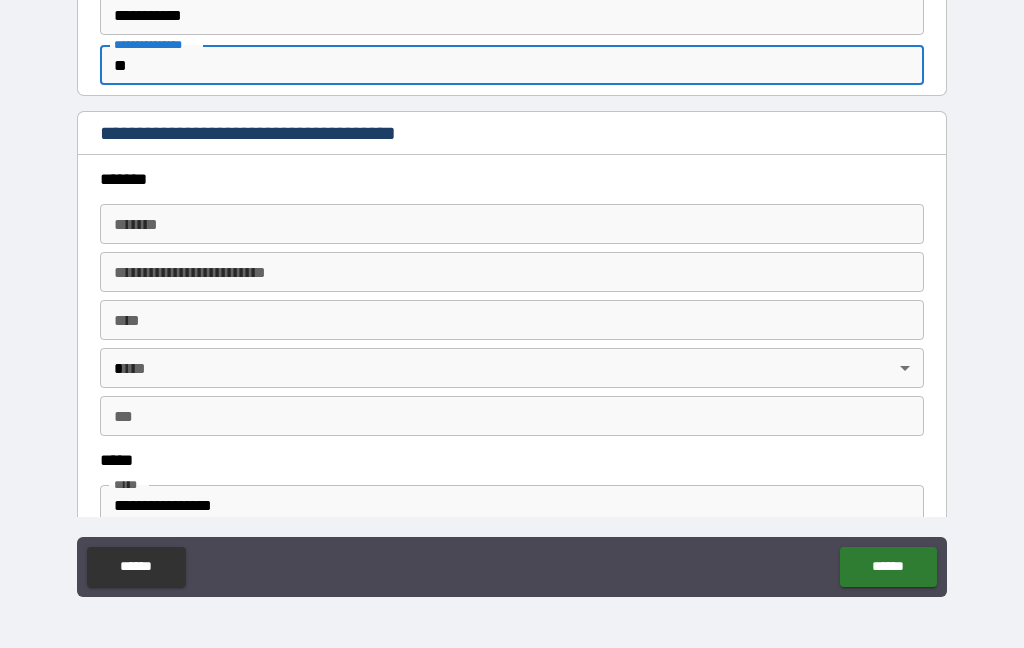 type on "**" 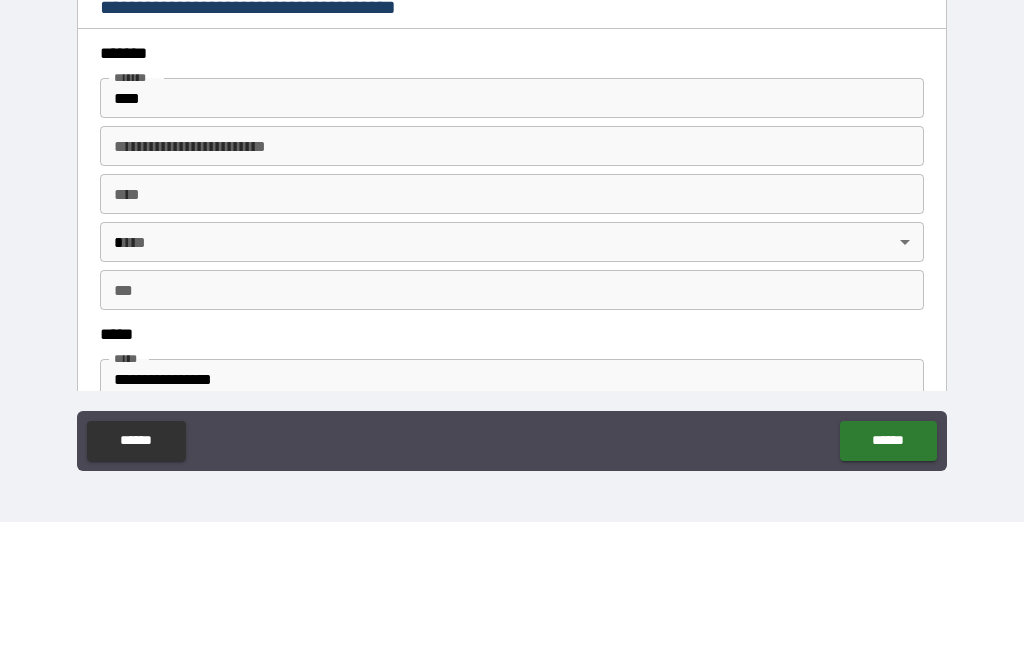 type on "**********" 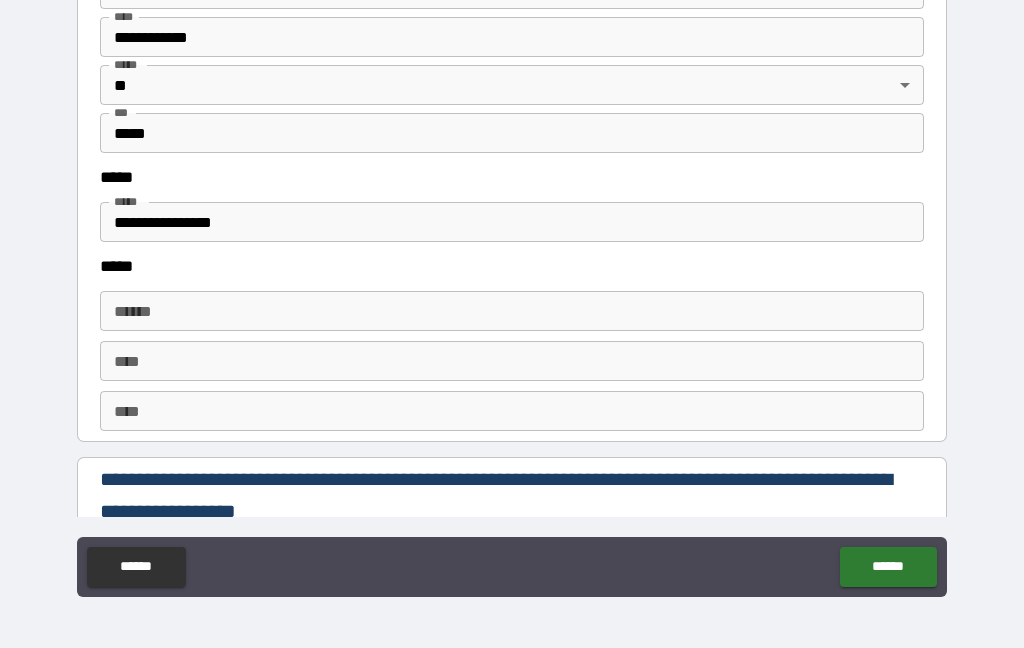 scroll, scrollTop: 2512, scrollLeft: 0, axis: vertical 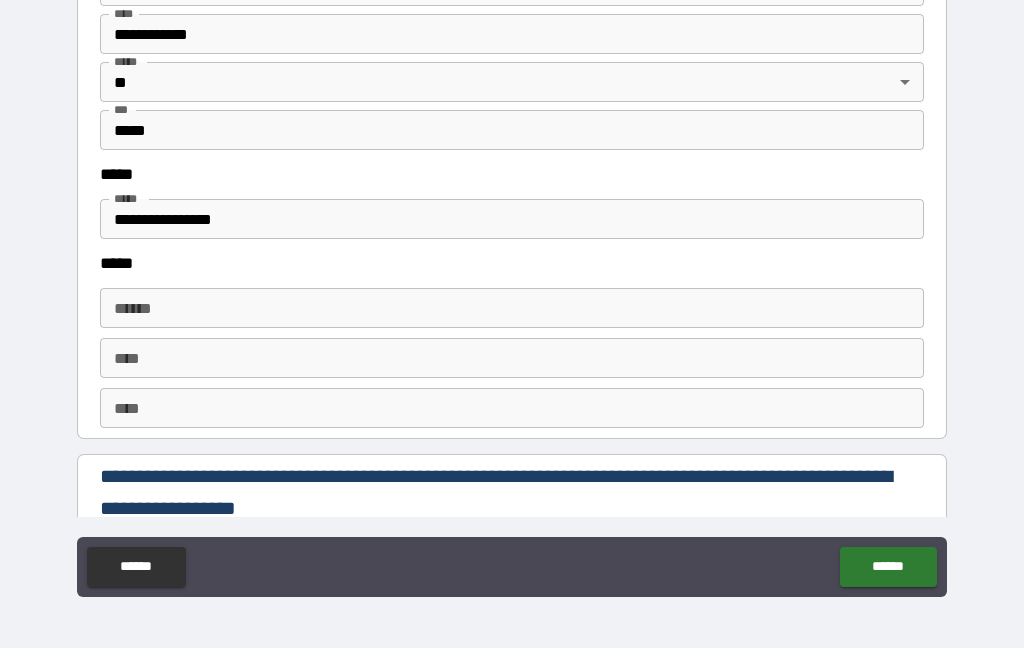 click on "******" at bounding box center [512, 308] 